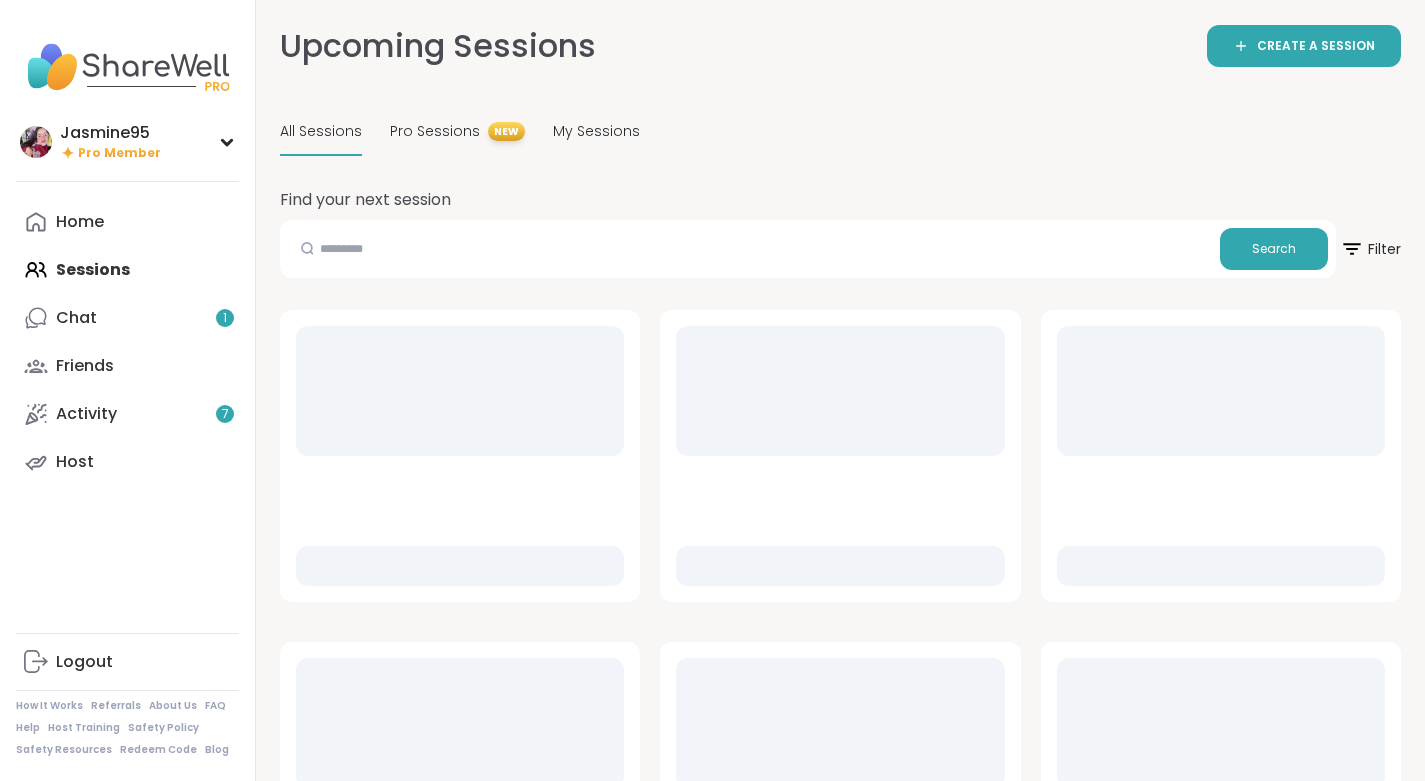 scroll, scrollTop: 0, scrollLeft: 0, axis: both 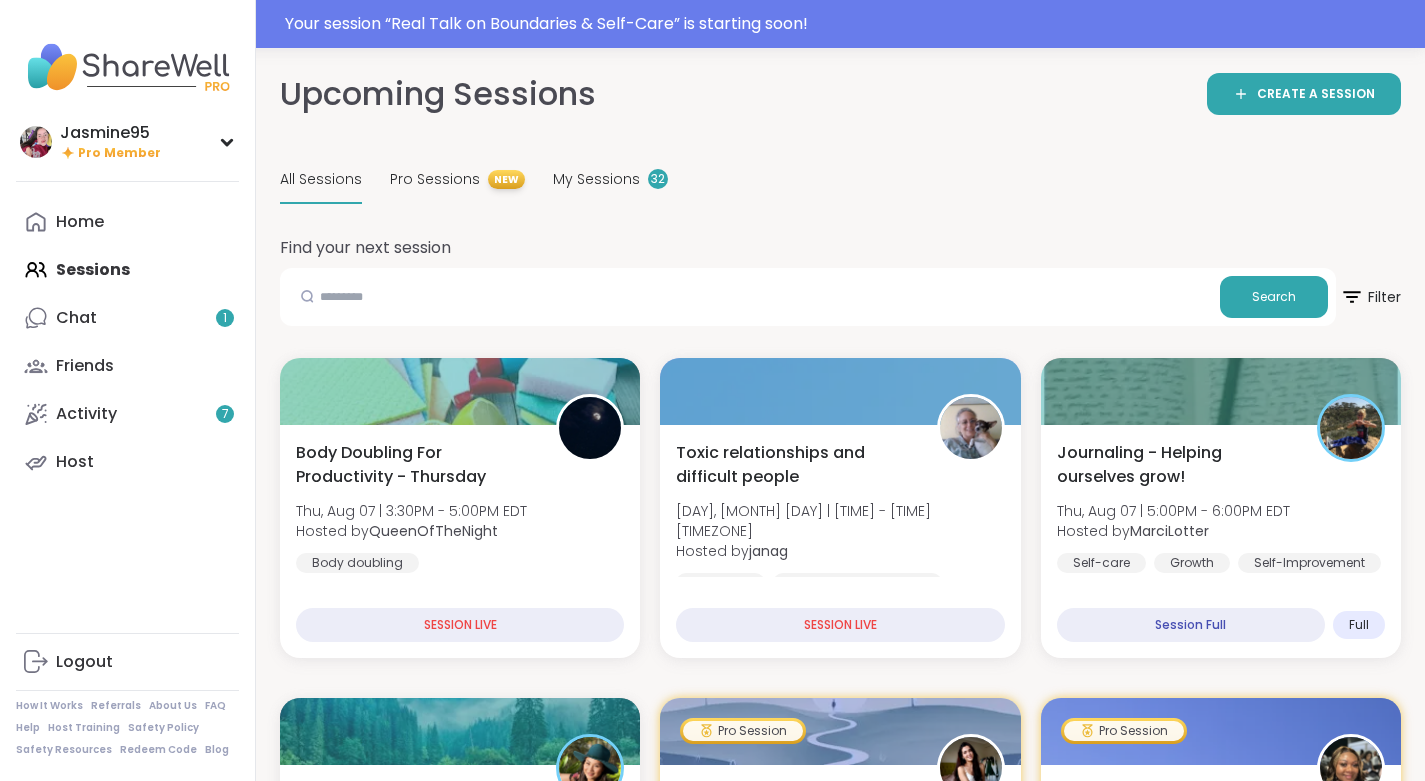 click on "Chat 1" at bounding box center (127, 318) 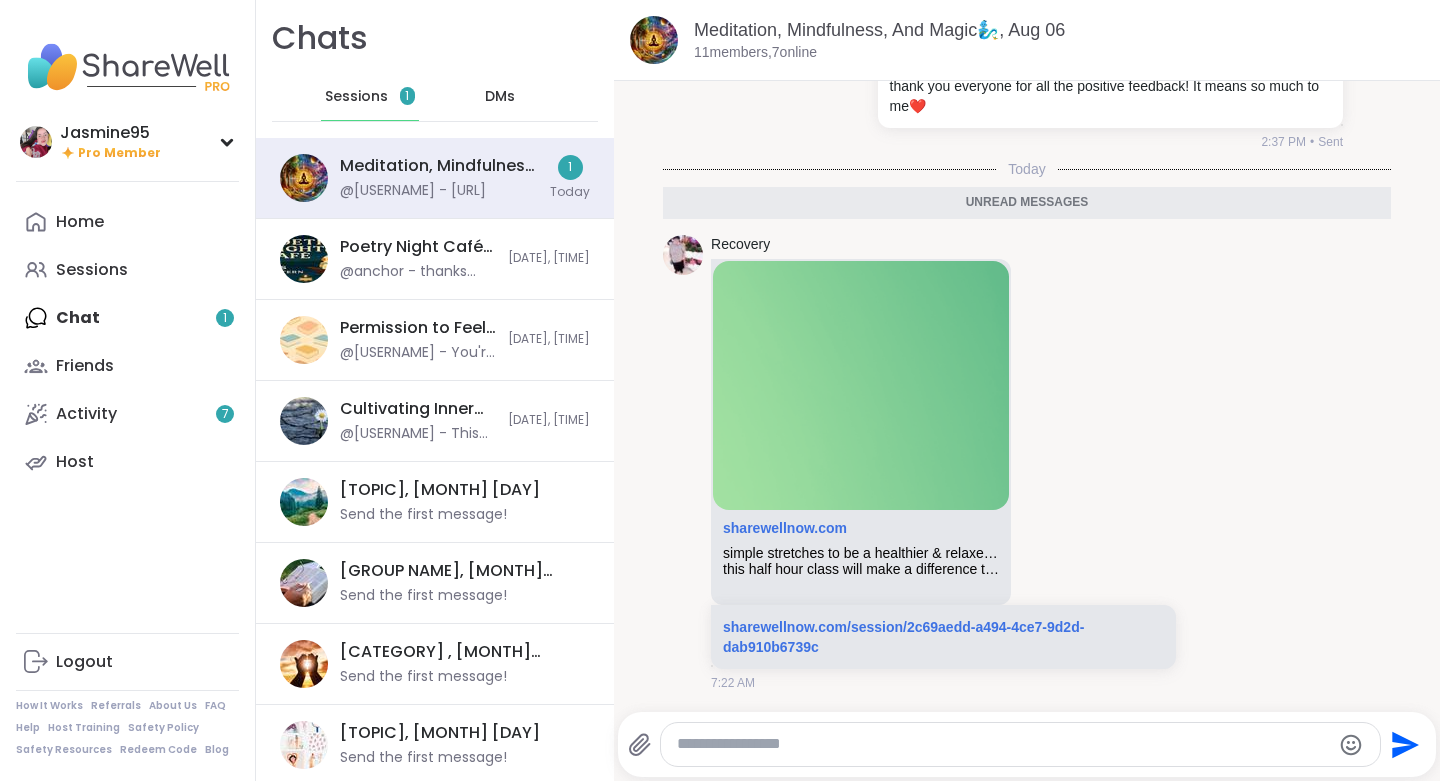 scroll, scrollTop: 7184, scrollLeft: 0, axis: vertical 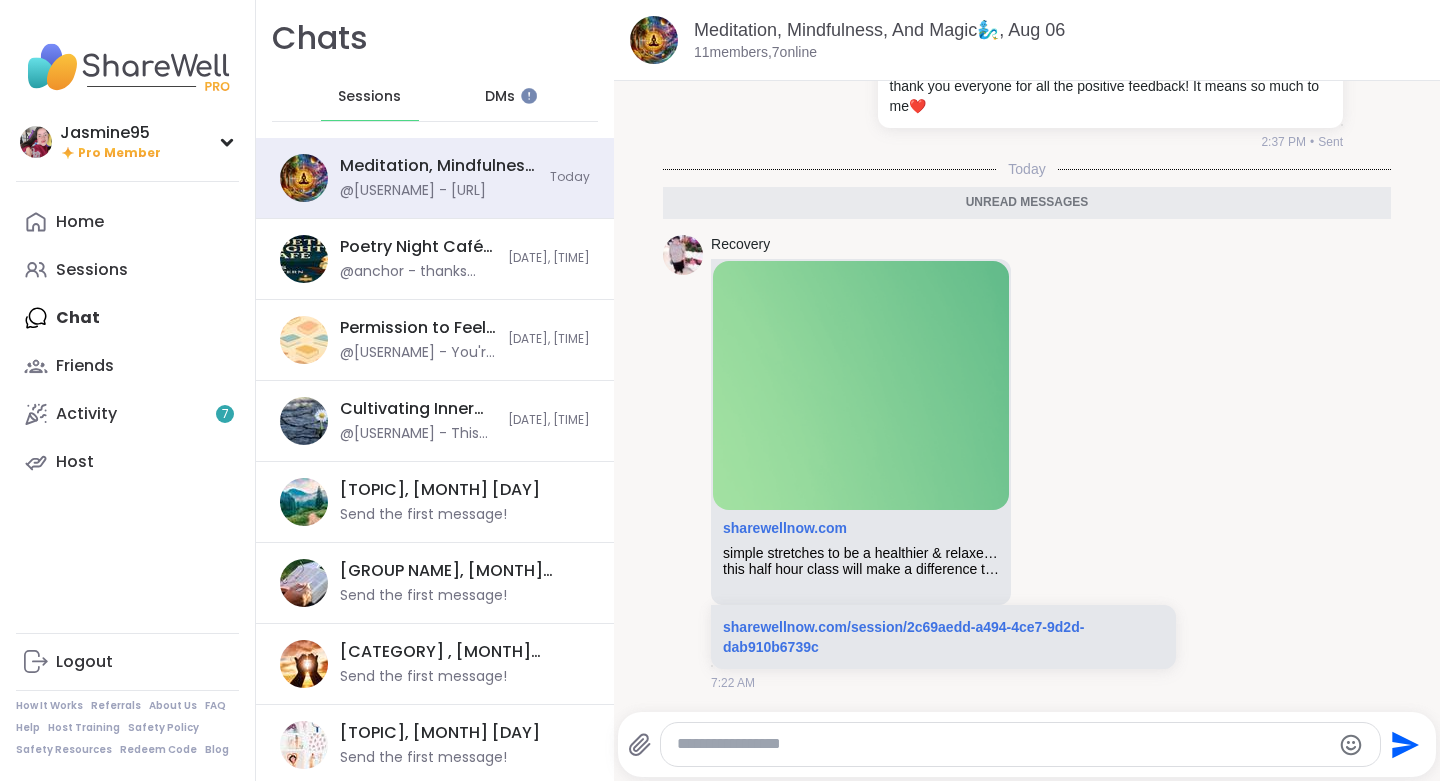 click on "Sessions" at bounding box center (92, 270) 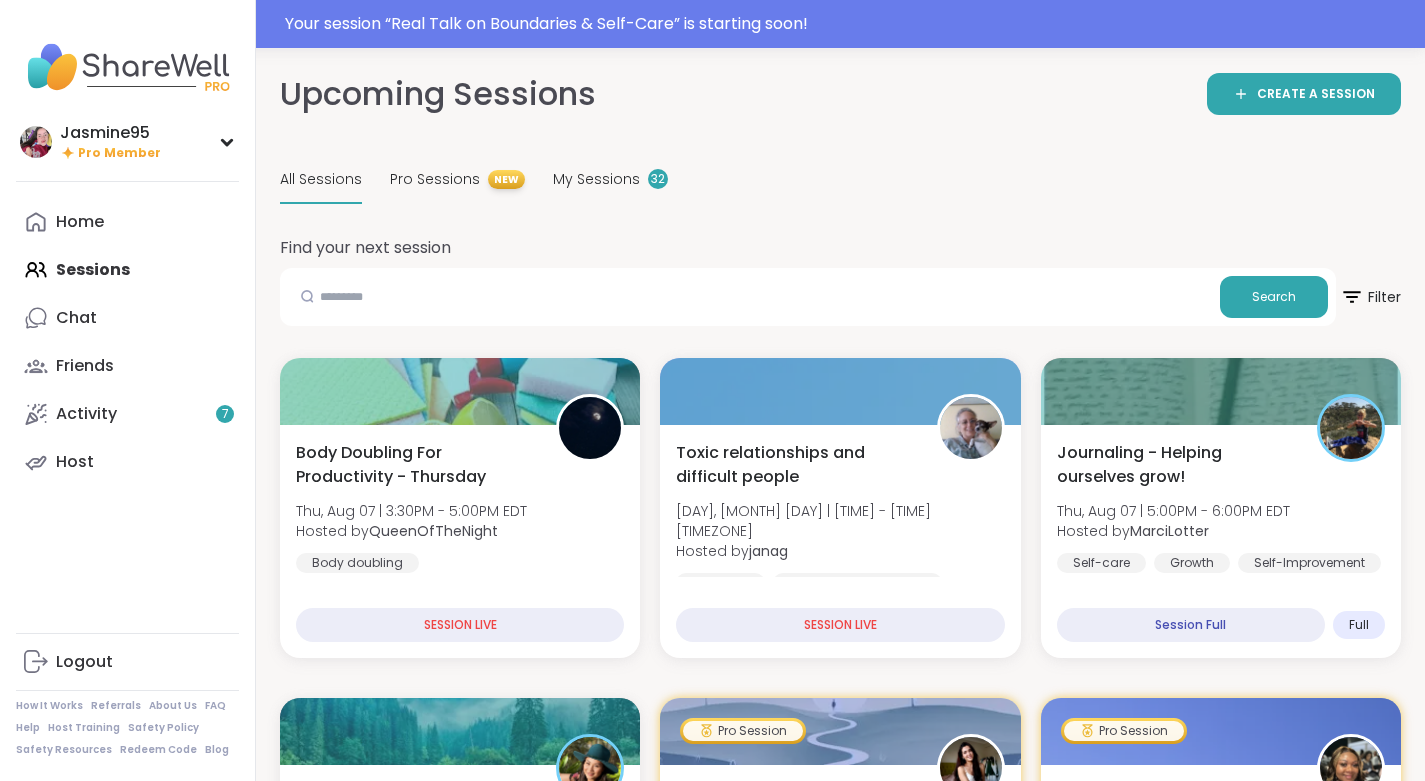 click on "Your session “ [TOPIC] ” is starting soon!" at bounding box center (712, 24) 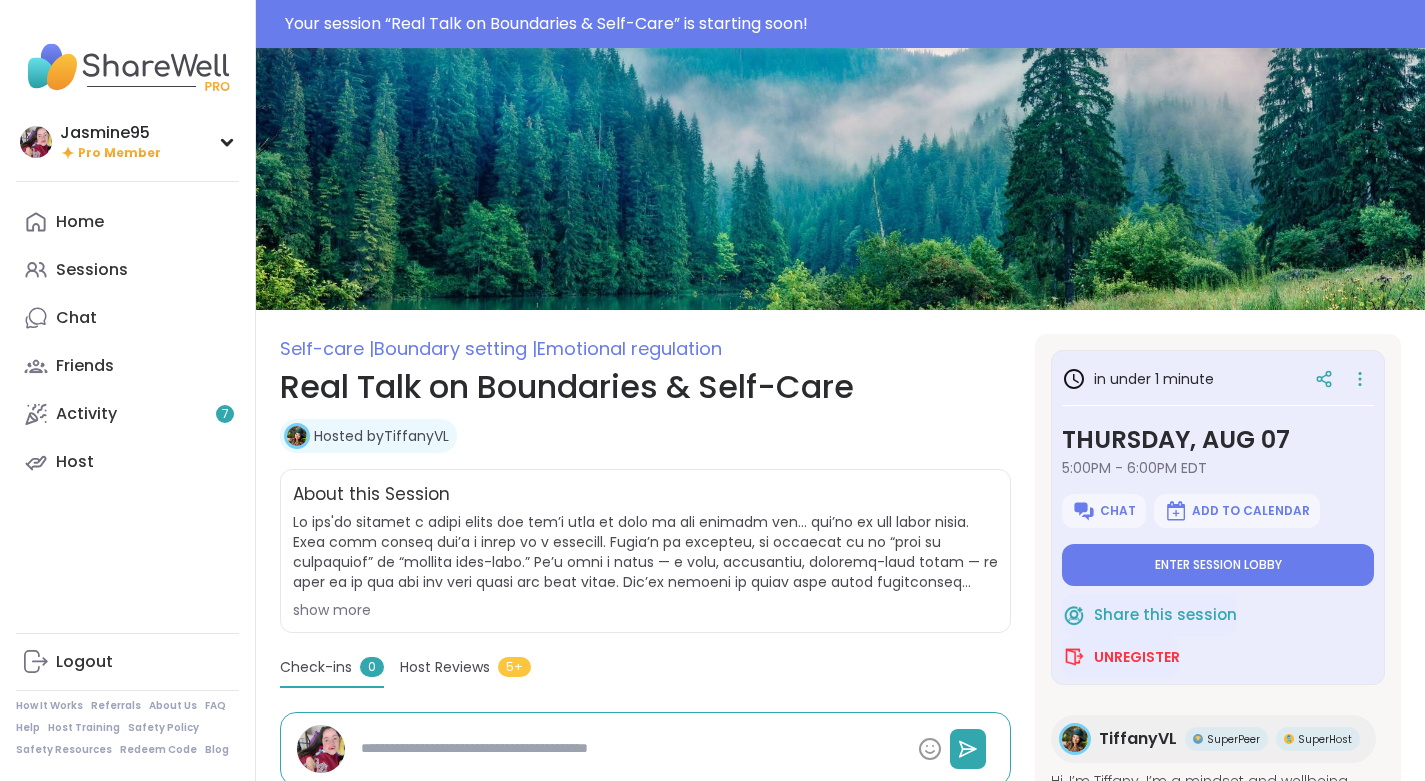 click on "Enter session lobby" at bounding box center (1218, 565) 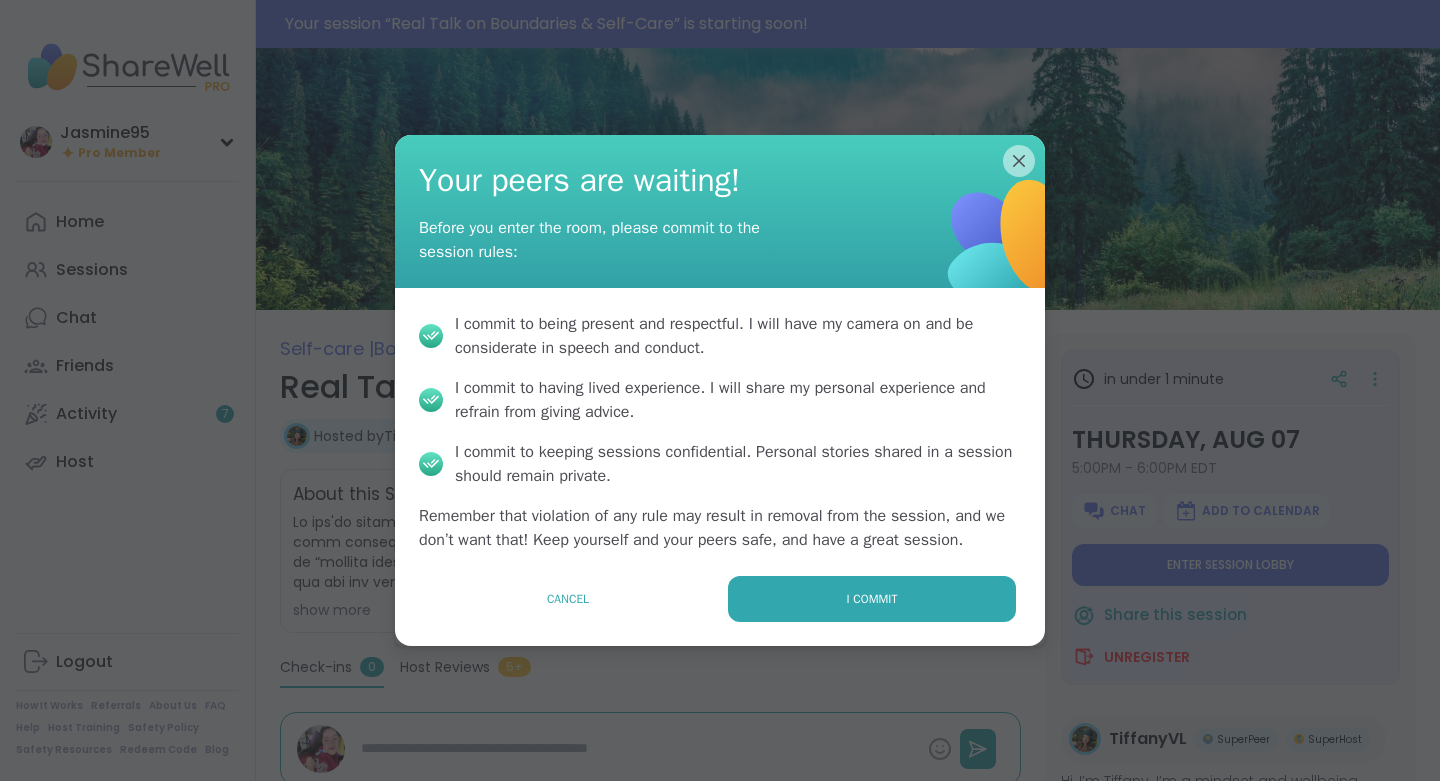 click on "I commit" at bounding box center (872, 599) 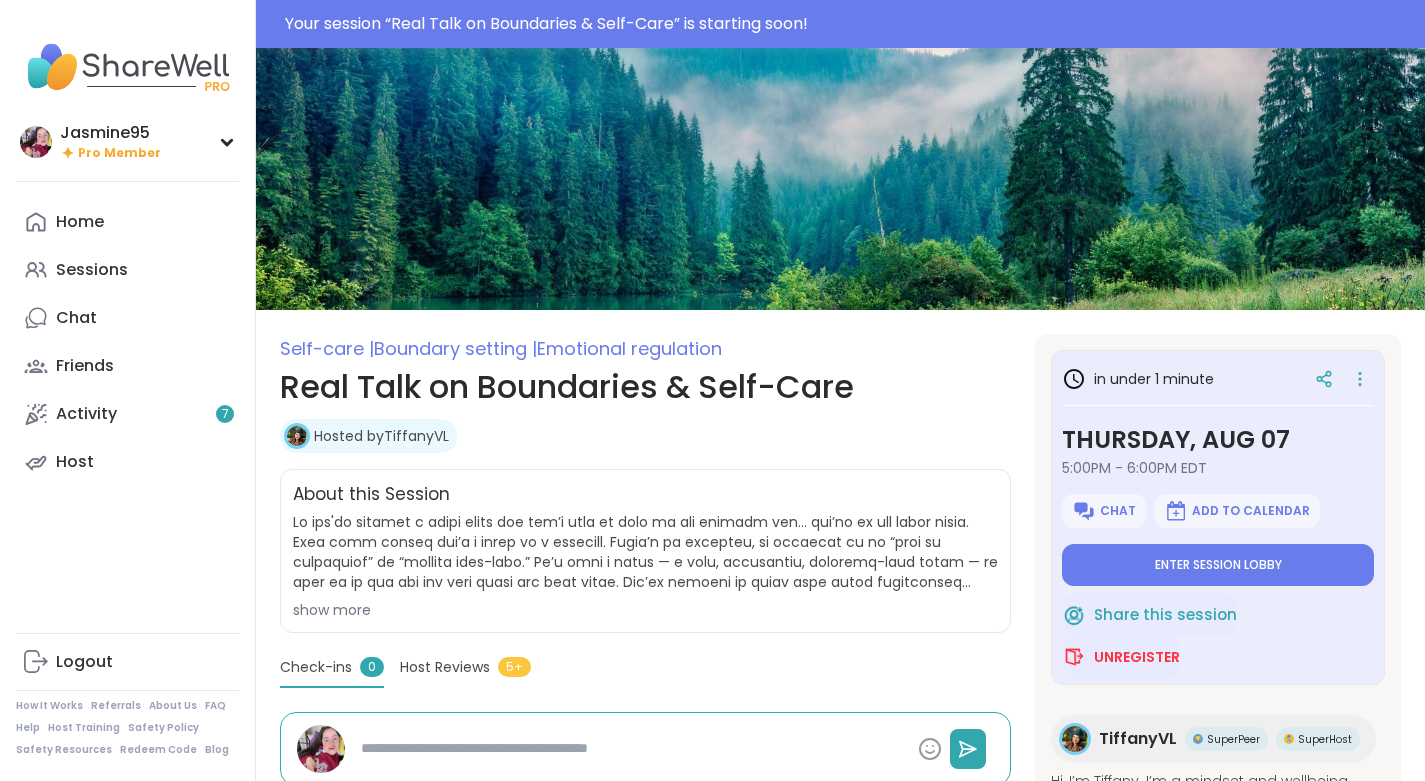 type on "*" 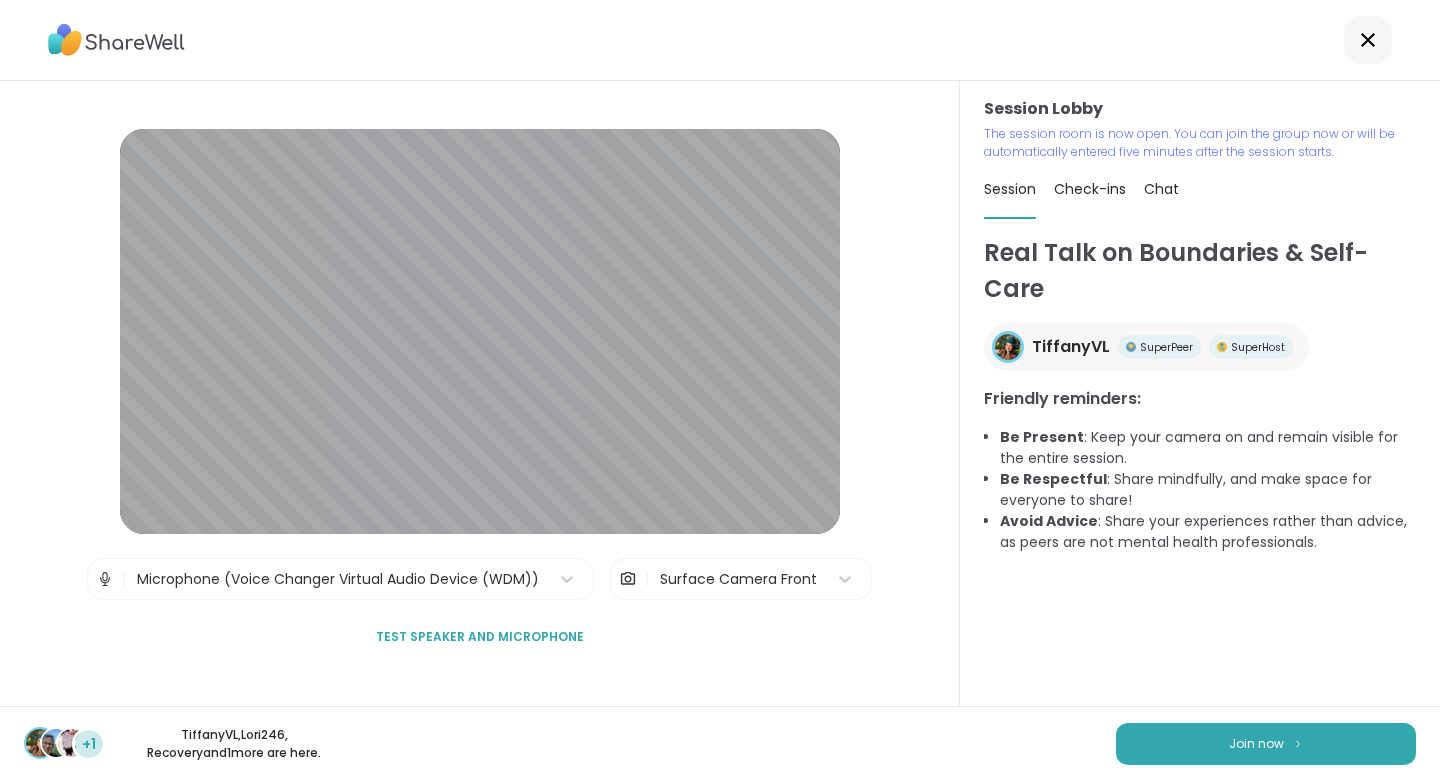 click on "Join now" at bounding box center [1266, 744] 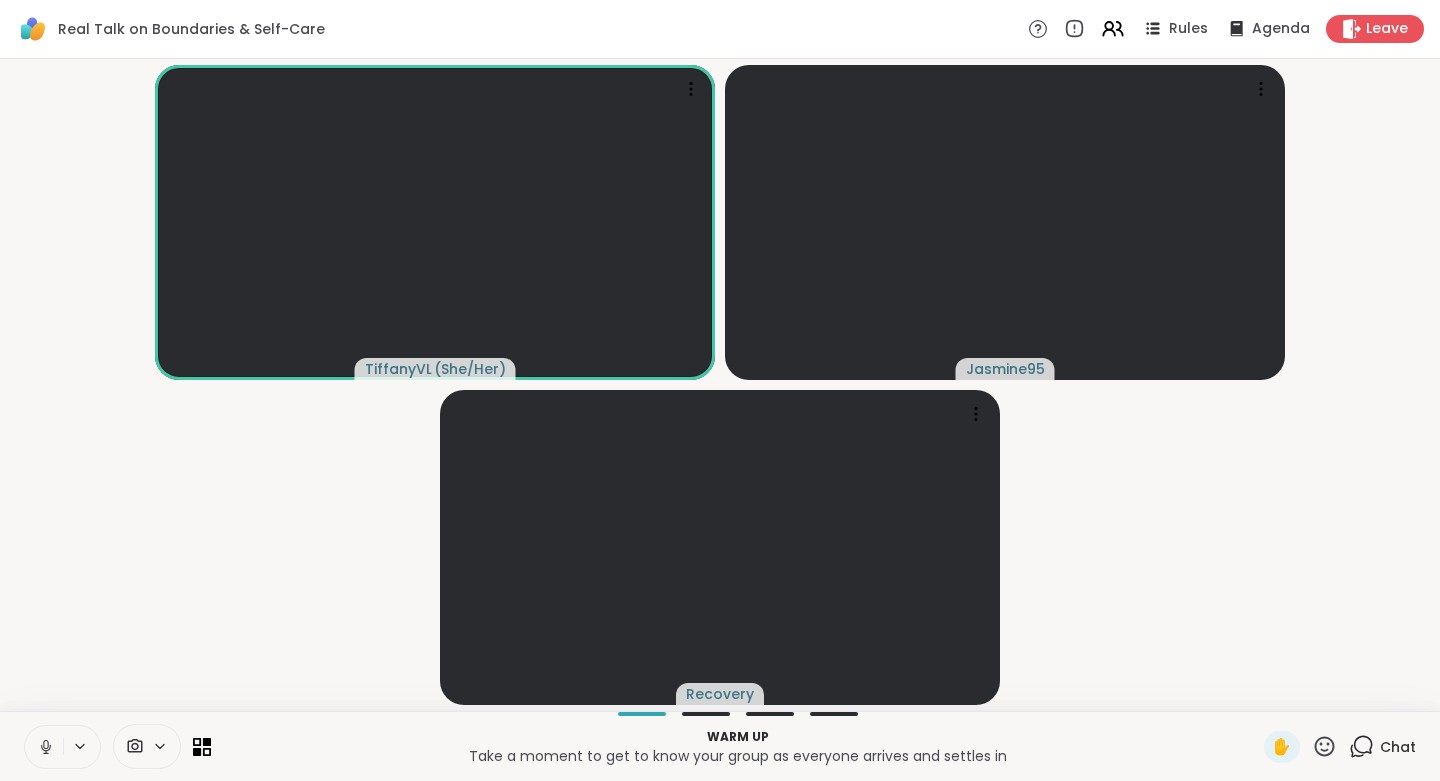 click 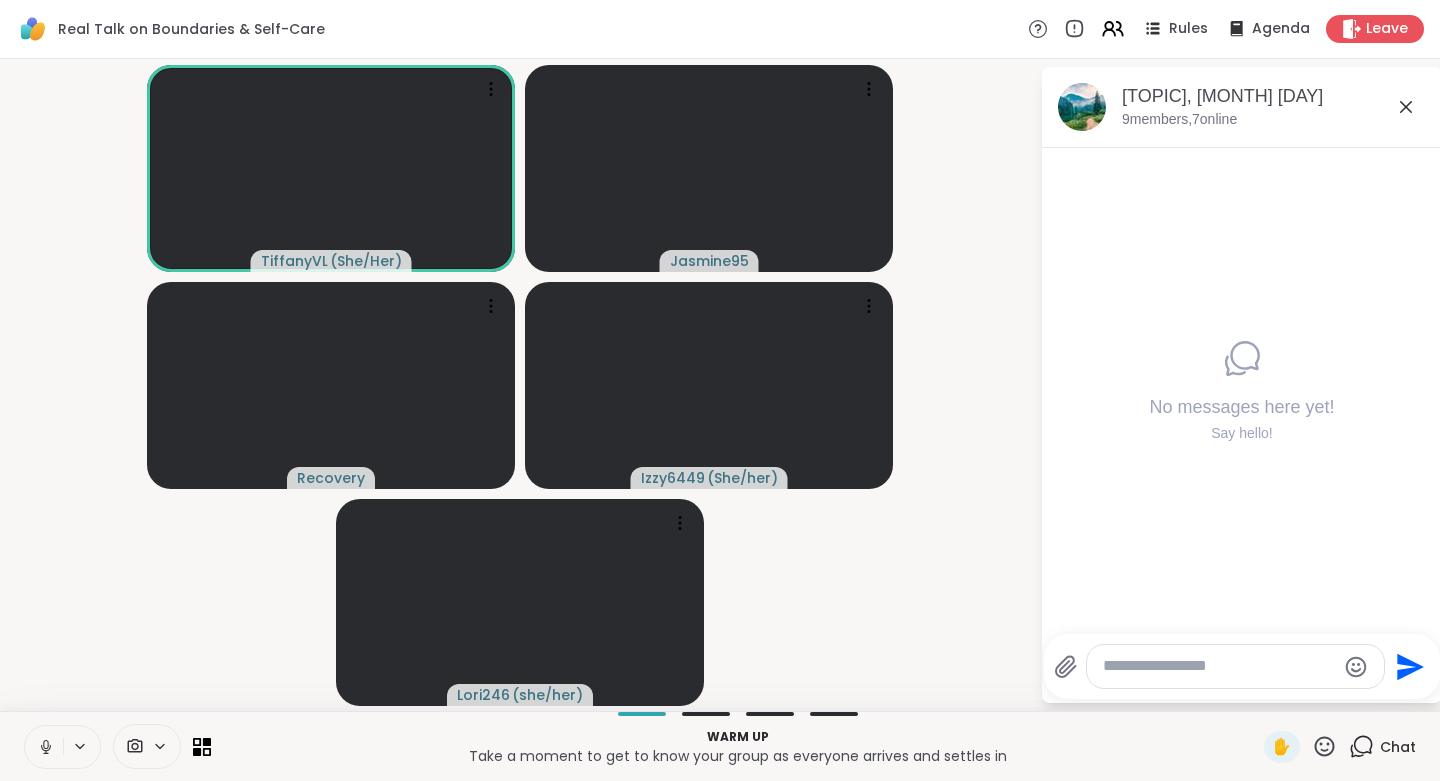 click at bounding box center [1219, 666] 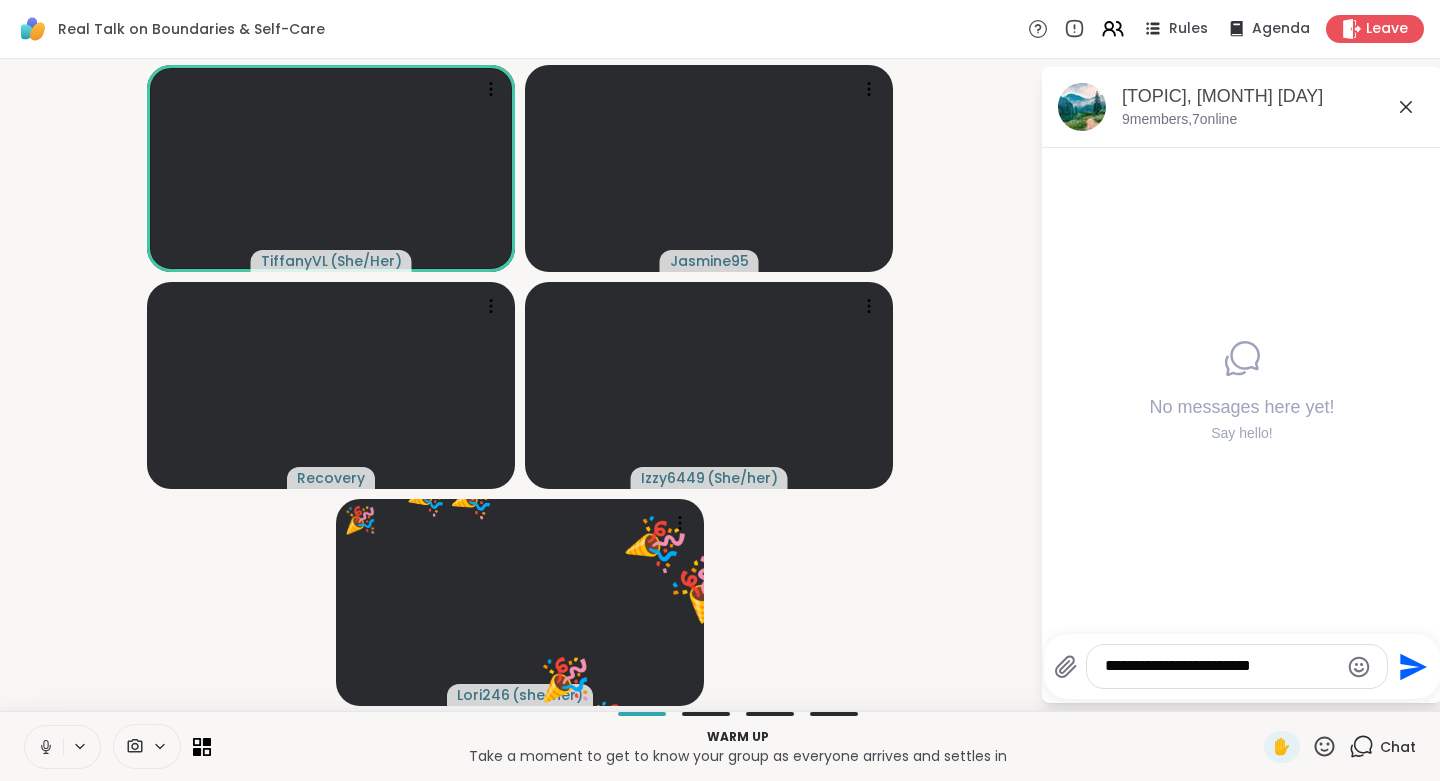 type on "**********" 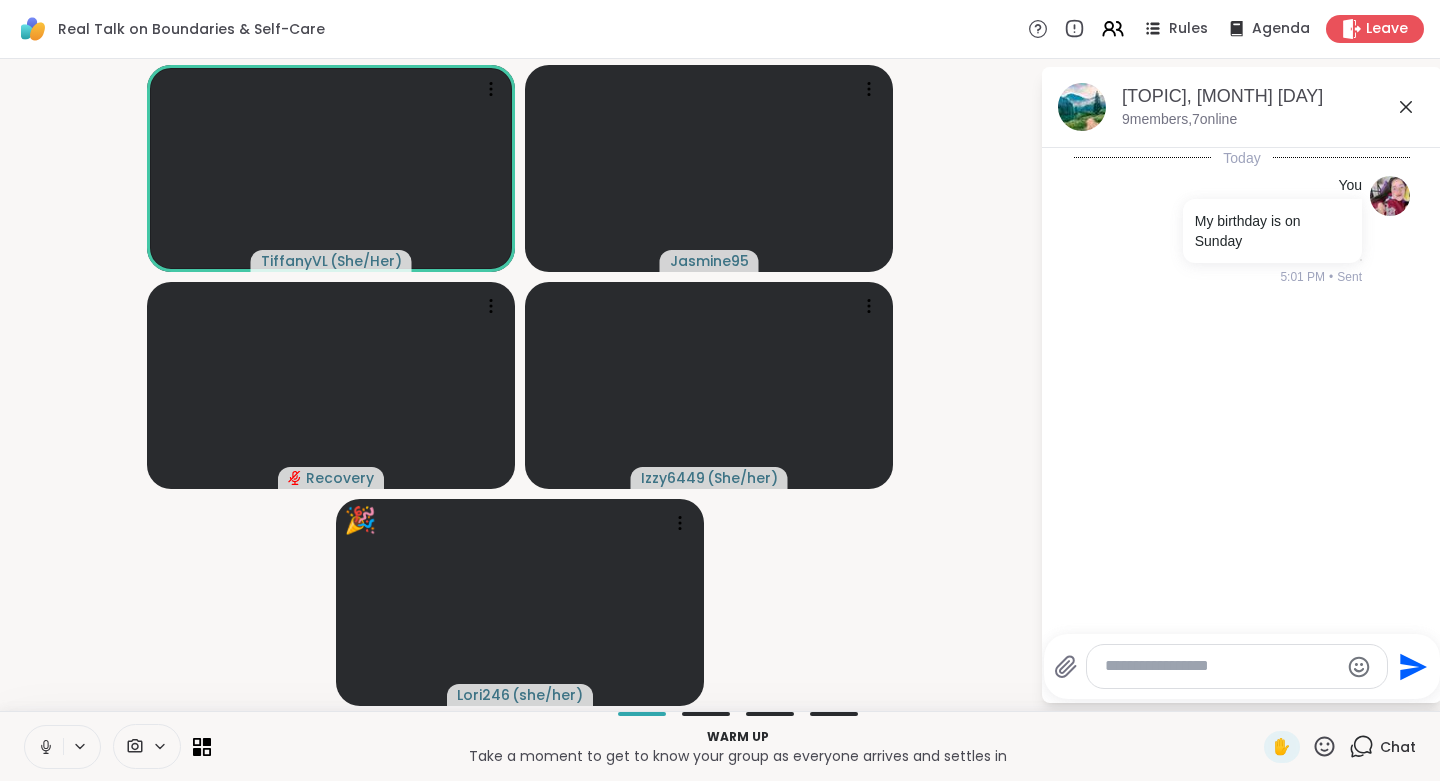 click 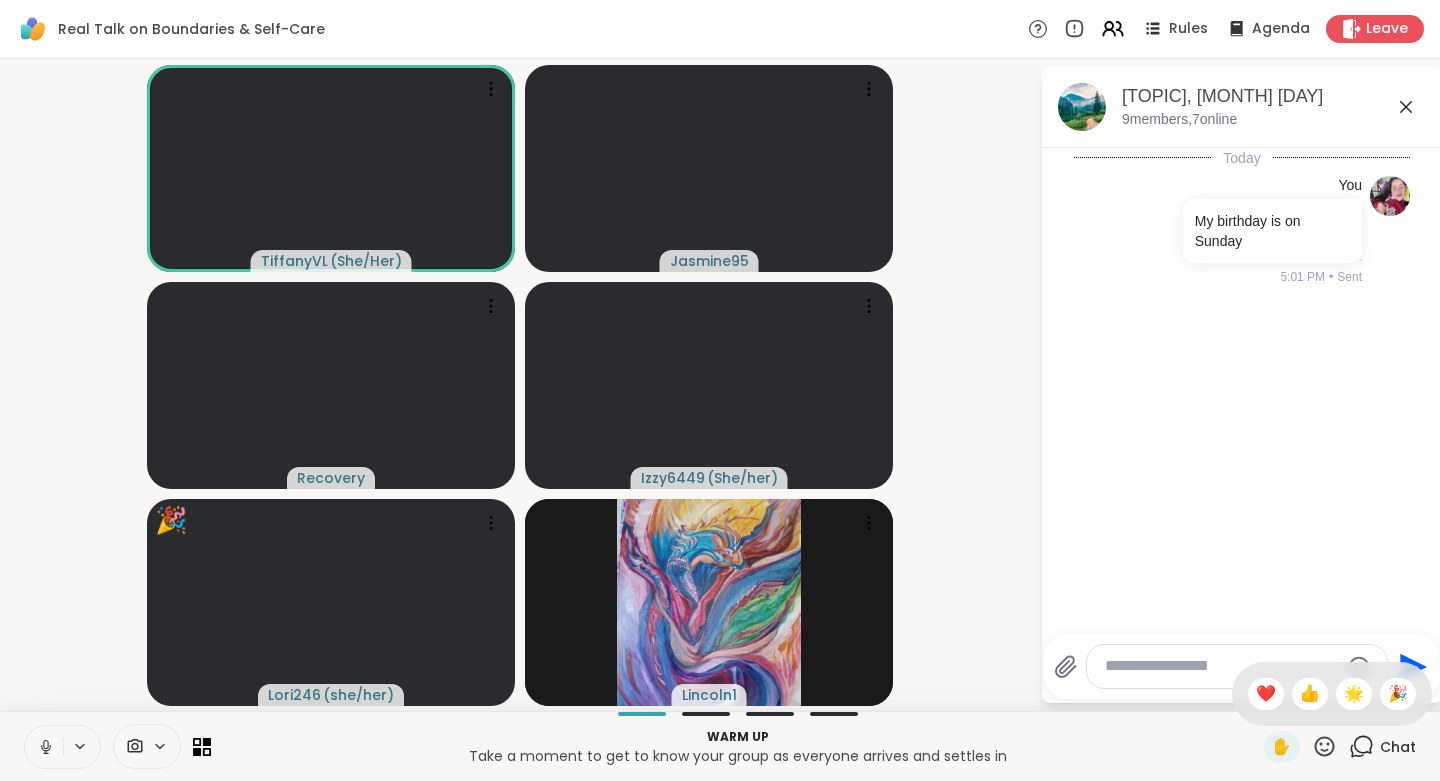 click on "🎉" at bounding box center [1398, 694] 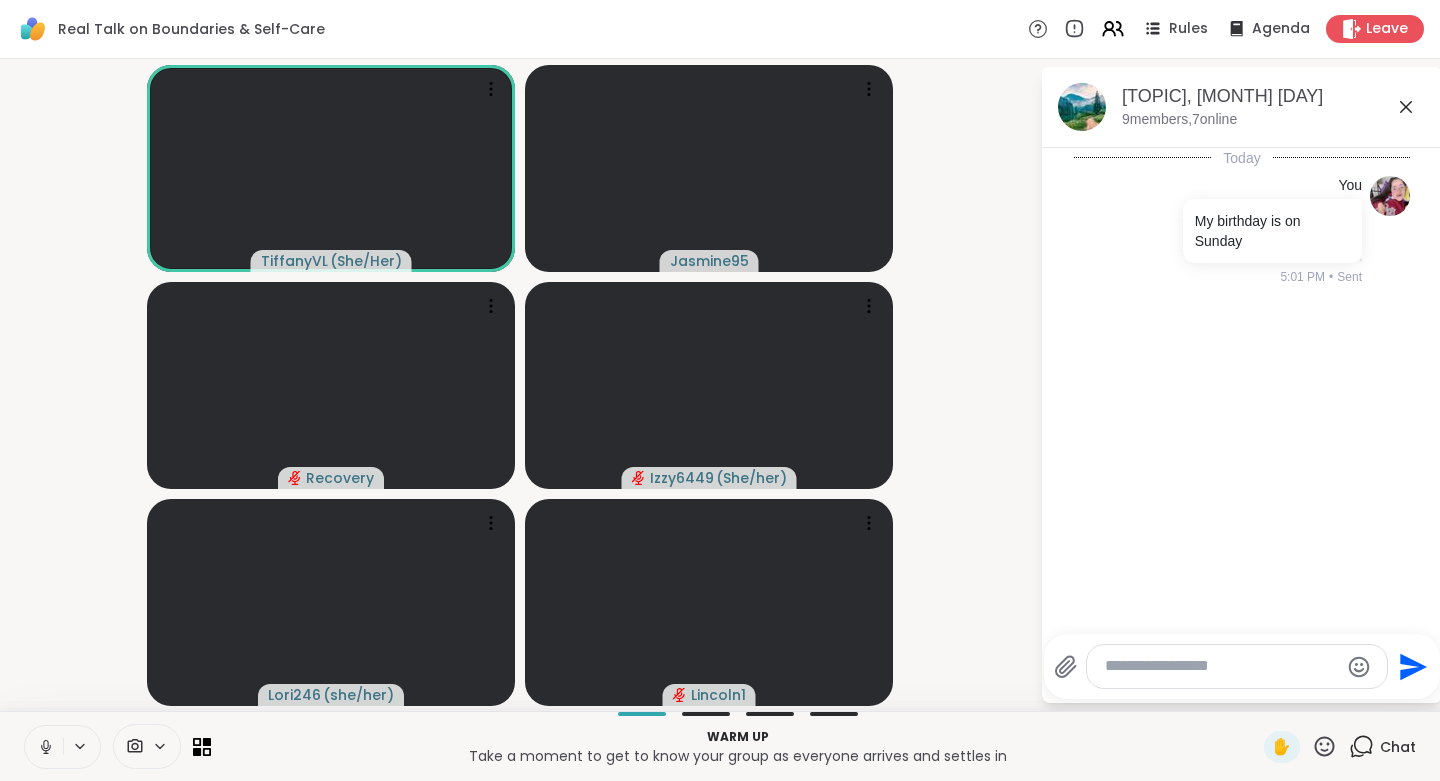 click 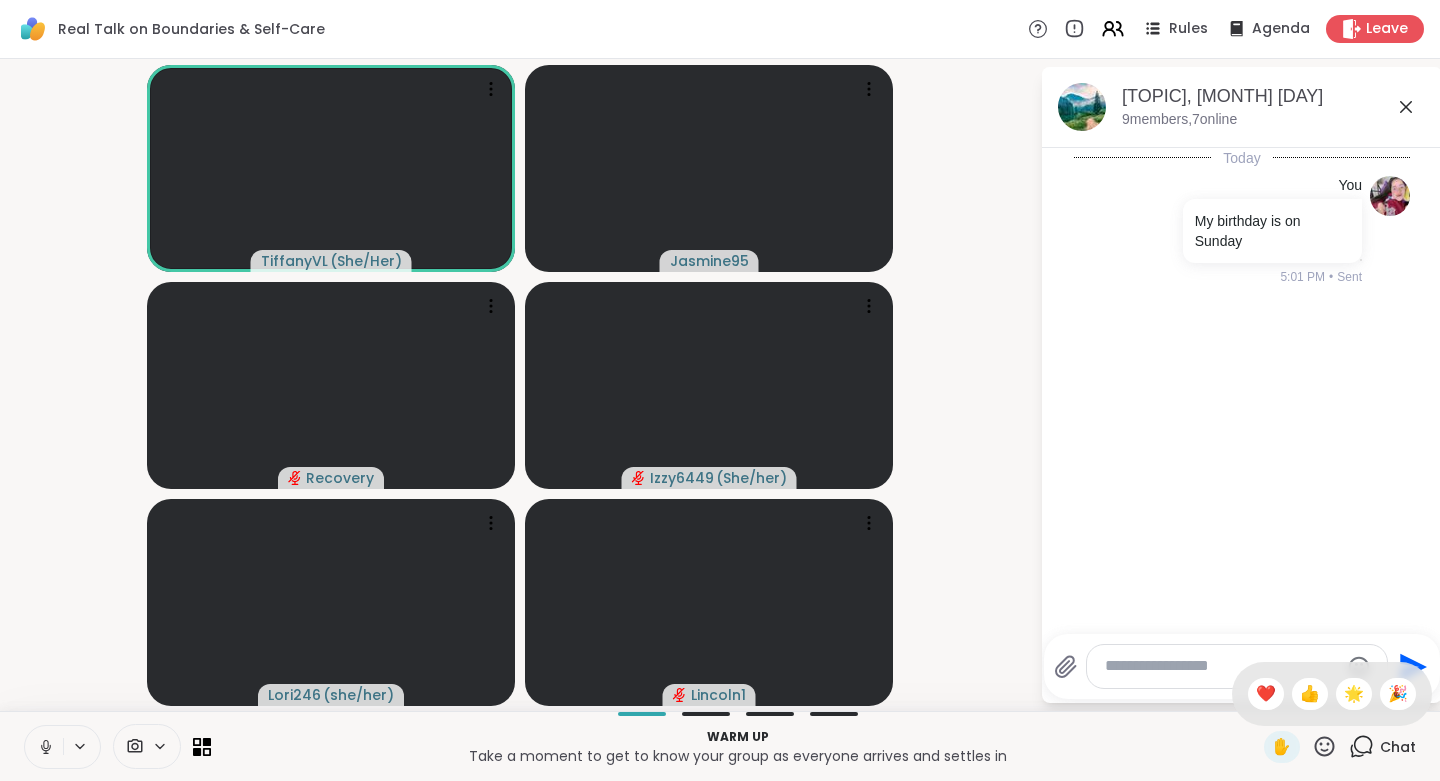 click on "🌟" at bounding box center [1354, 694] 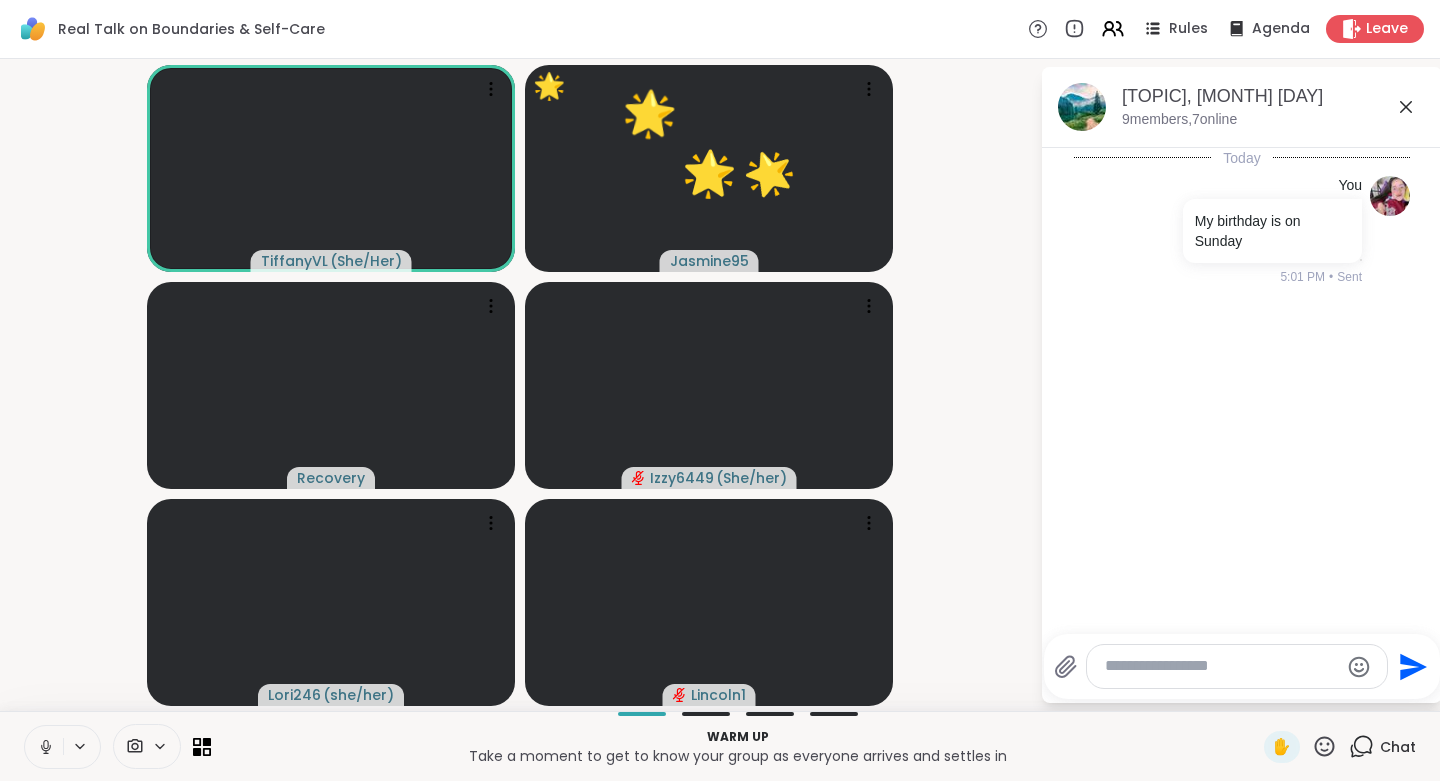 click 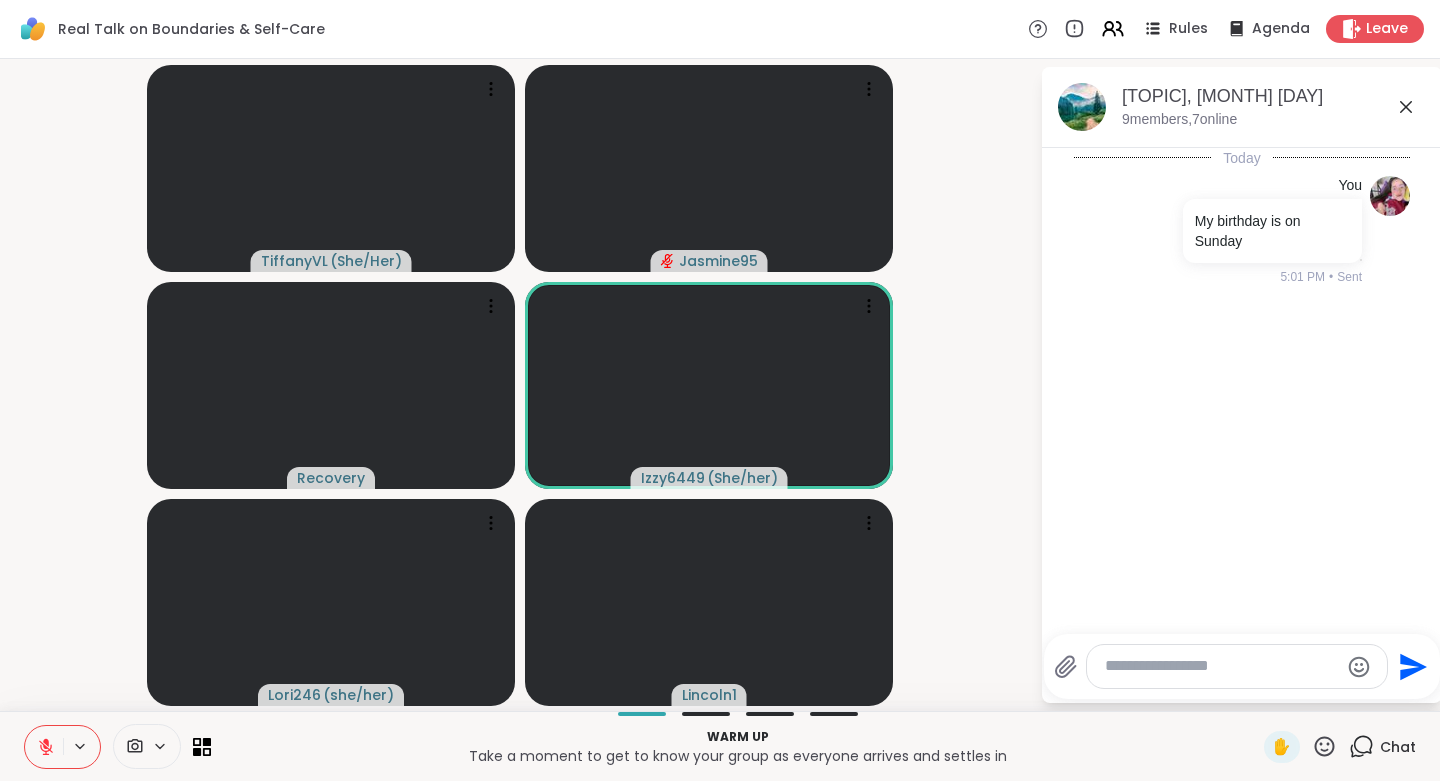 click 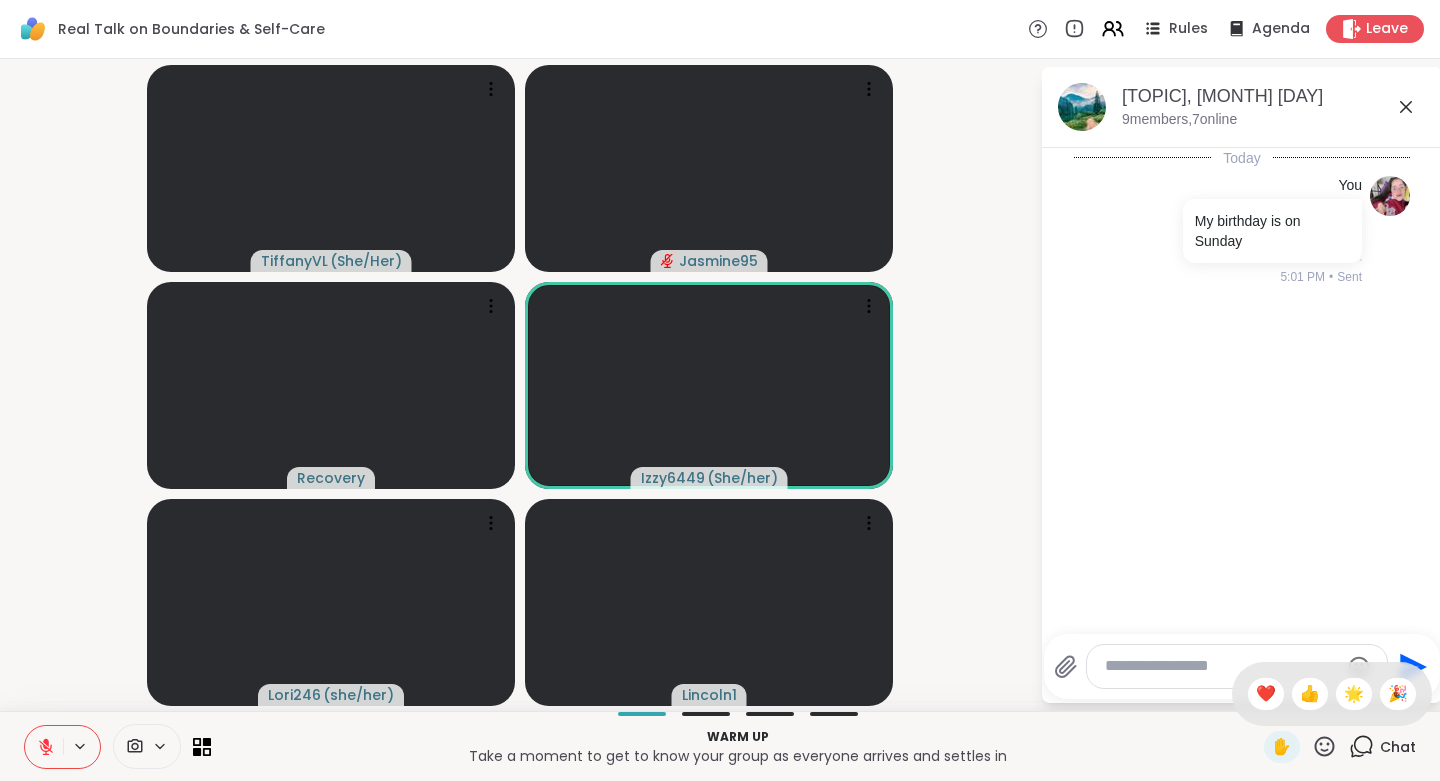 click on "❤️" at bounding box center [1266, 694] 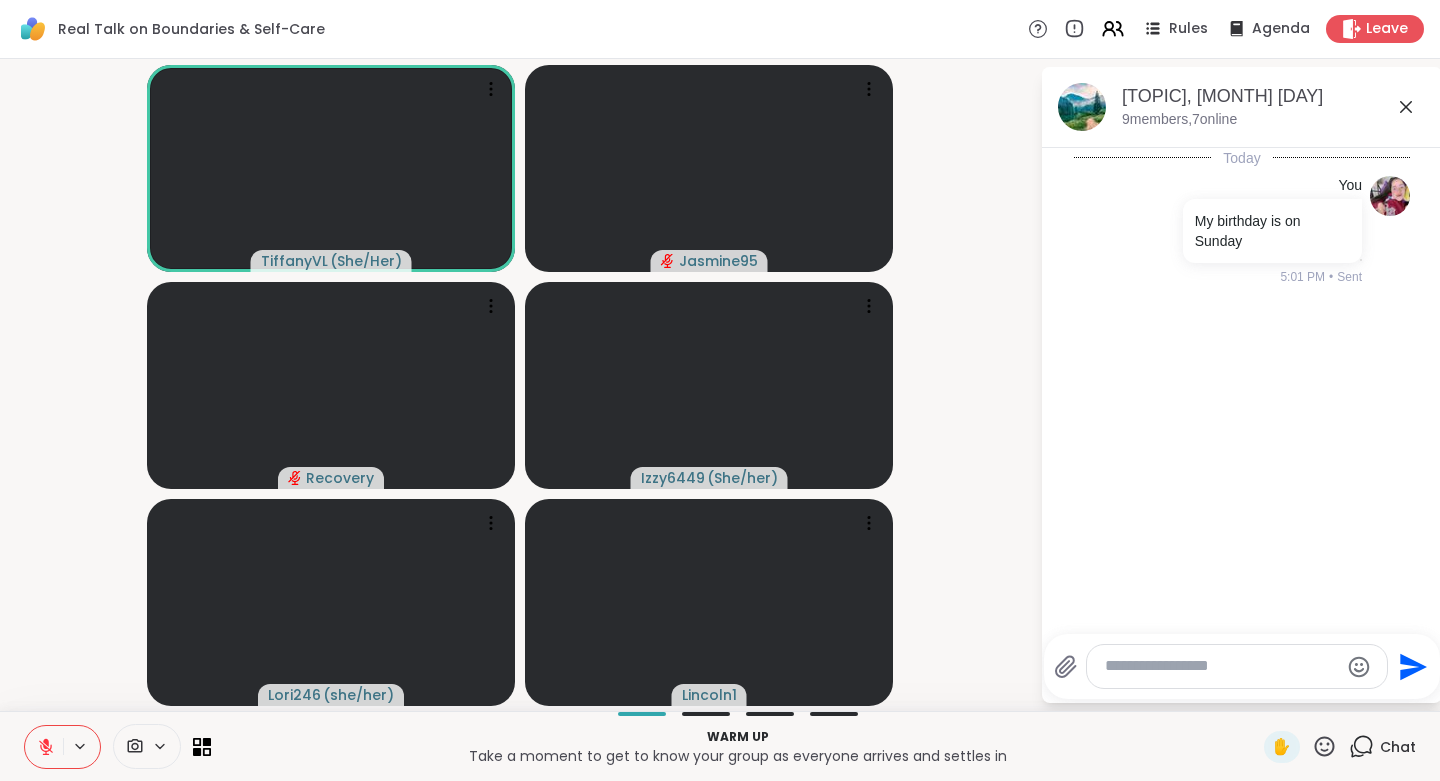 click 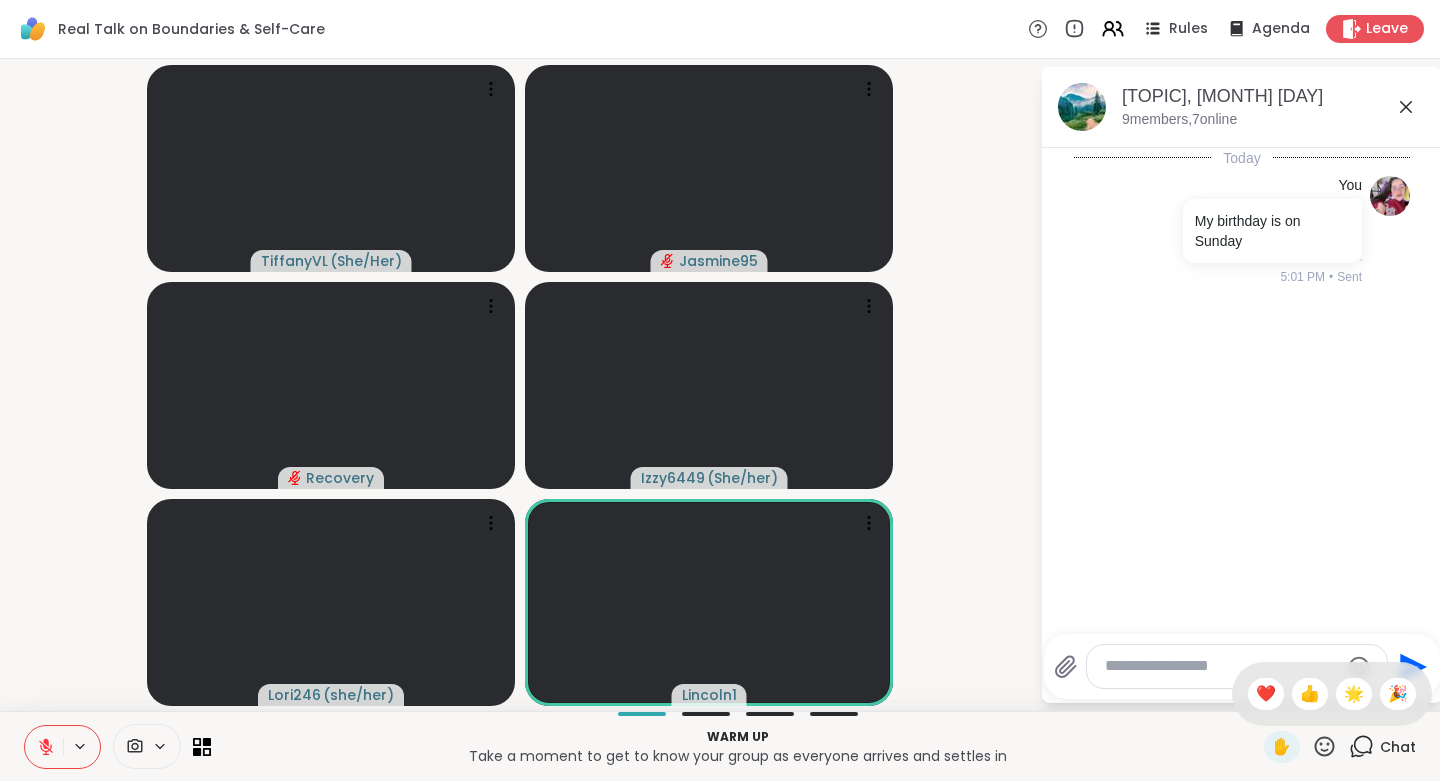 click on "👍" at bounding box center (1310, 694) 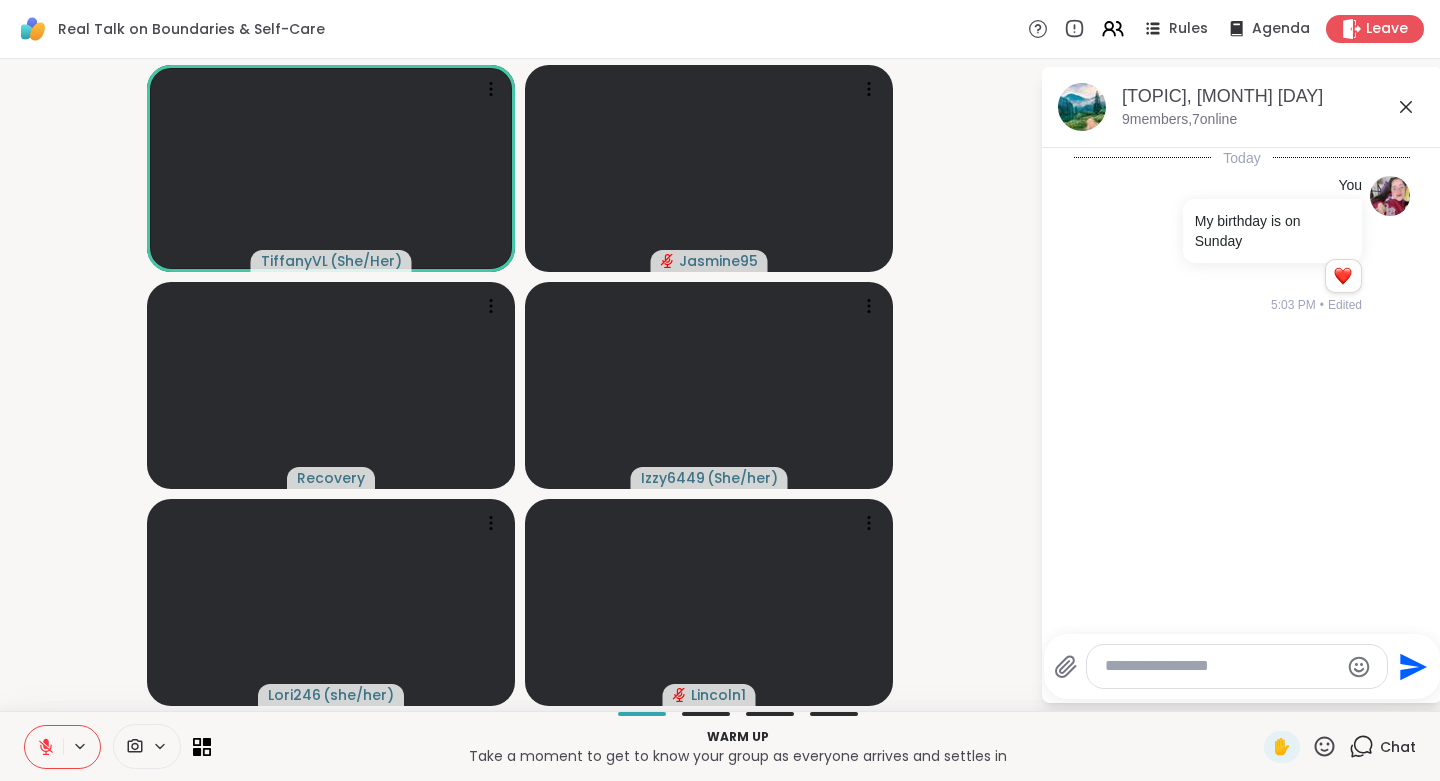 click 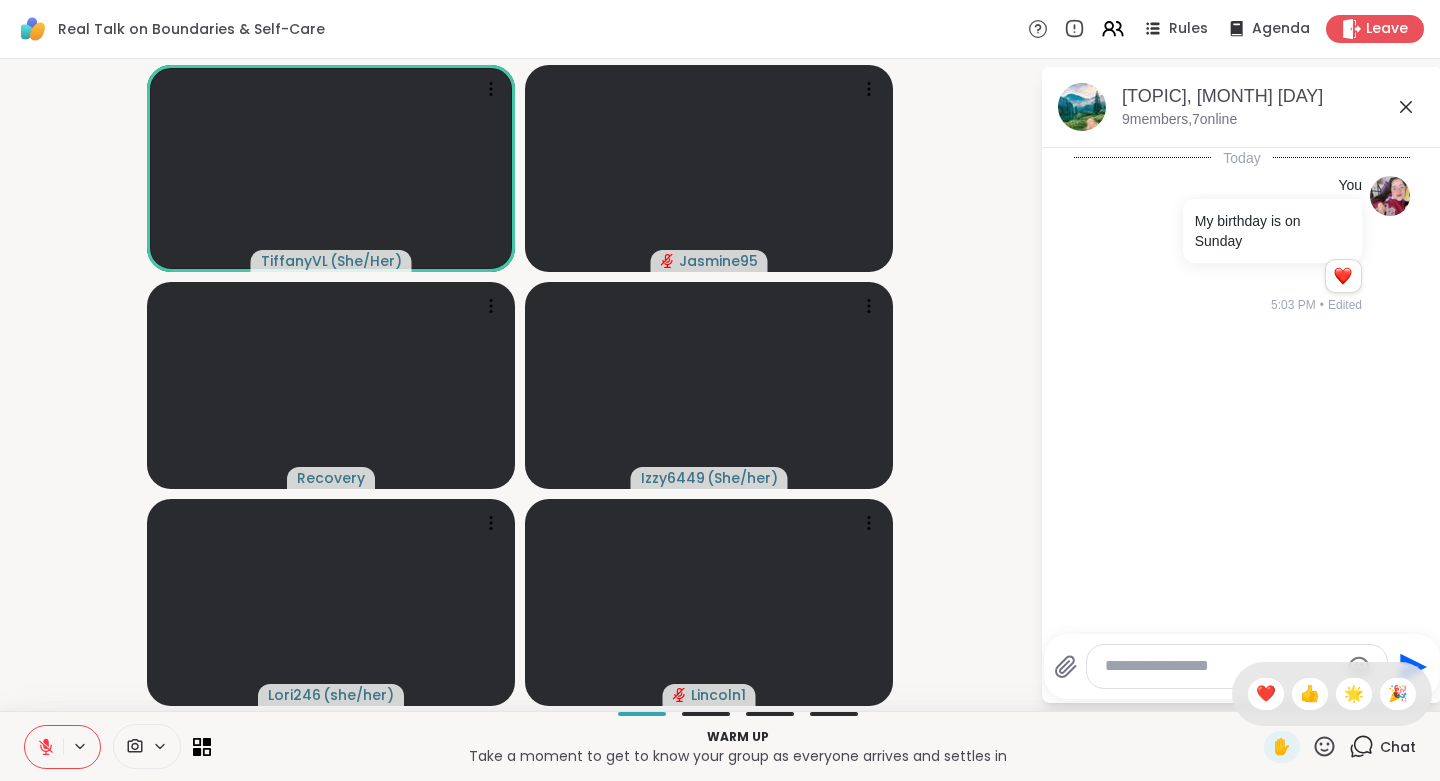 click on "❤️" at bounding box center (1266, 694) 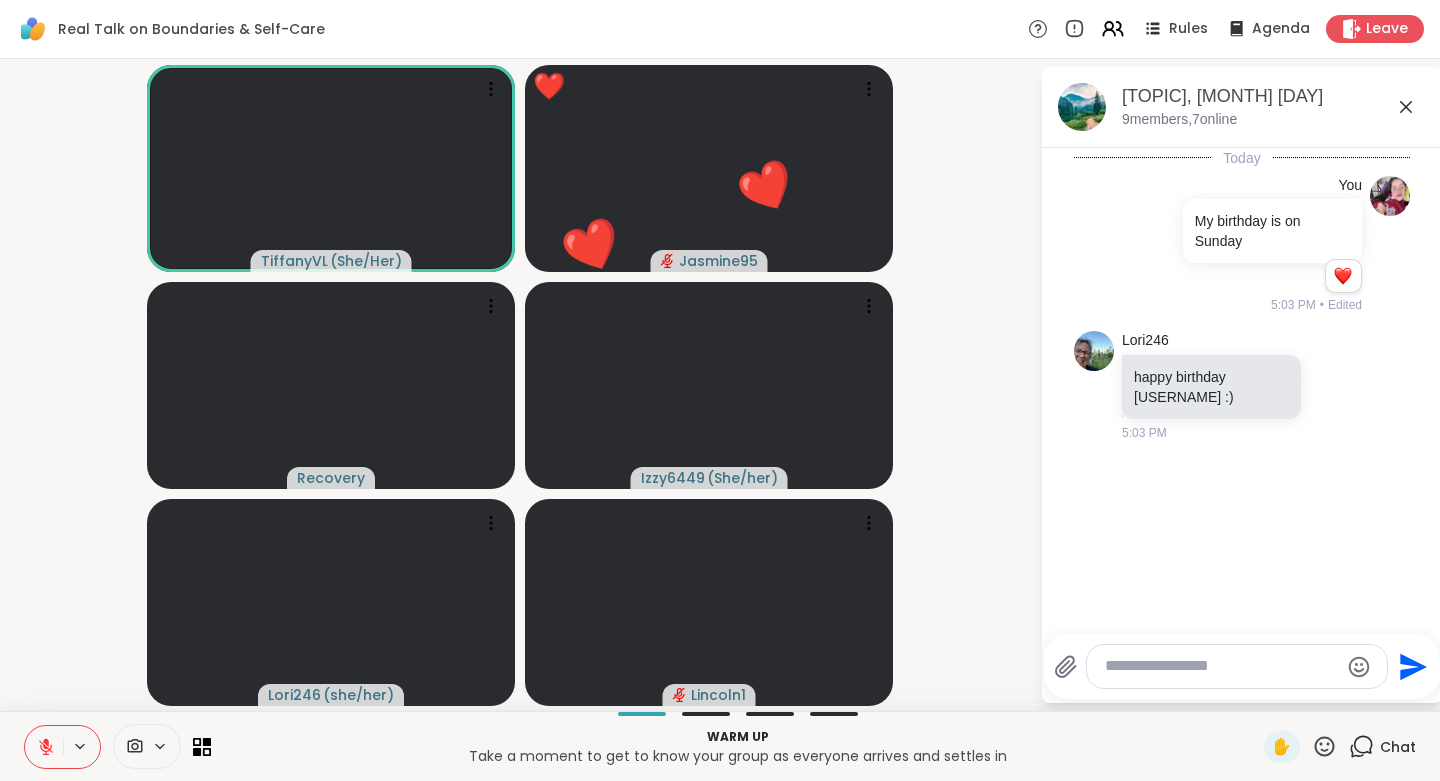click at bounding box center (1221, 666) 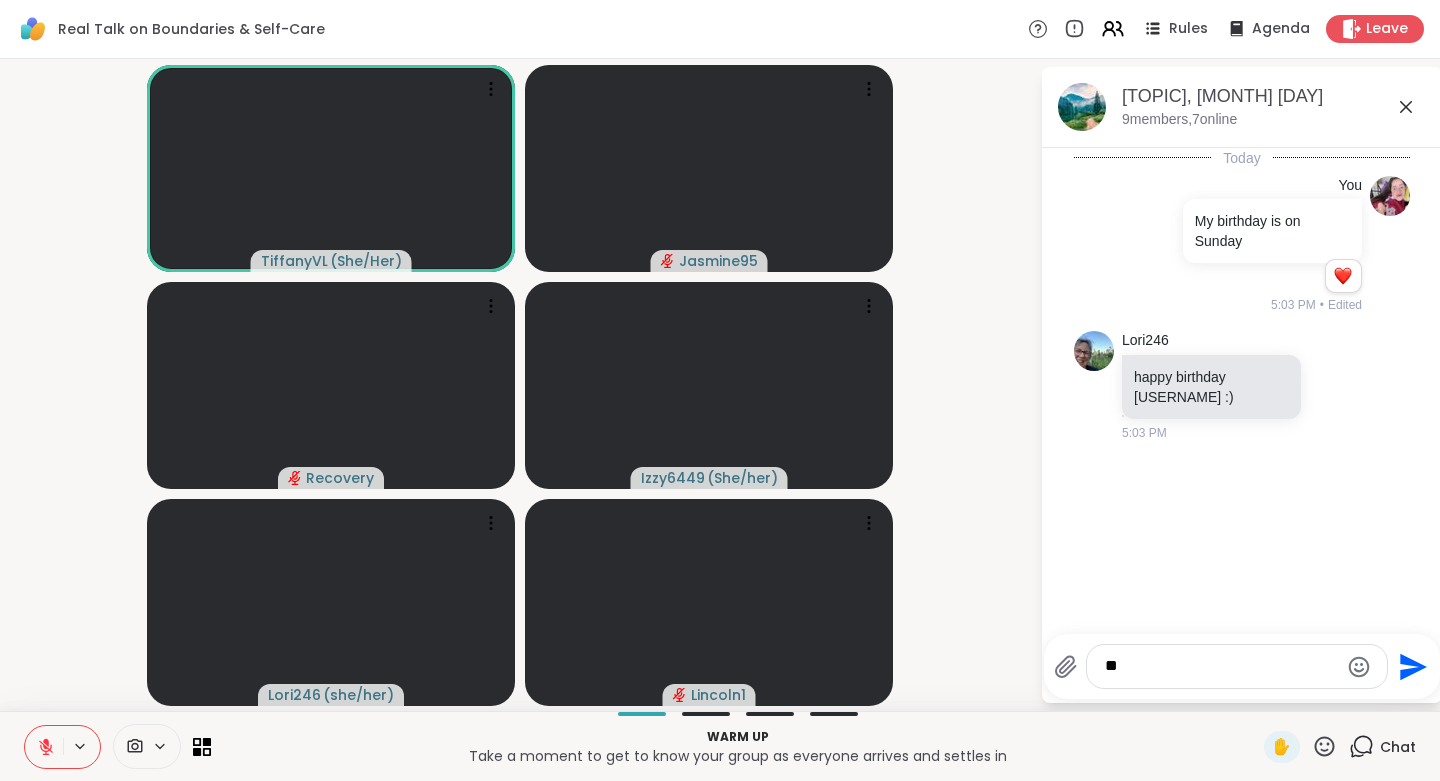 type on "*" 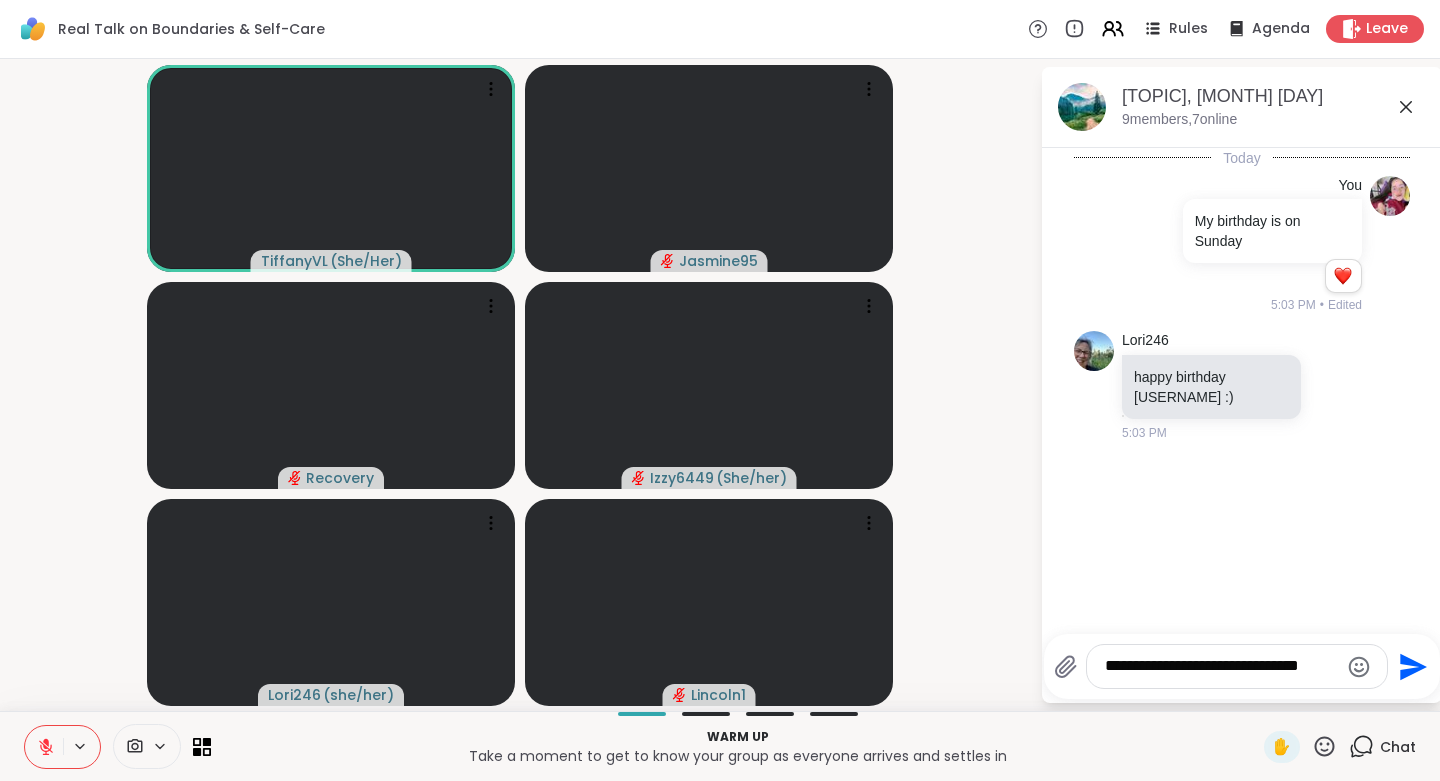 type on "**********" 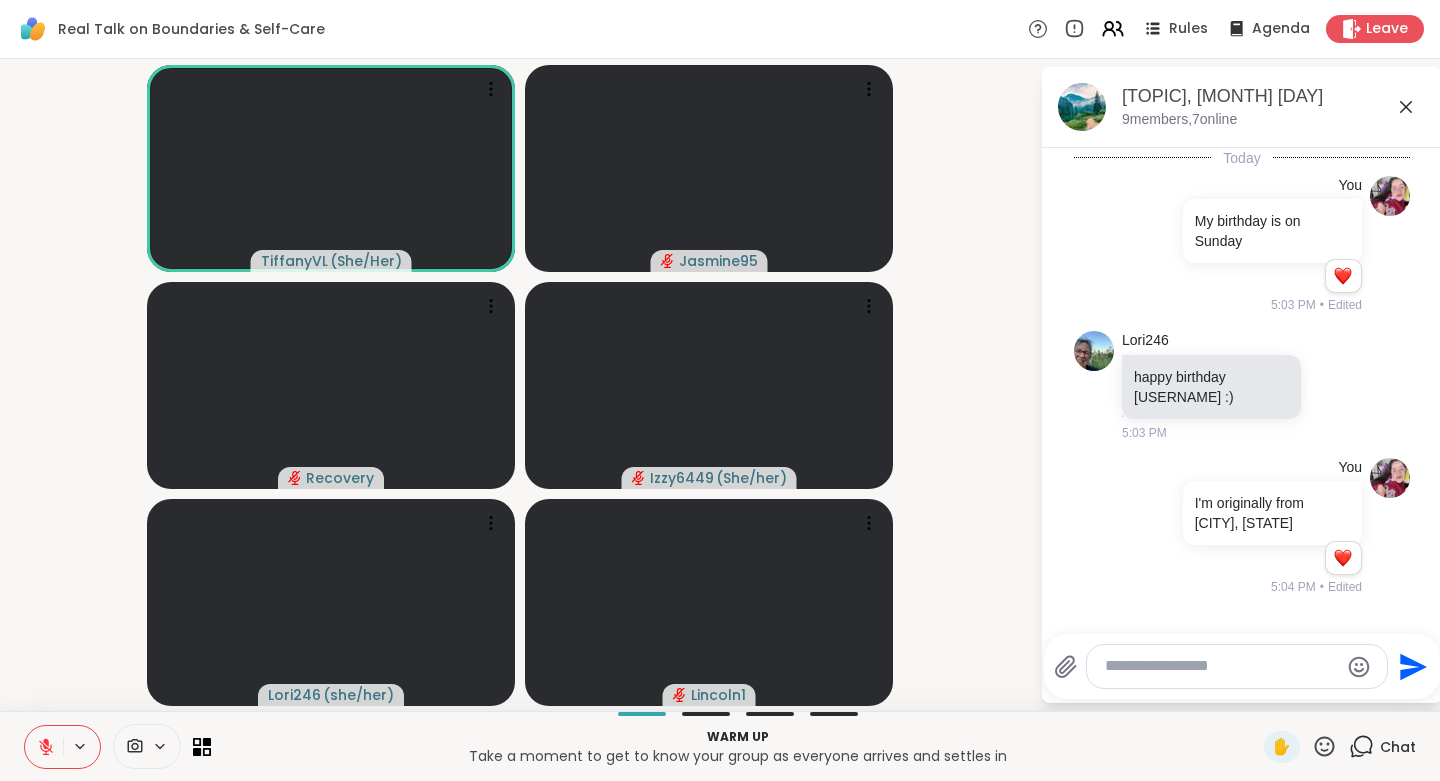 click 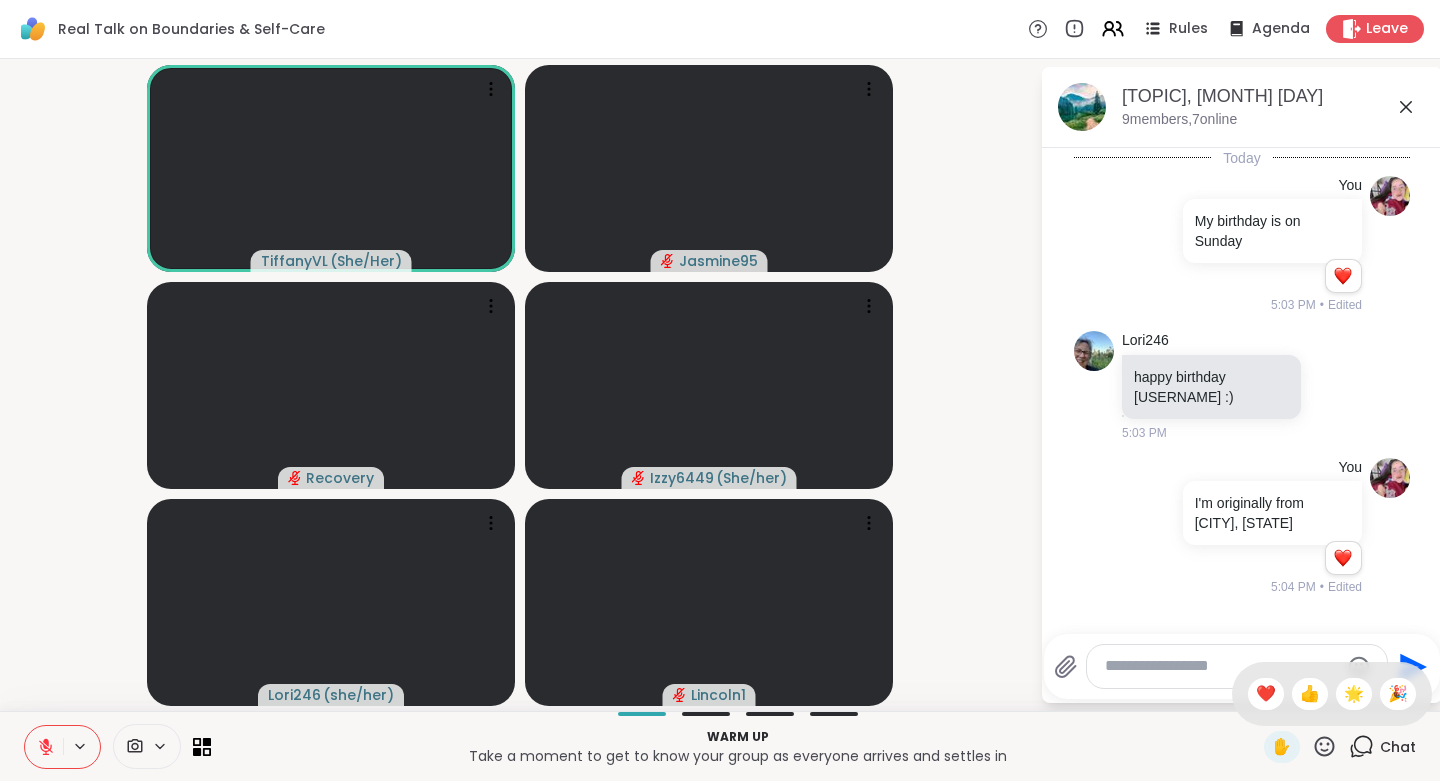 click on "❤️" at bounding box center (1266, 694) 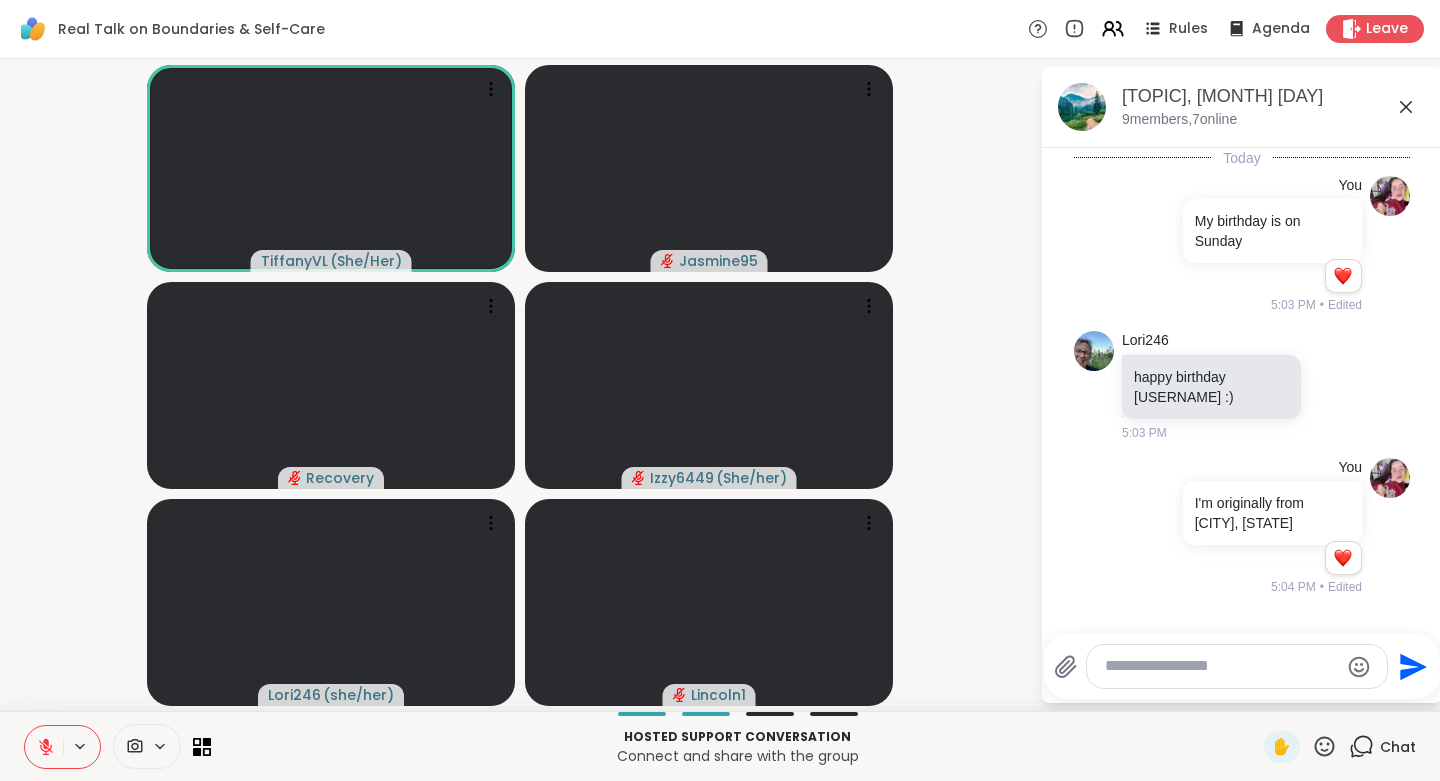 click 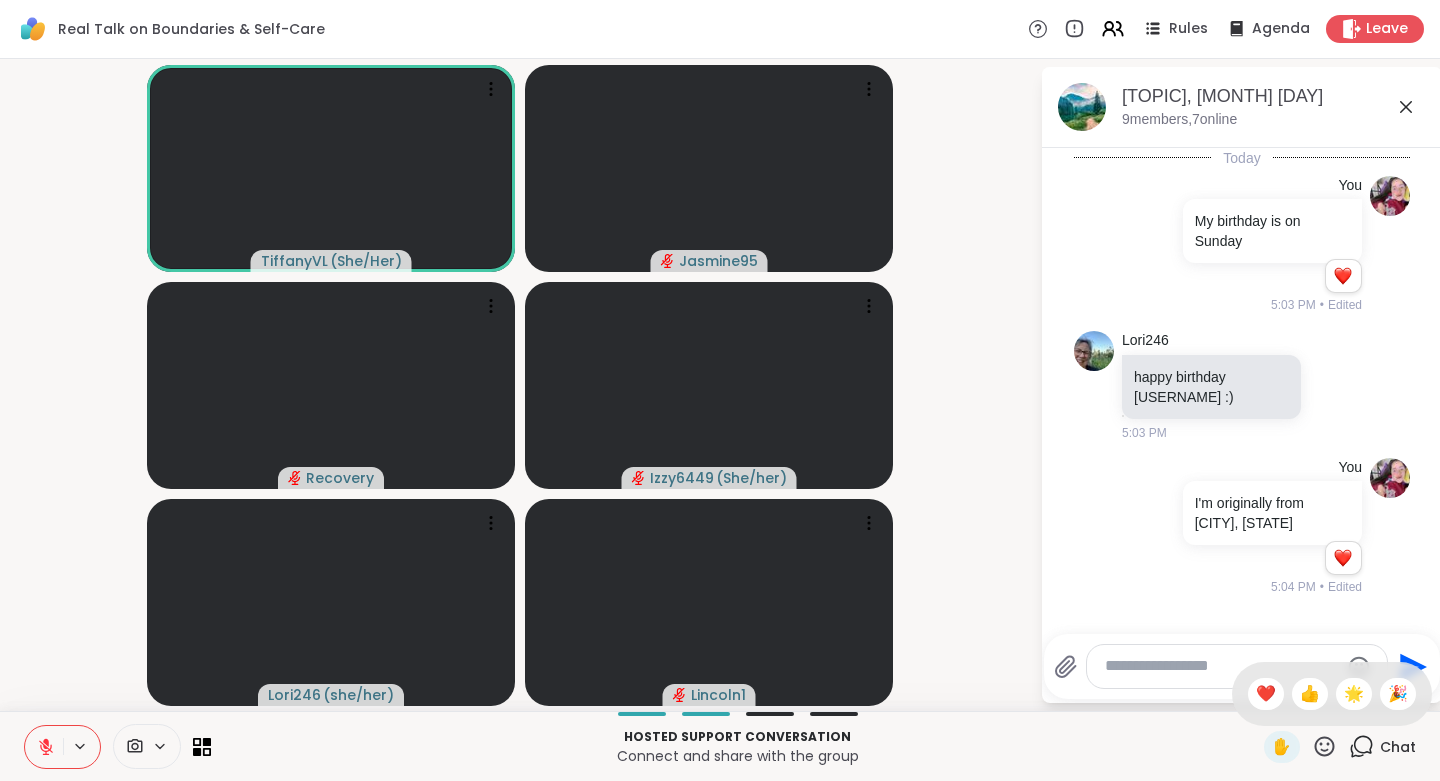 click on "🌟" at bounding box center (1354, 694) 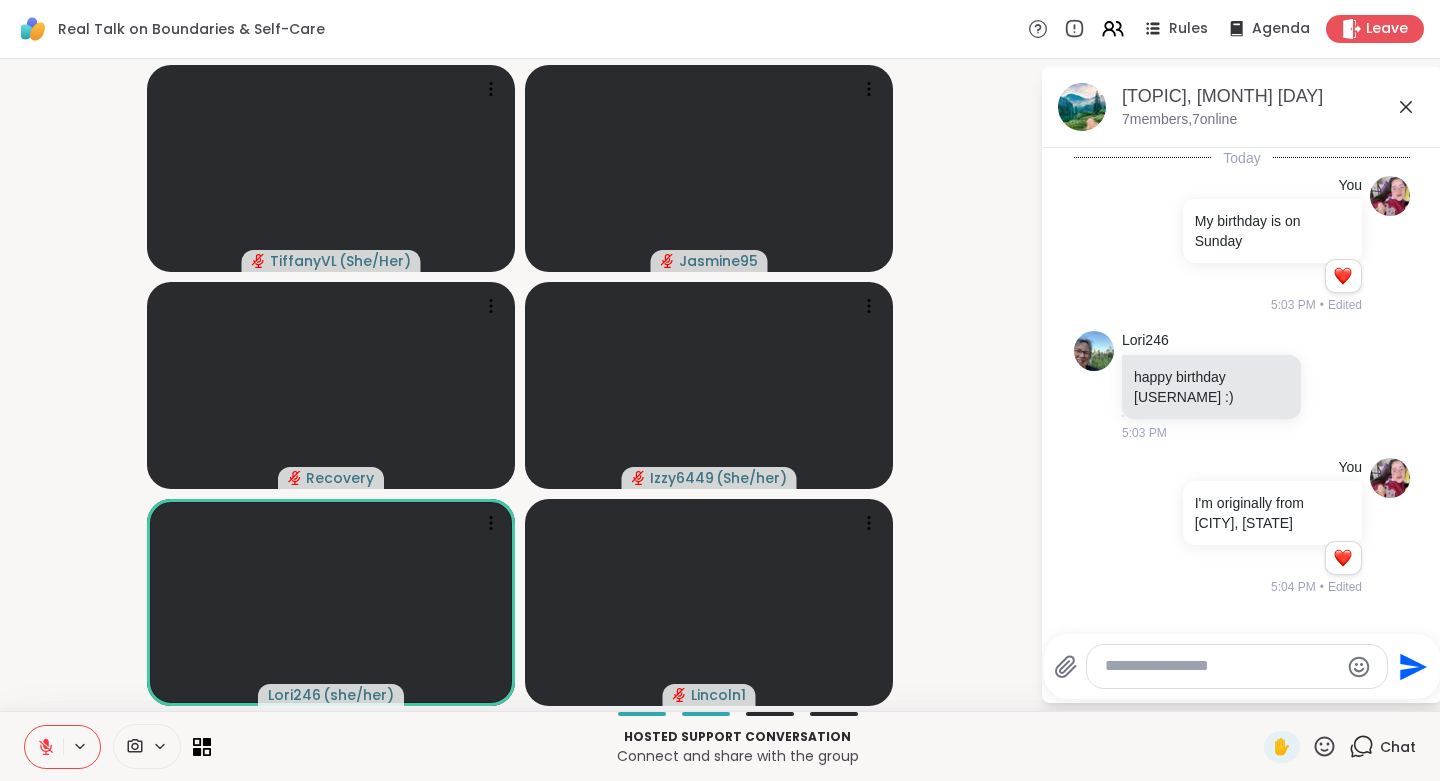 click 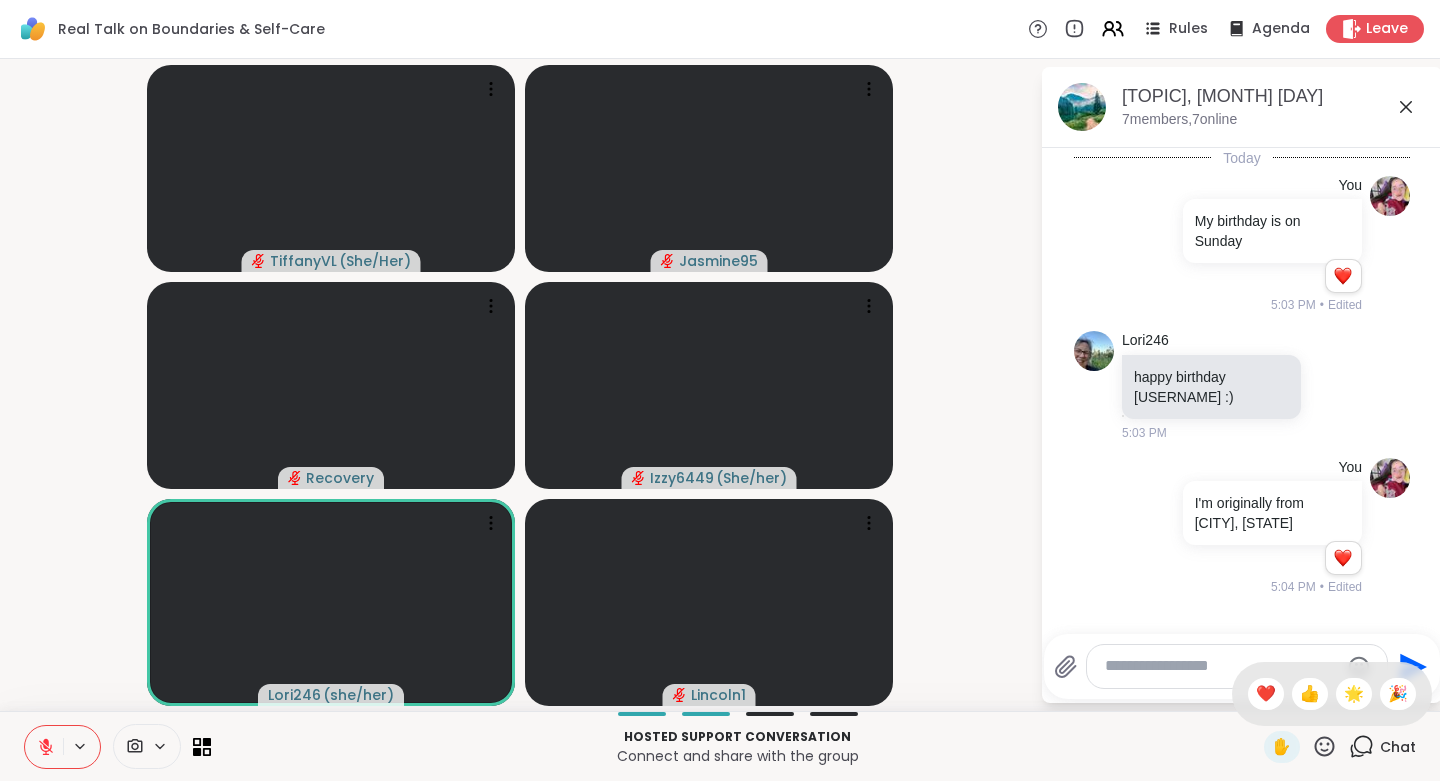 click on "❤️" at bounding box center (1266, 694) 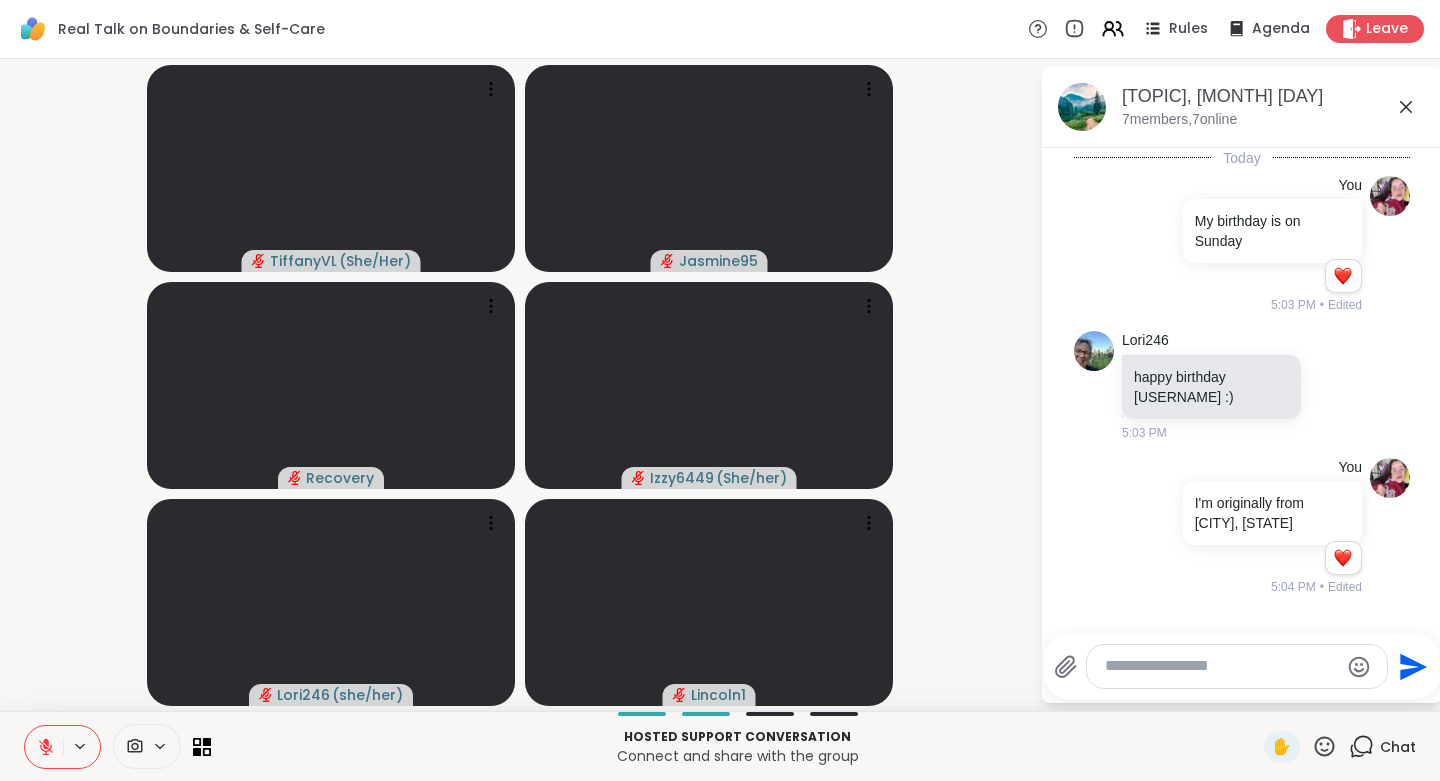 click 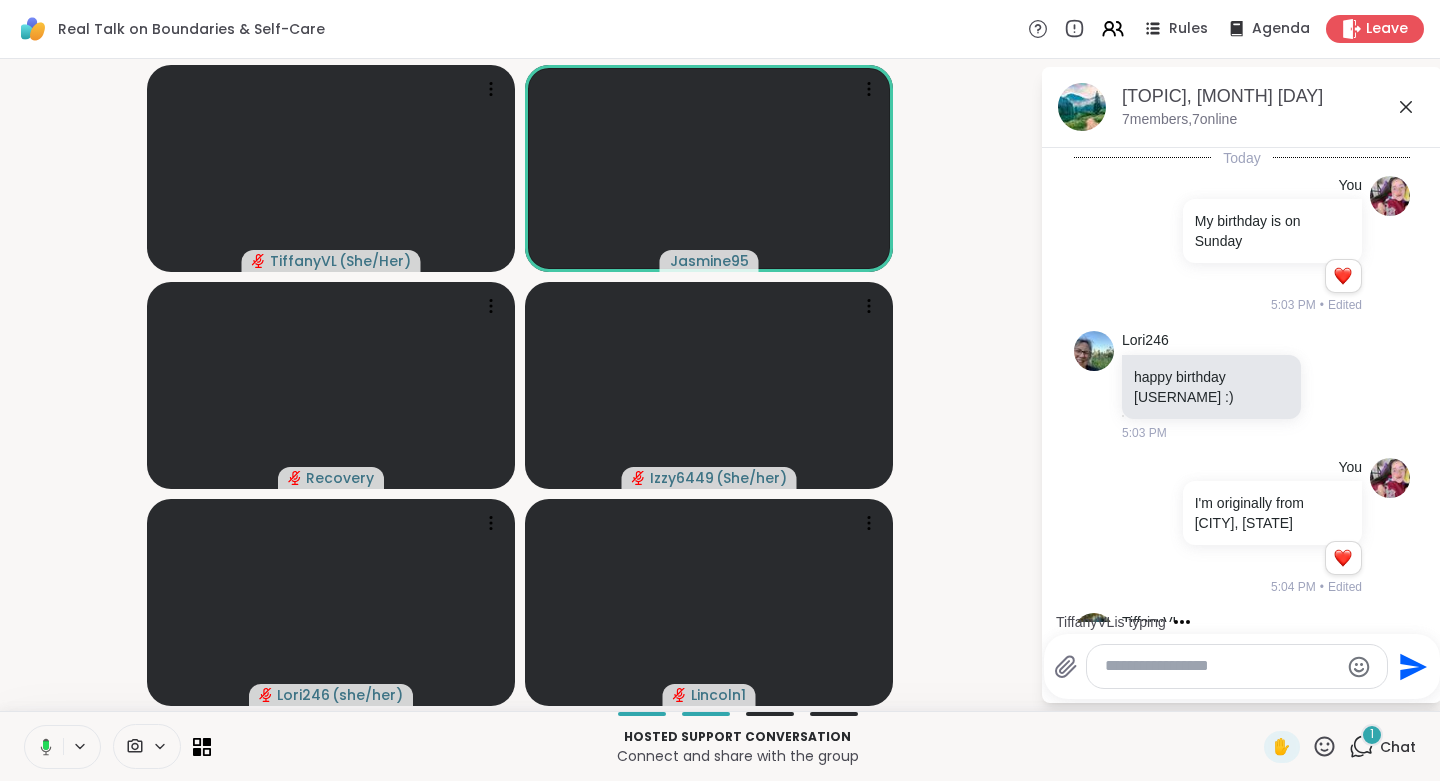 scroll, scrollTop: 181, scrollLeft: 0, axis: vertical 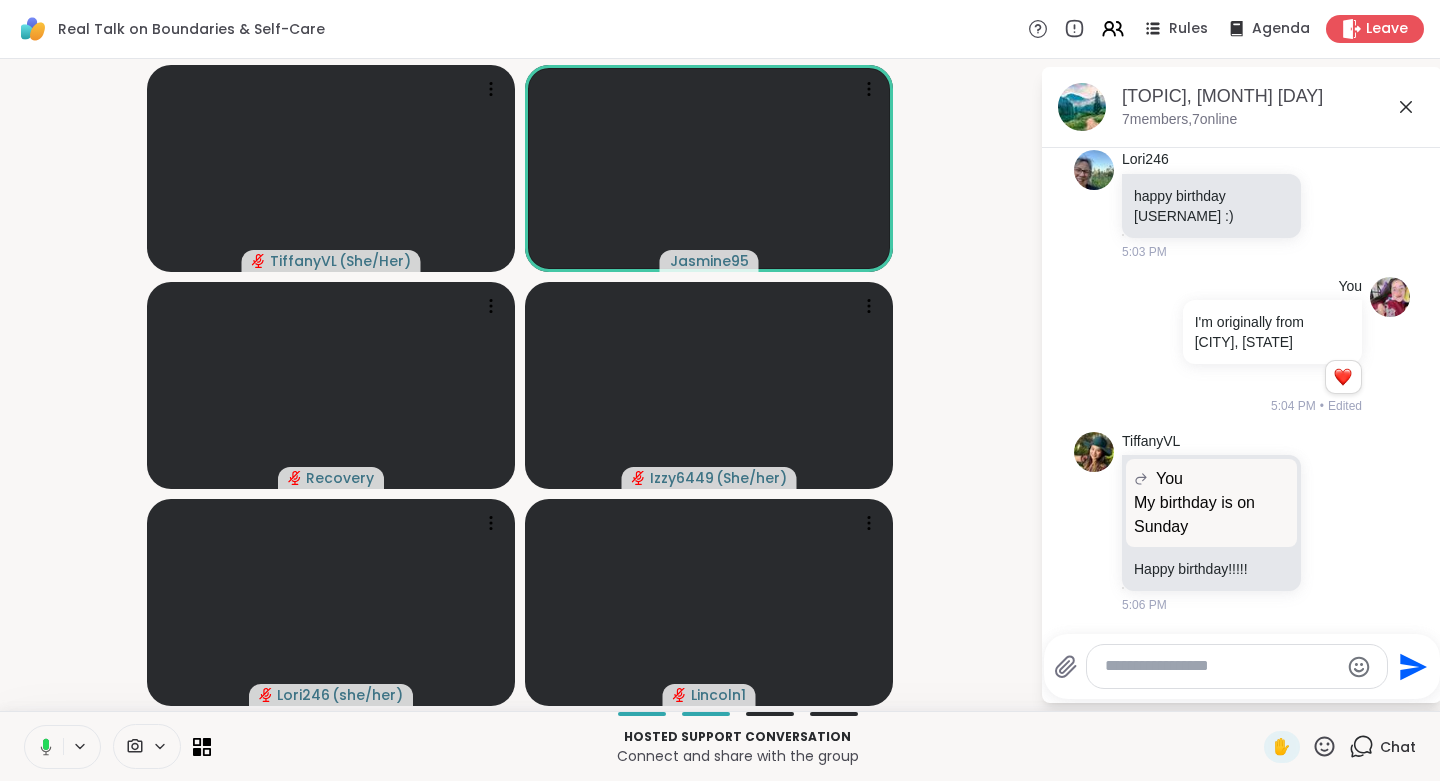 click 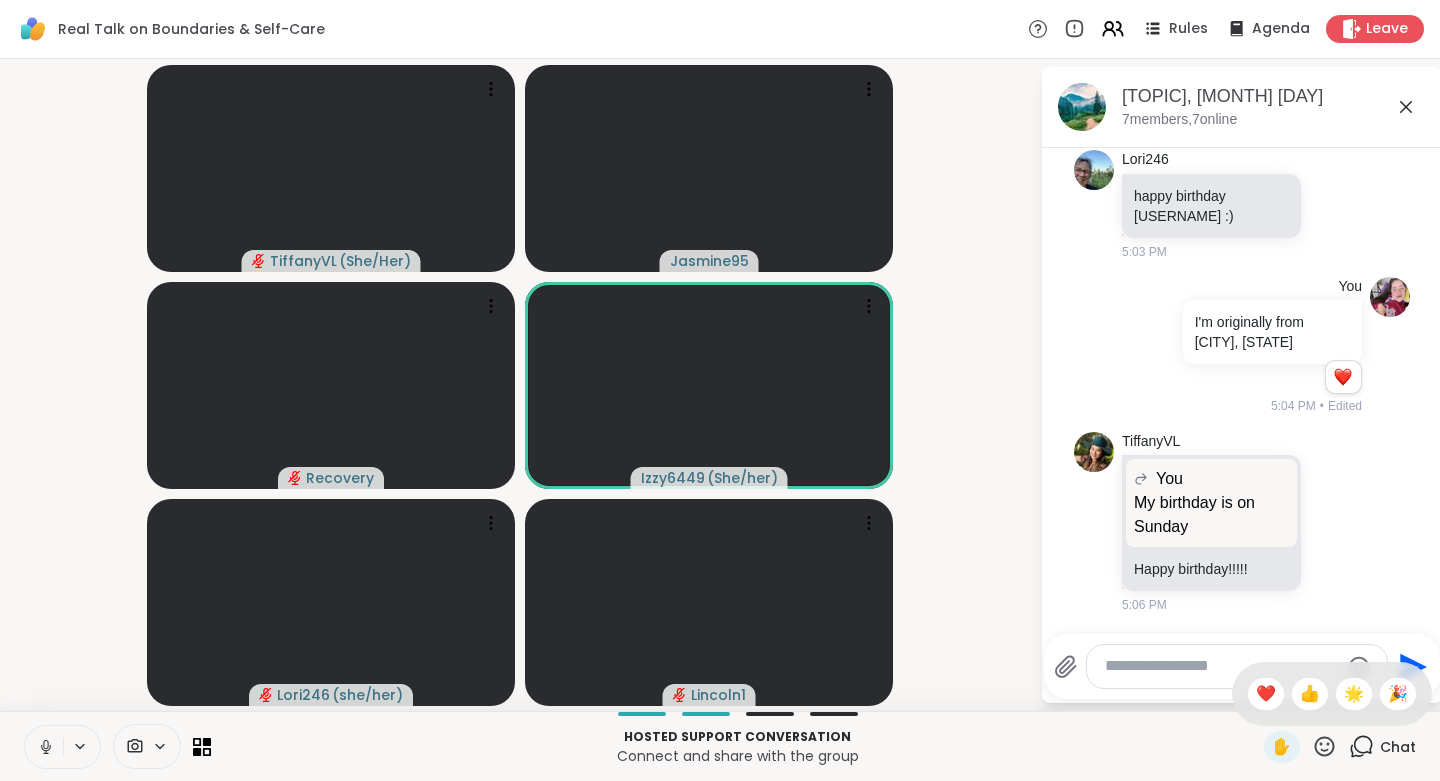 click 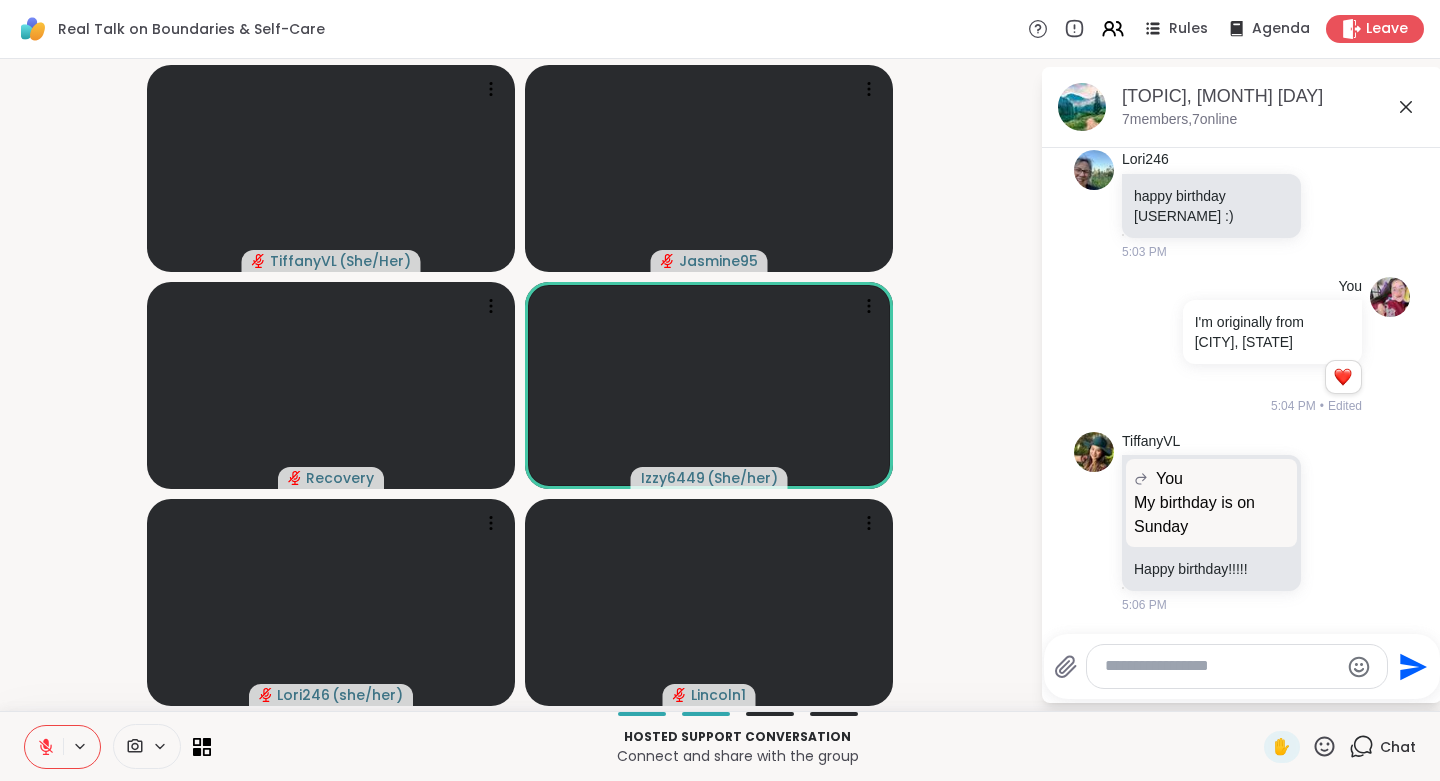 click 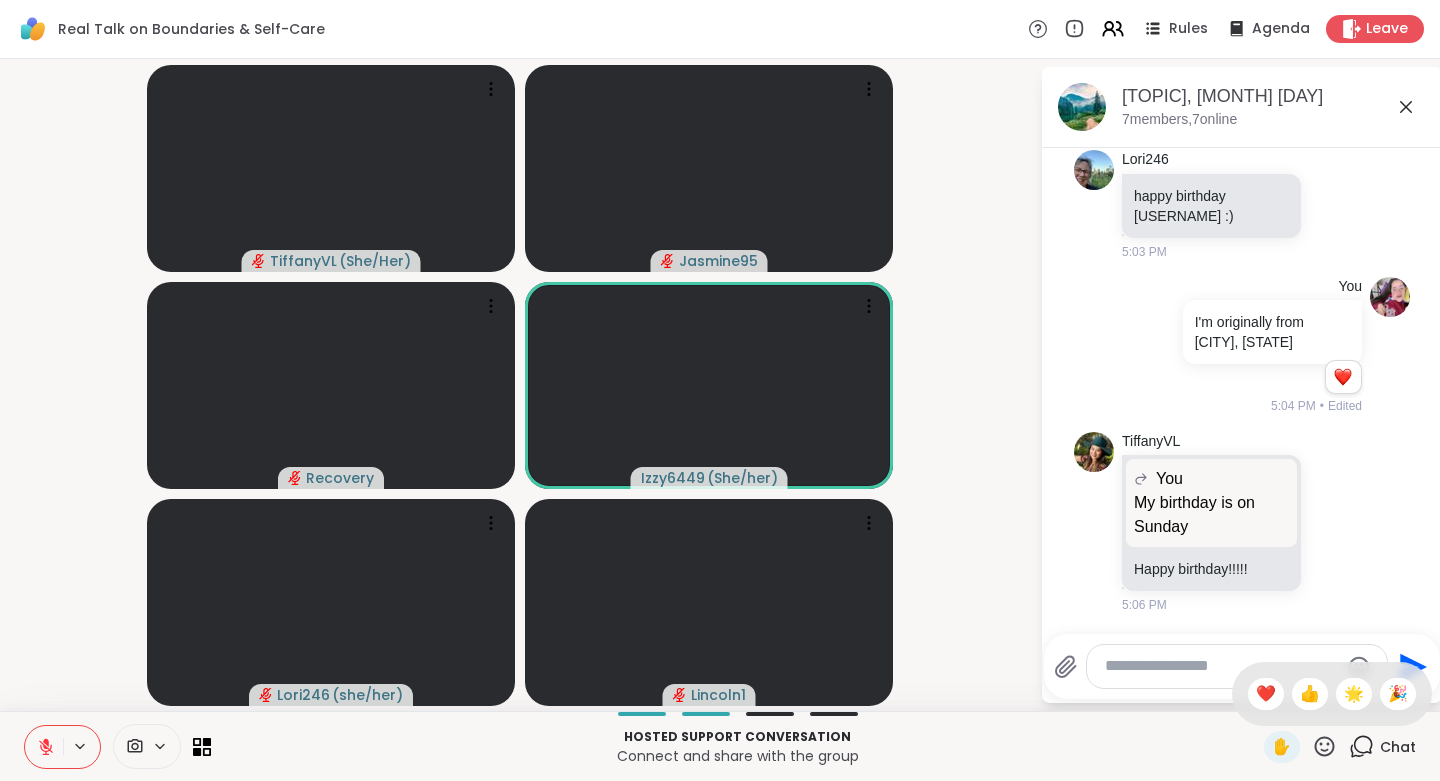 click on "❤️" at bounding box center (1266, 694) 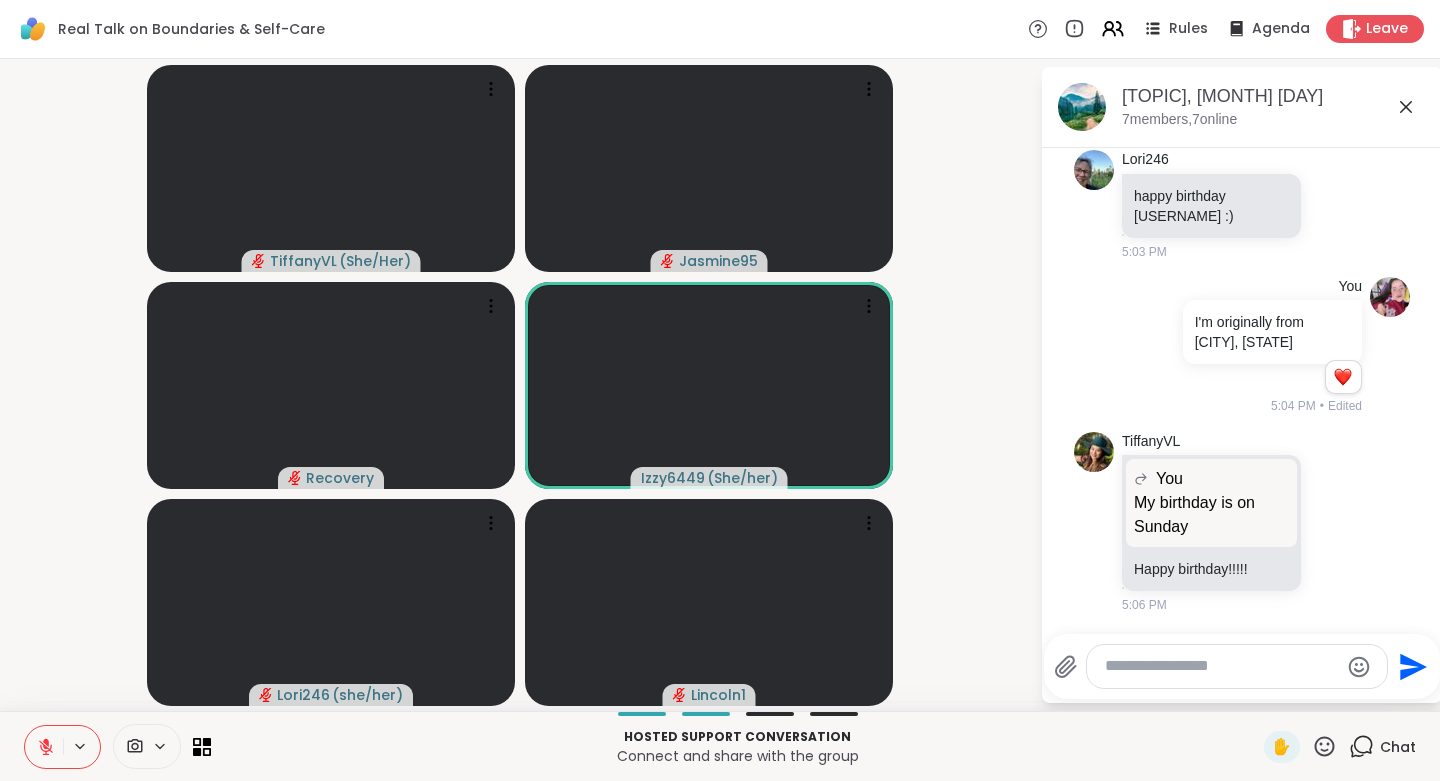click 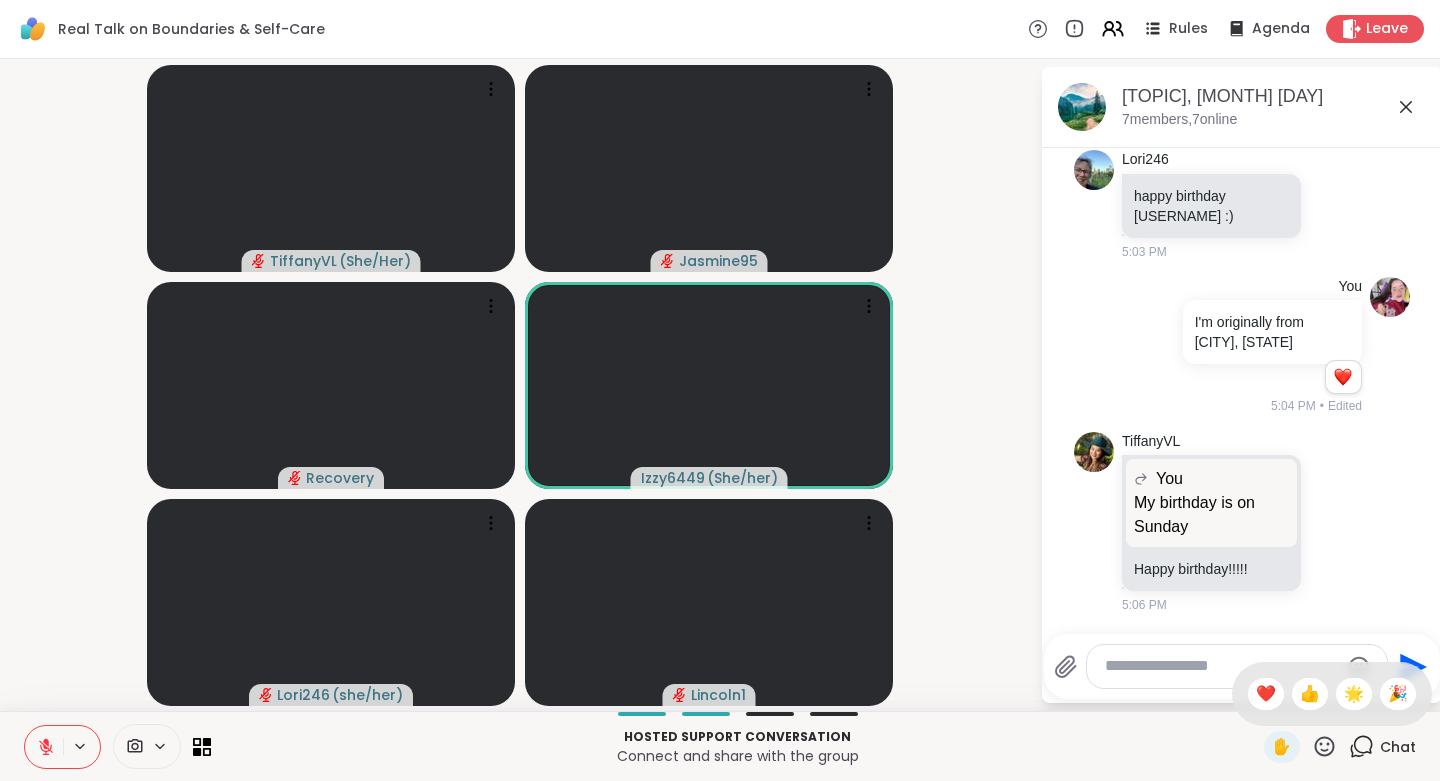 click on "👍" at bounding box center [1310, 694] 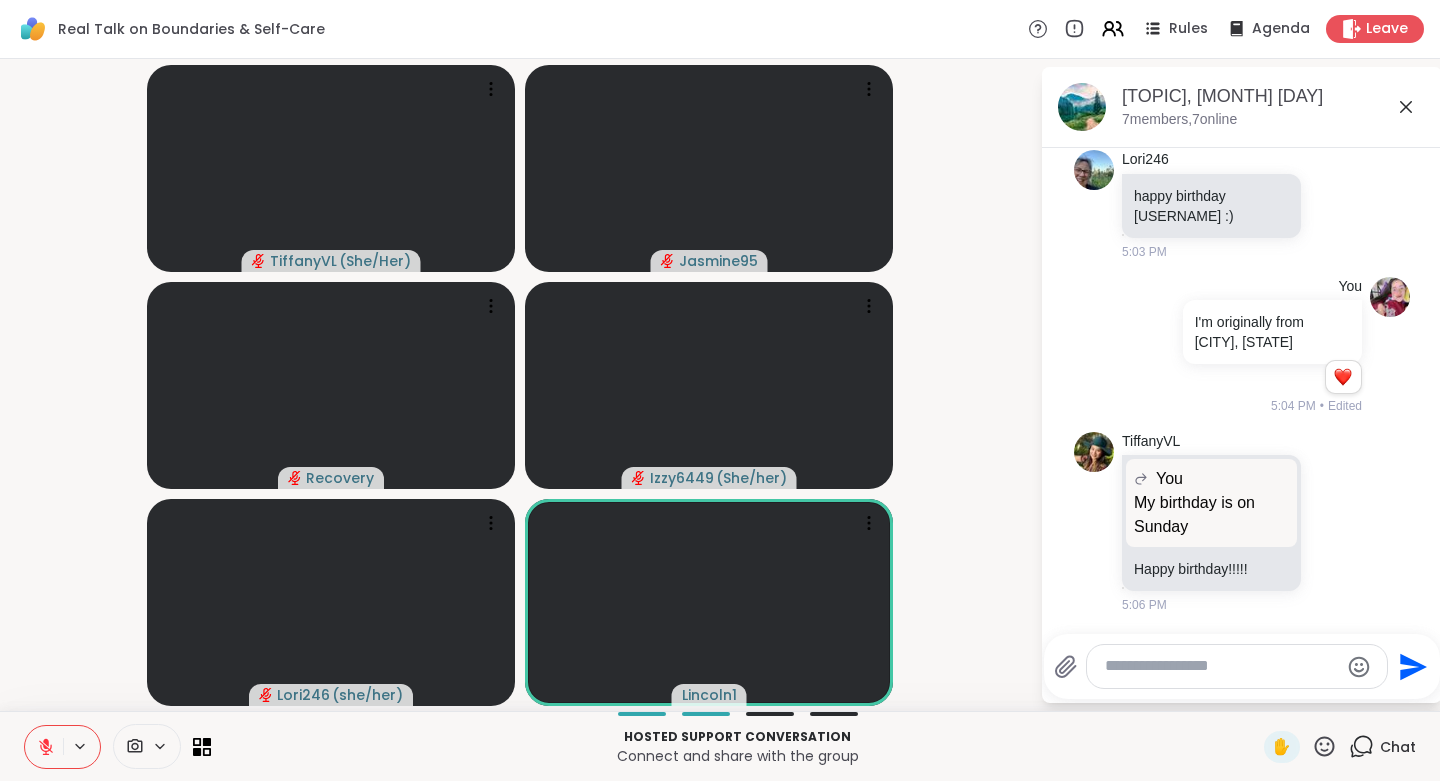 click 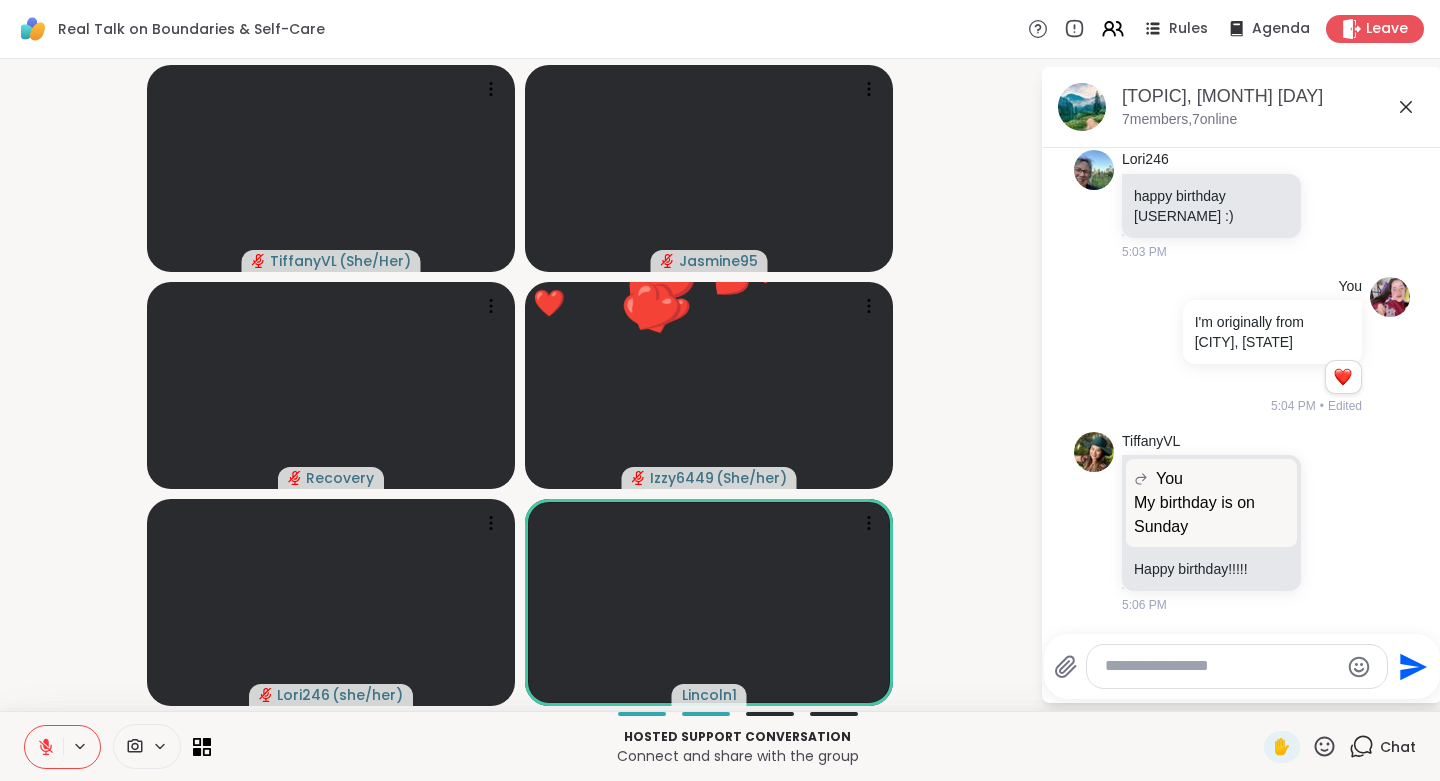click at bounding box center [1336, 490] 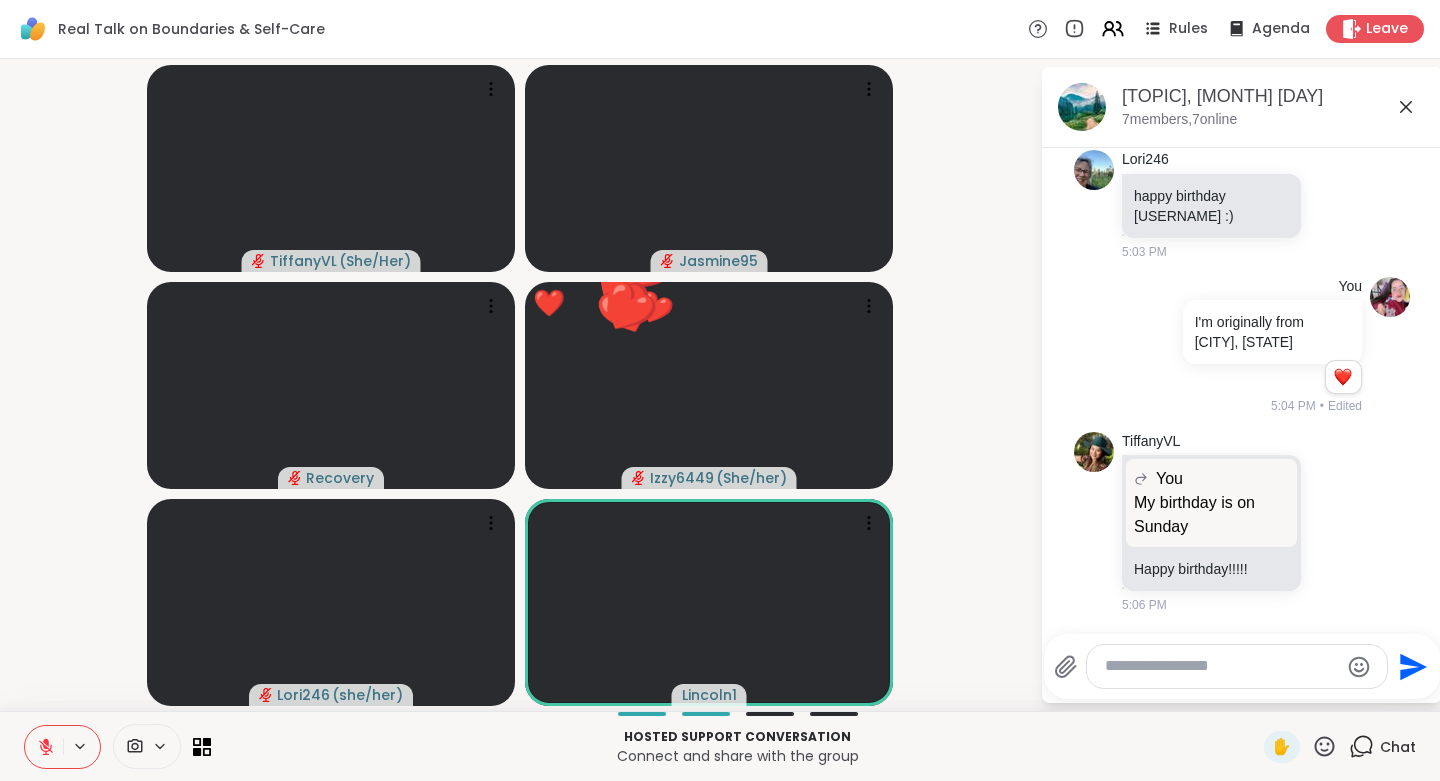scroll, scrollTop: 210, scrollLeft: 0, axis: vertical 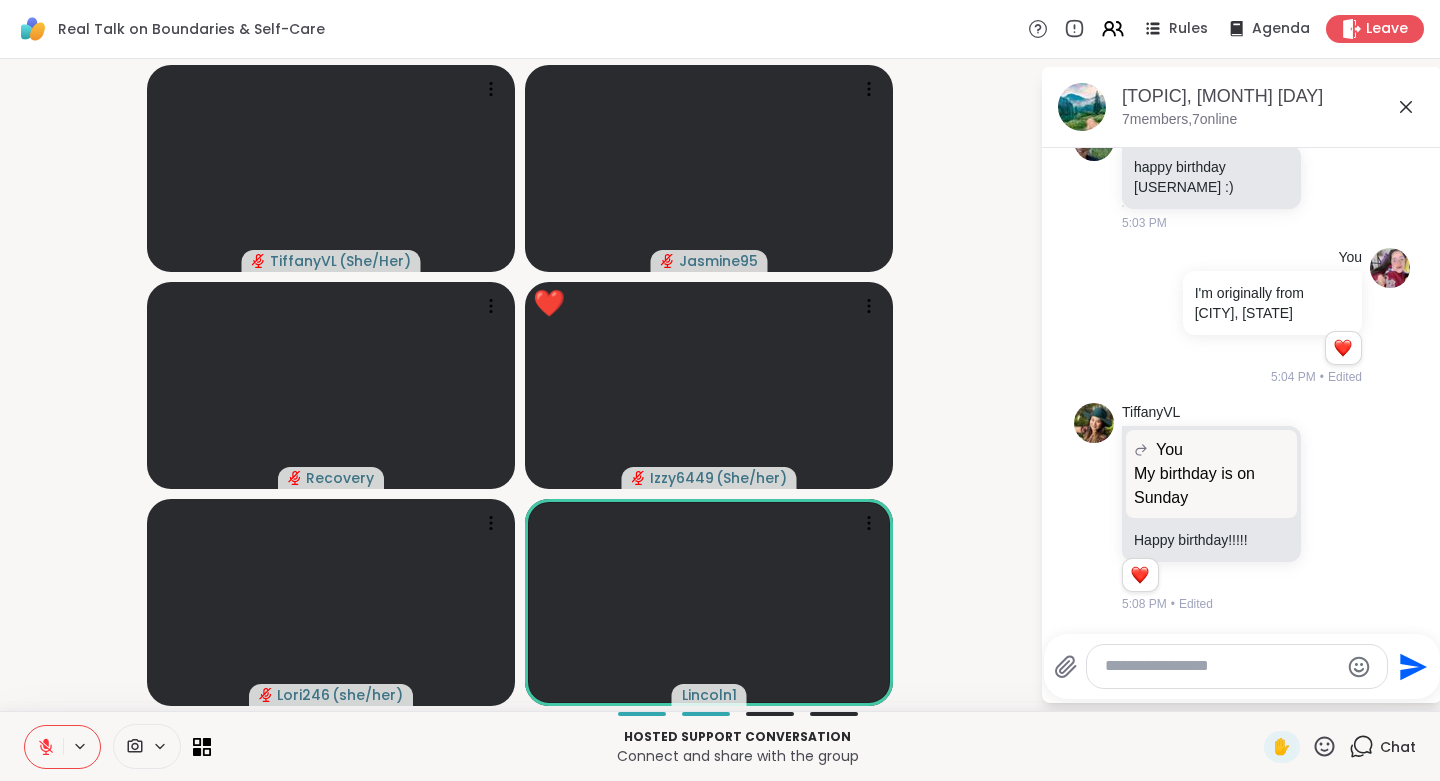 click 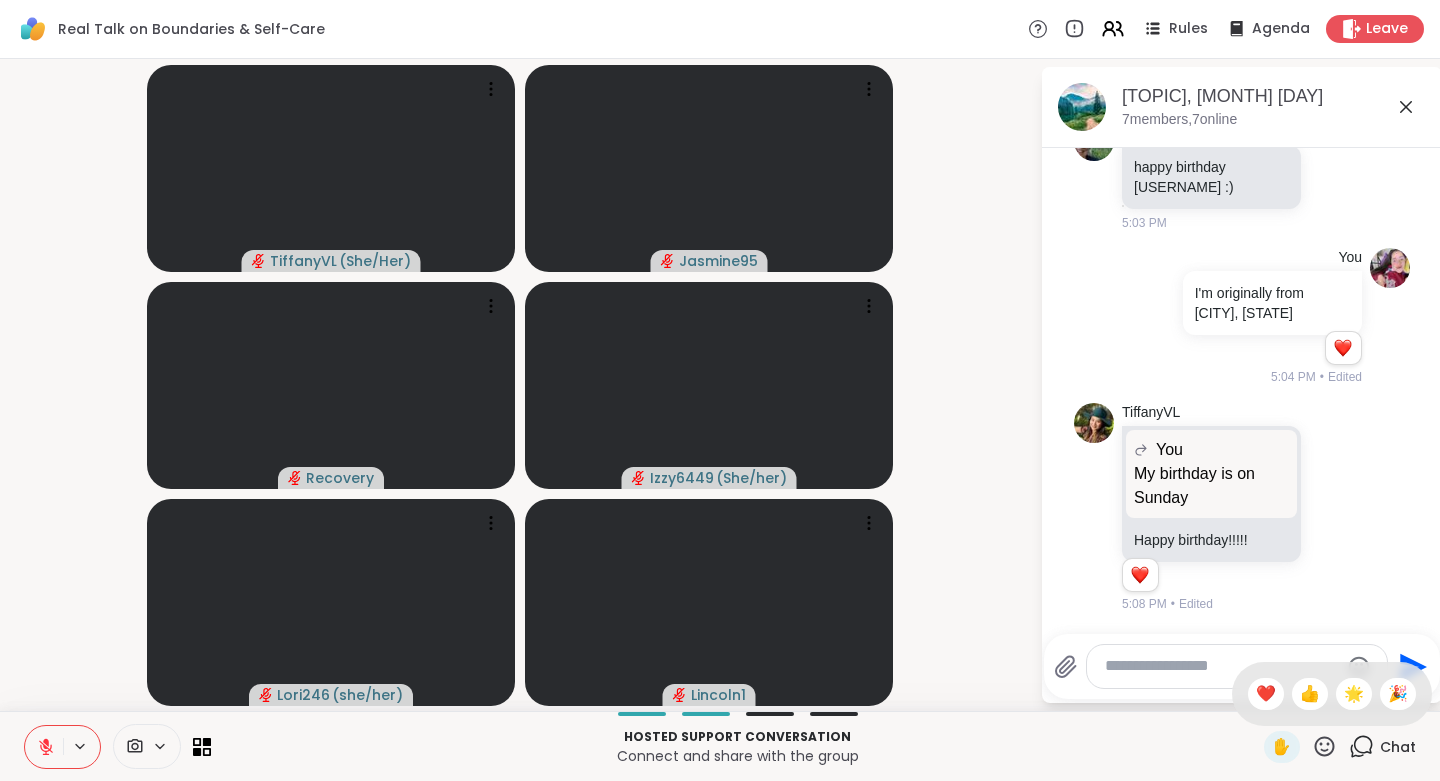 click on "❤️" at bounding box center (1266, 694) 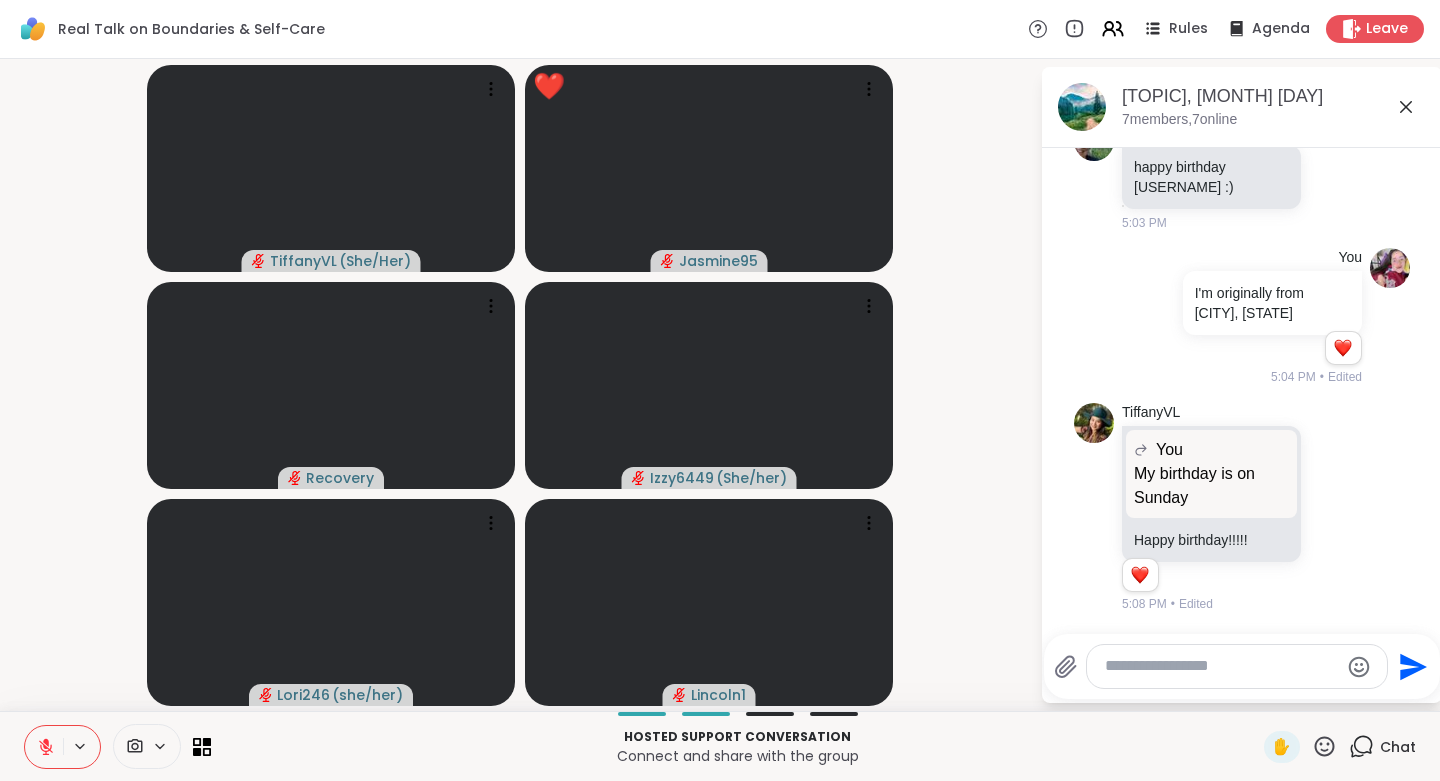 click 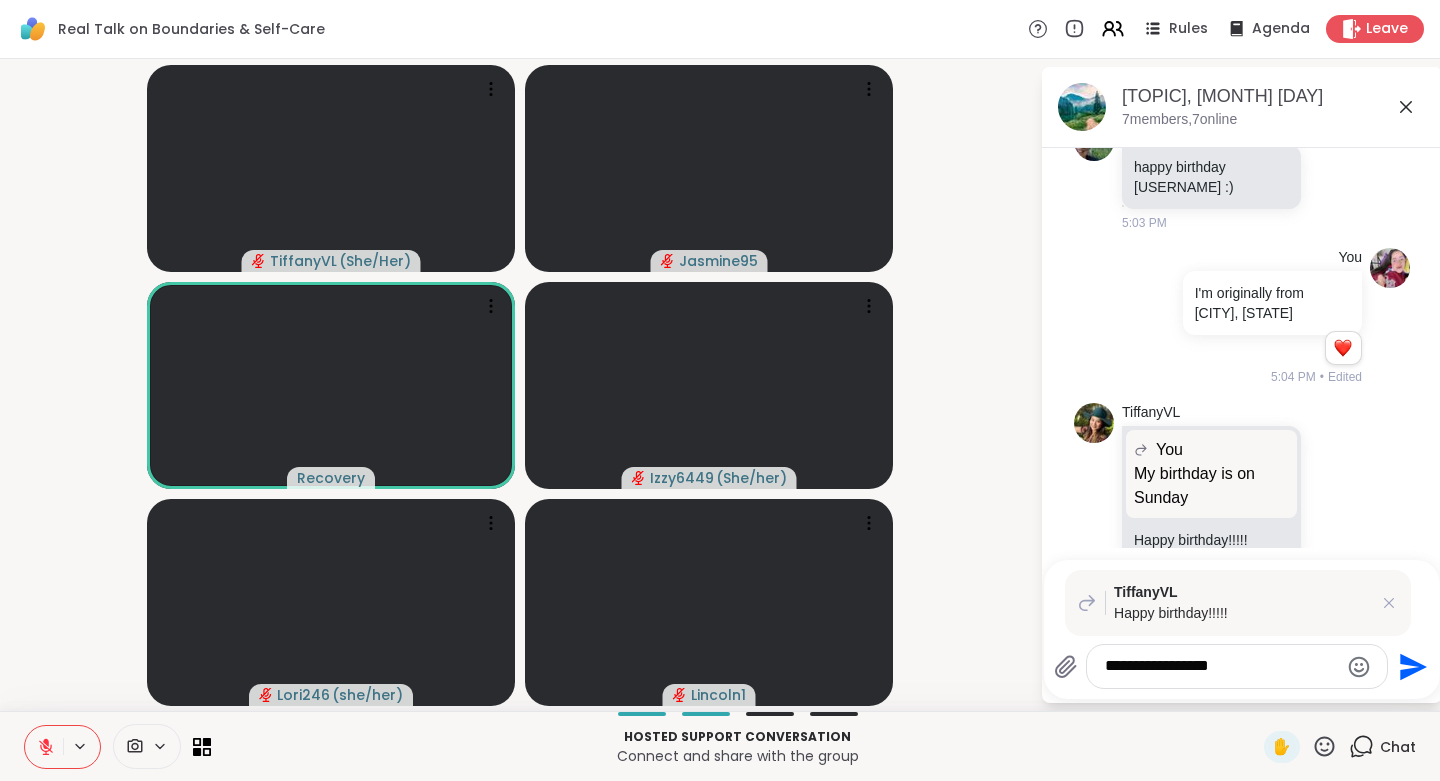 type on "**********" 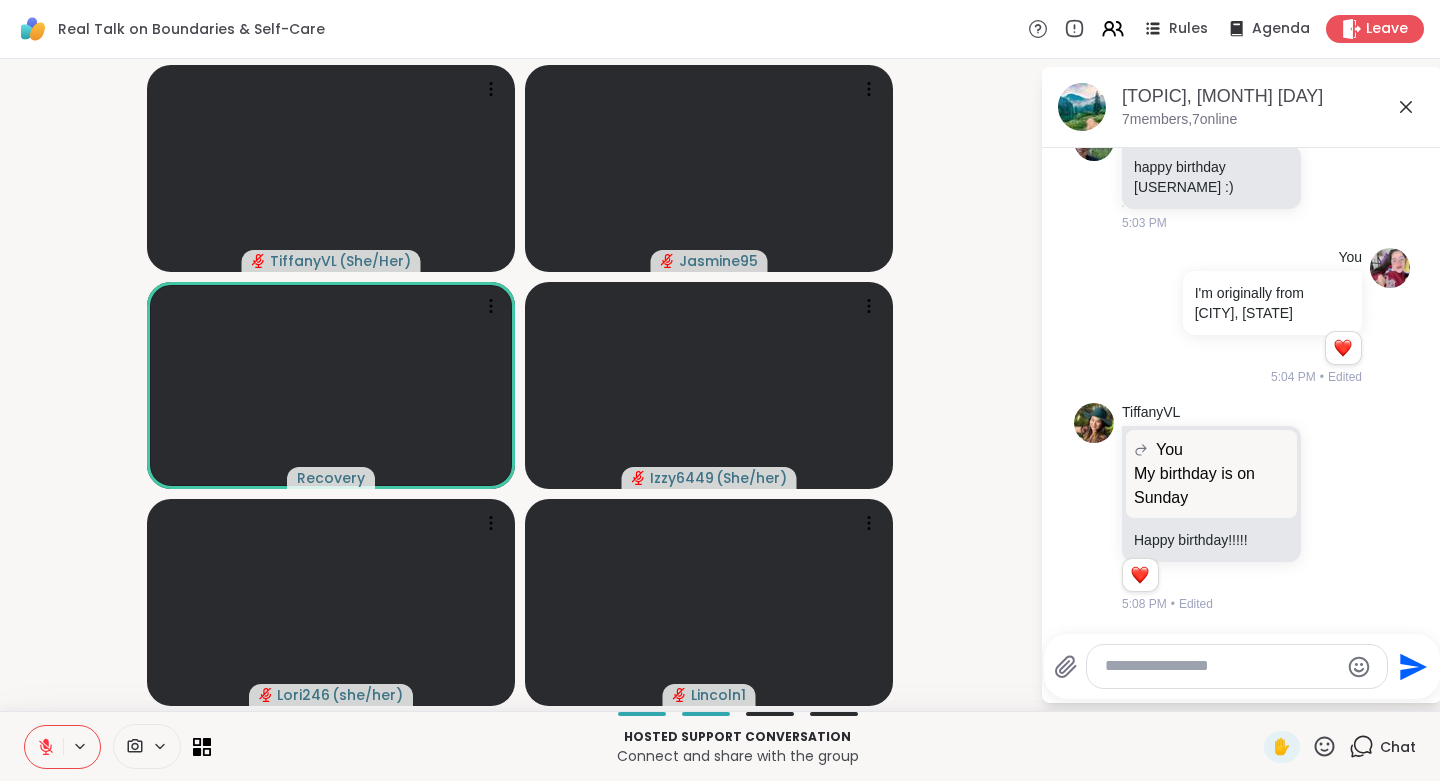 scroll, scrollTop: 385, scrollLeft: 0, axis: vertical 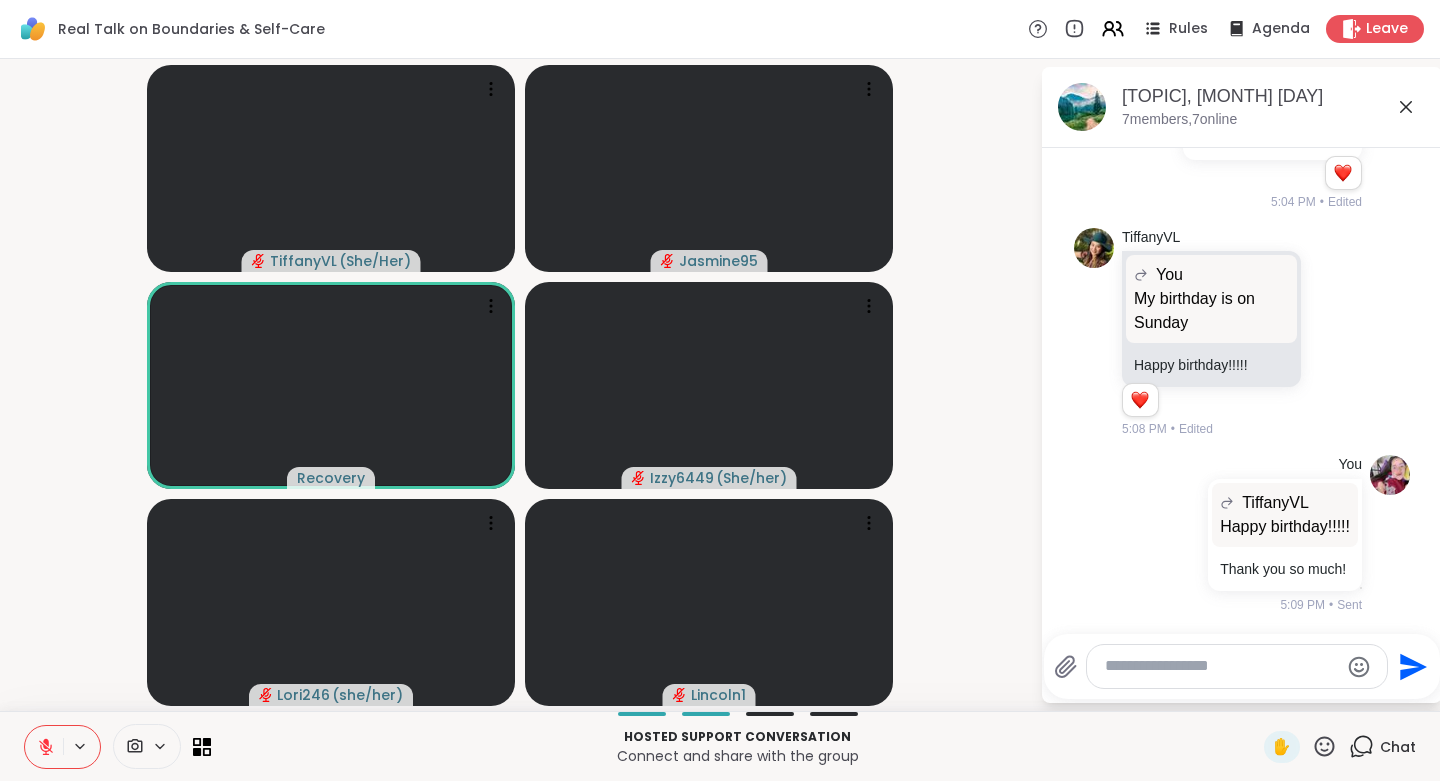 click 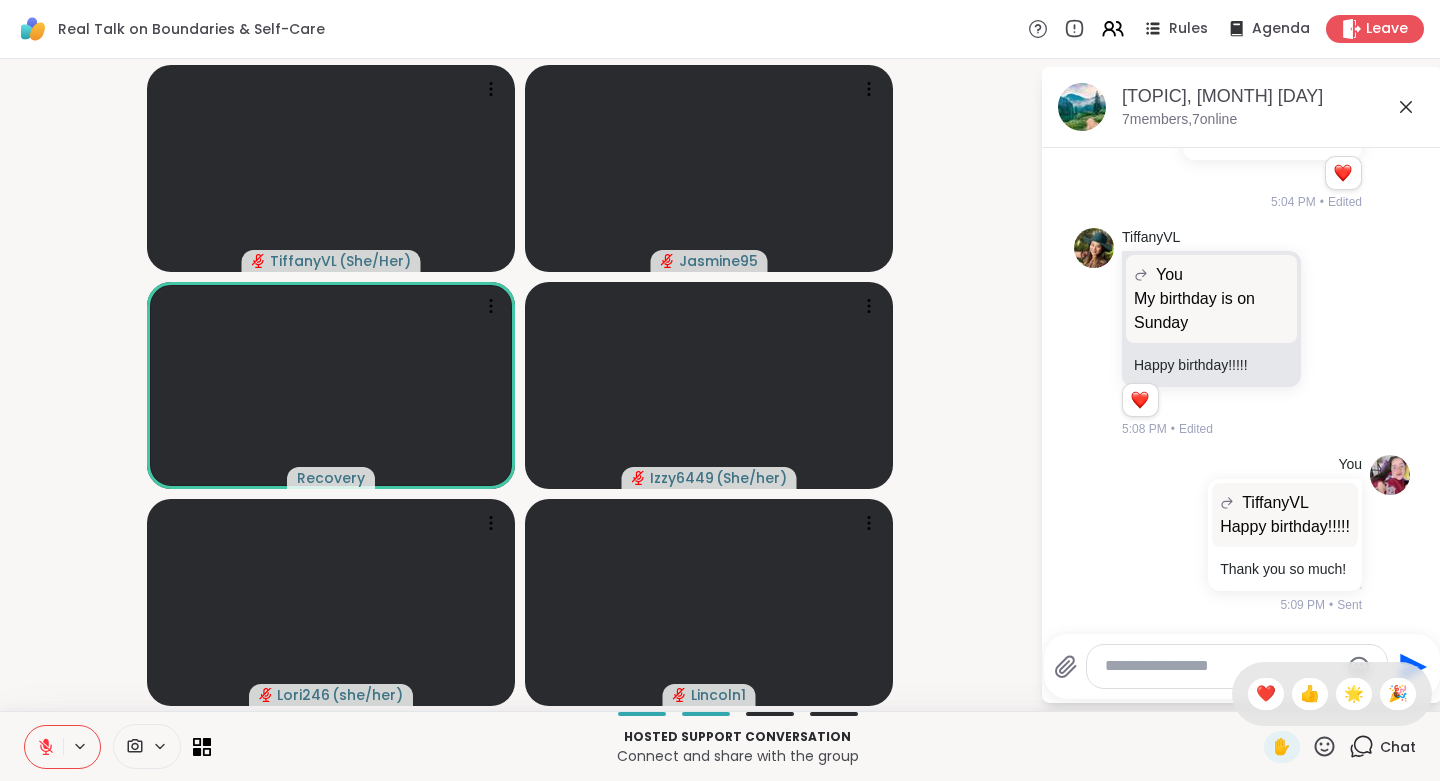 click on "❤️" at bounding box center [1266, 694] 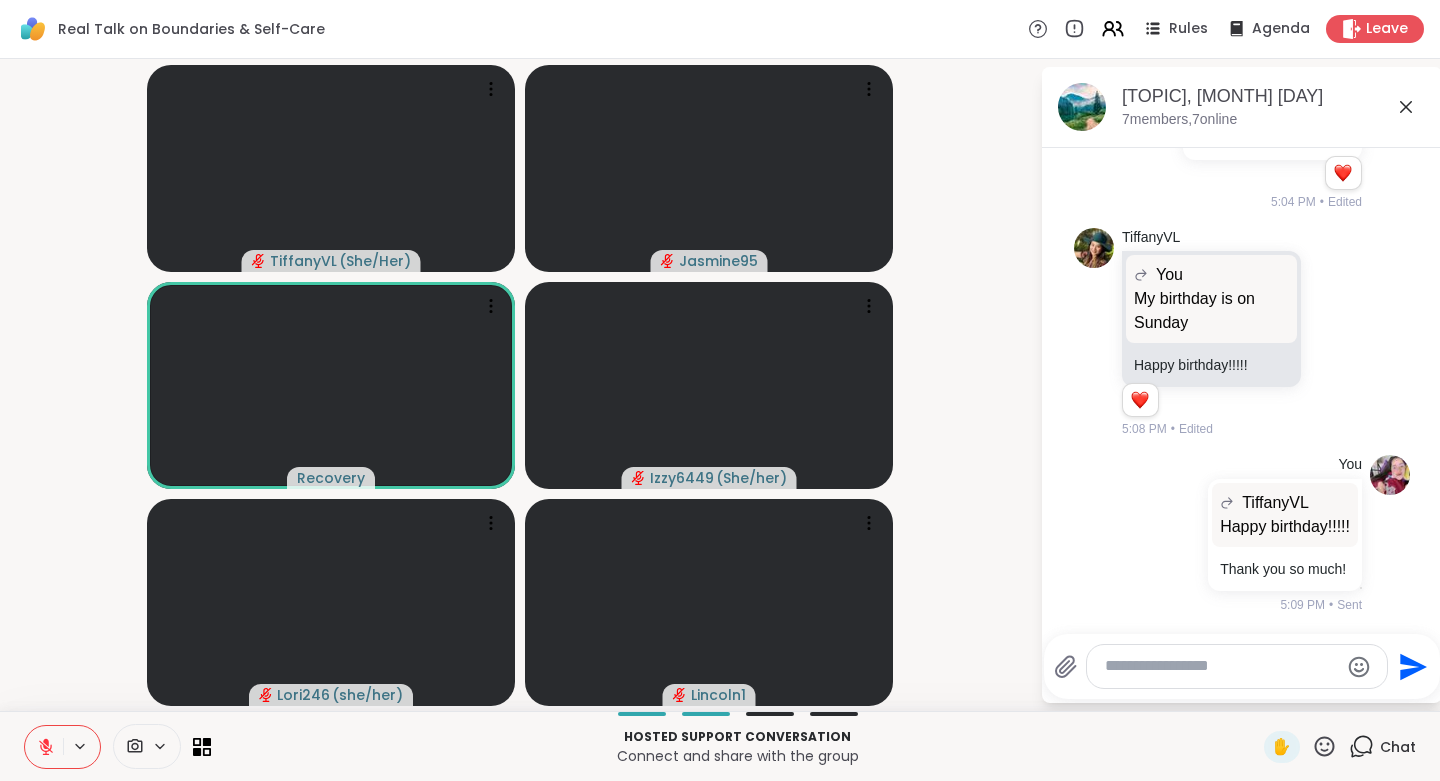 click 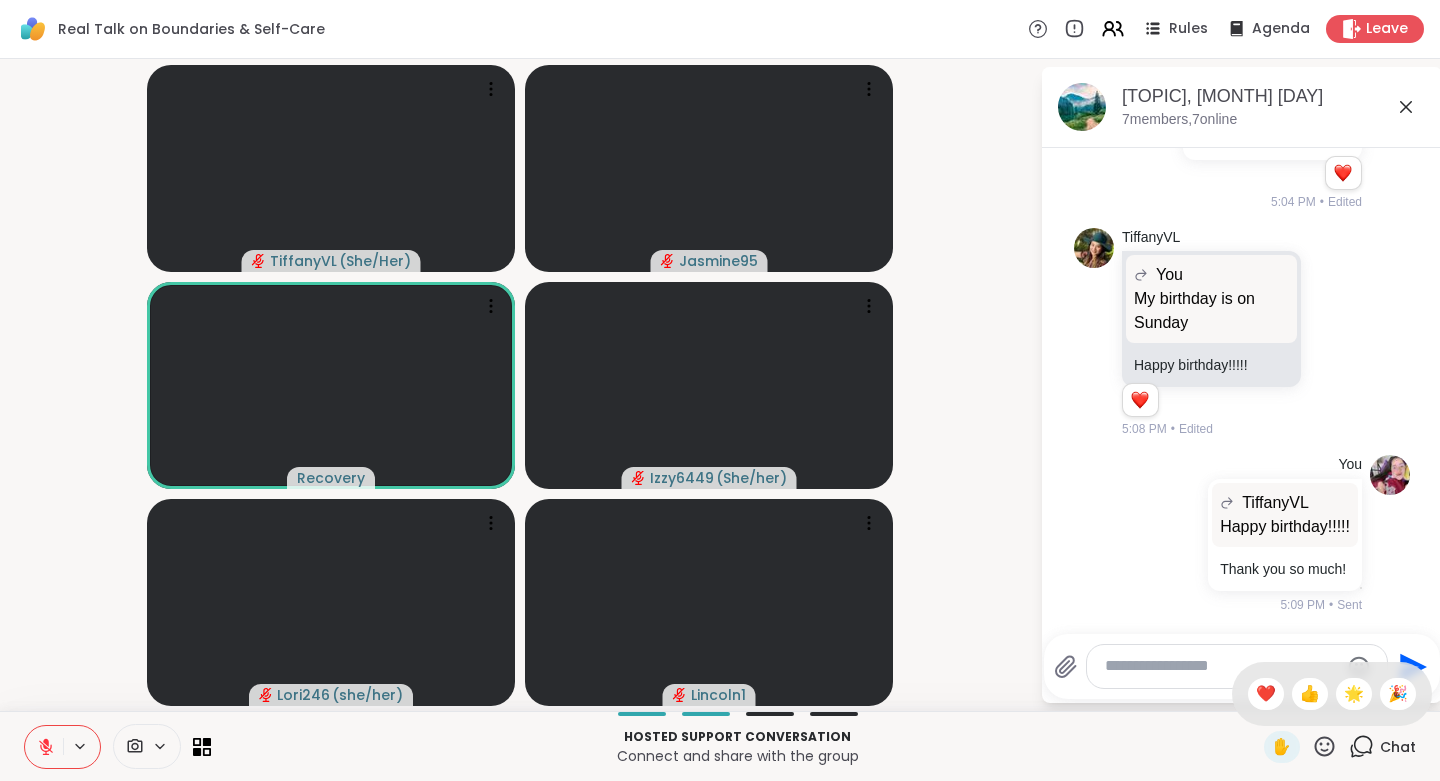 click on "❤️" at bounding box center [1266, 694] 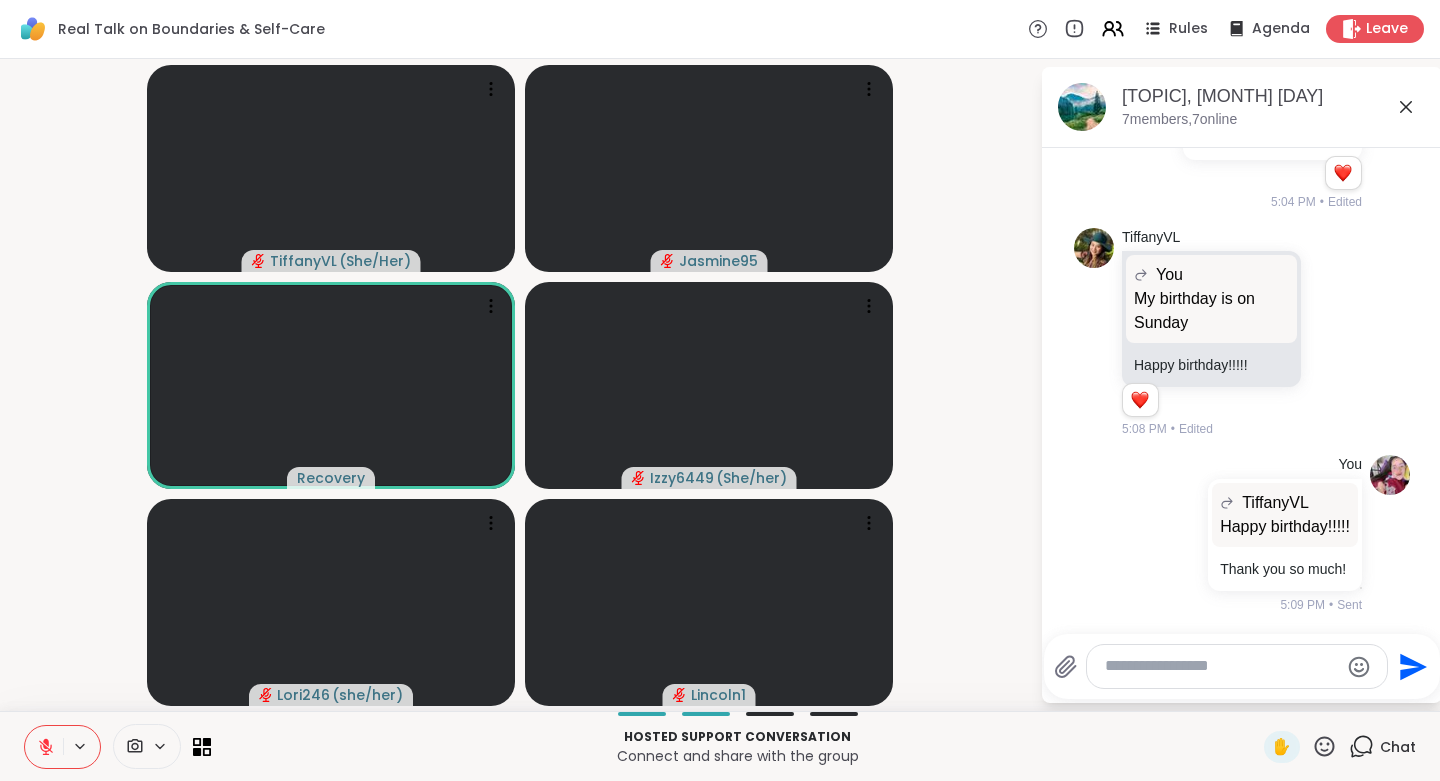 click 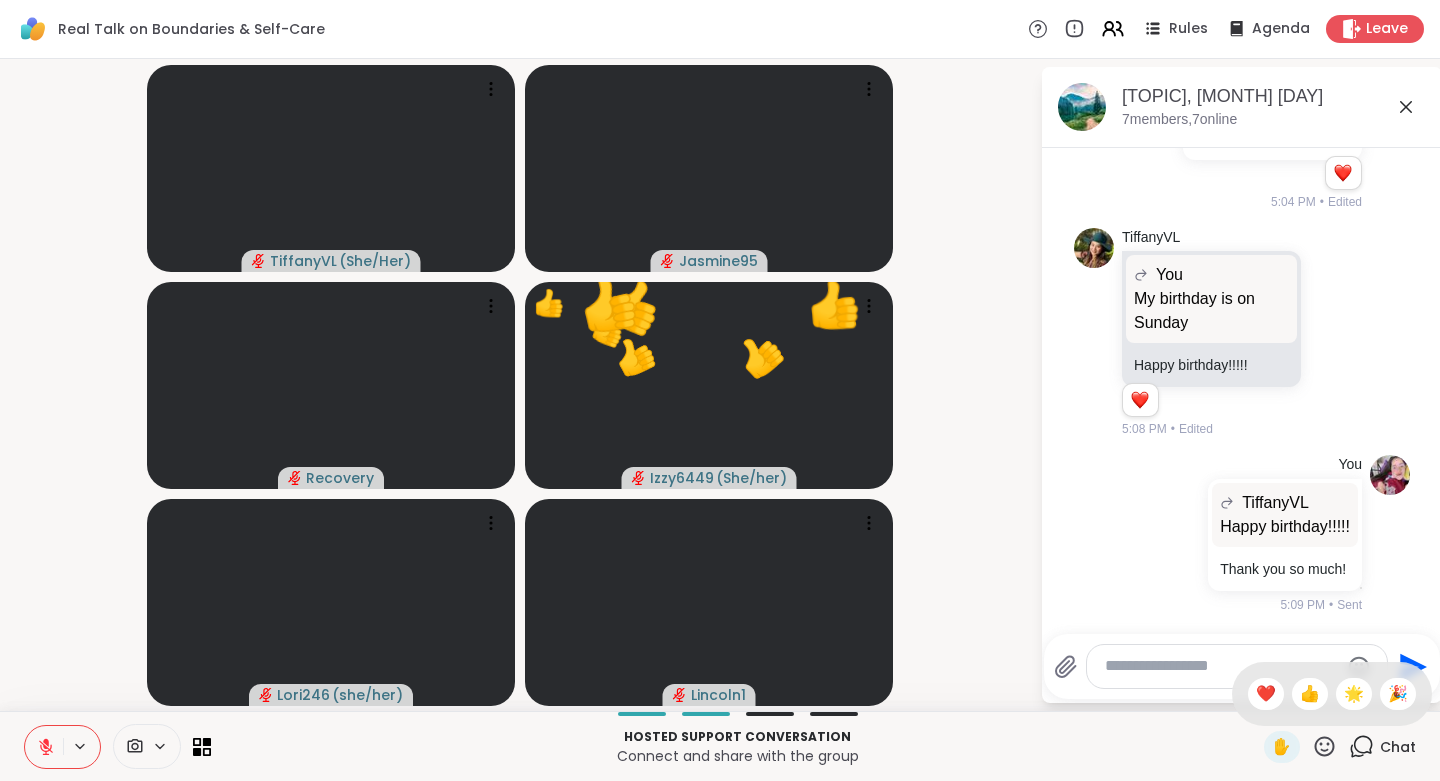 click on "👍" at bounding box center [1310, 694] 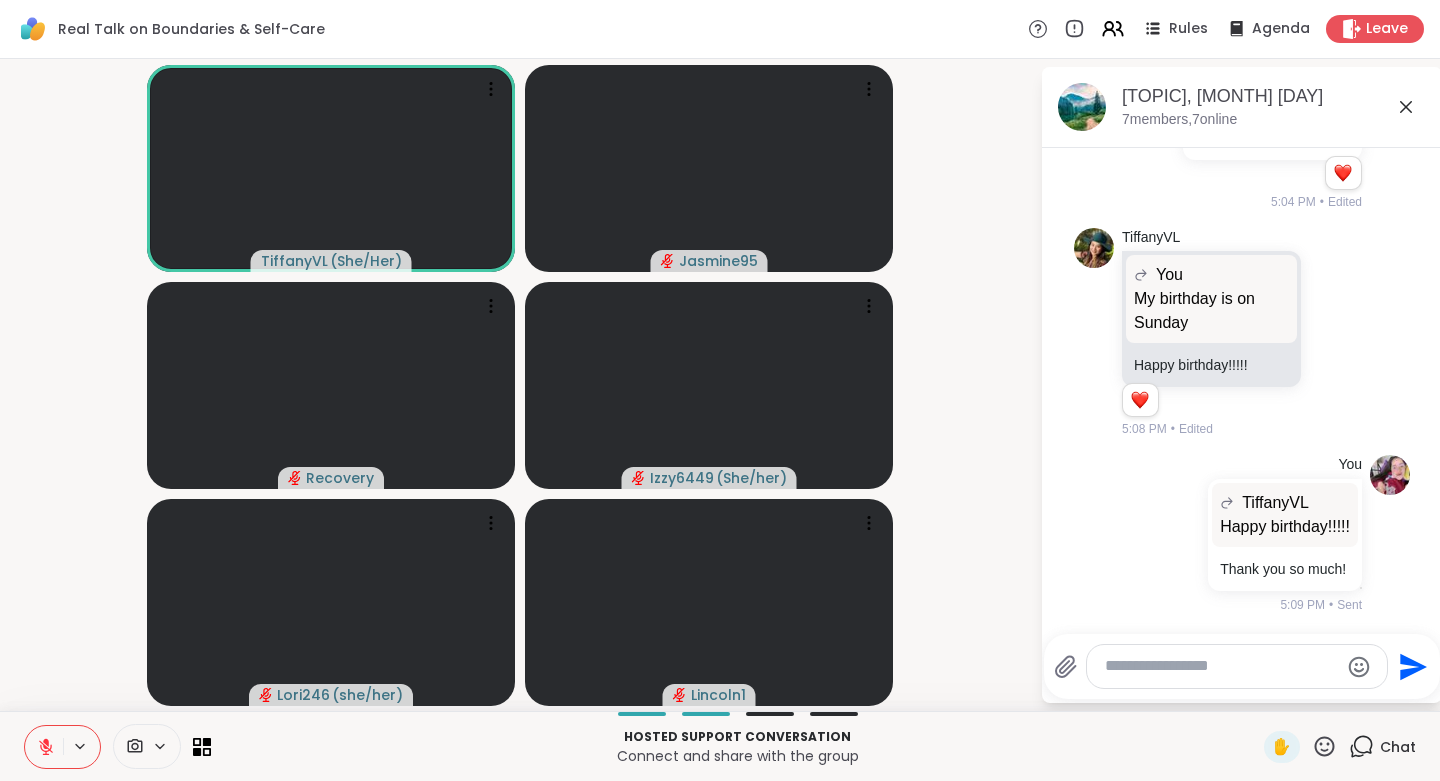 click 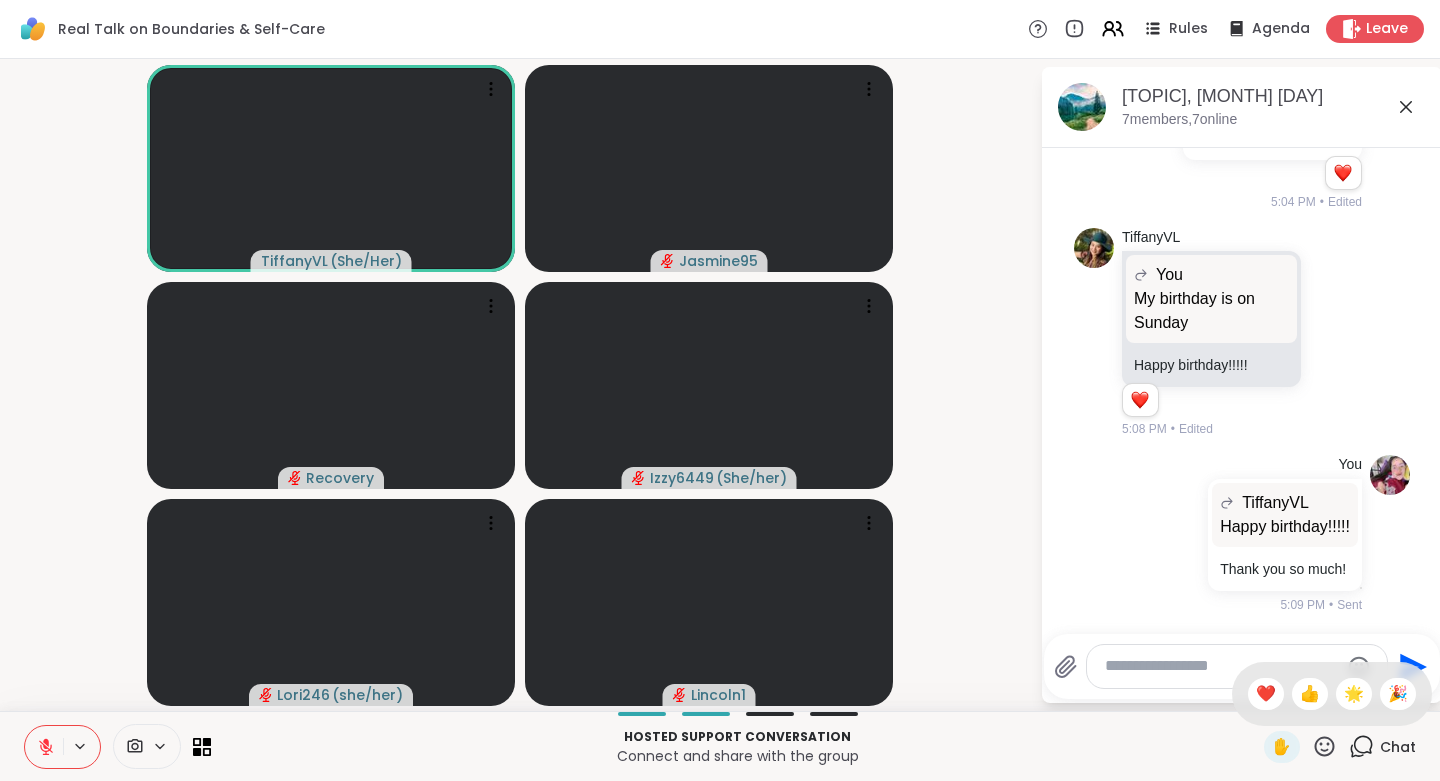 click on "❤️" at bounding box center (1266, 694) 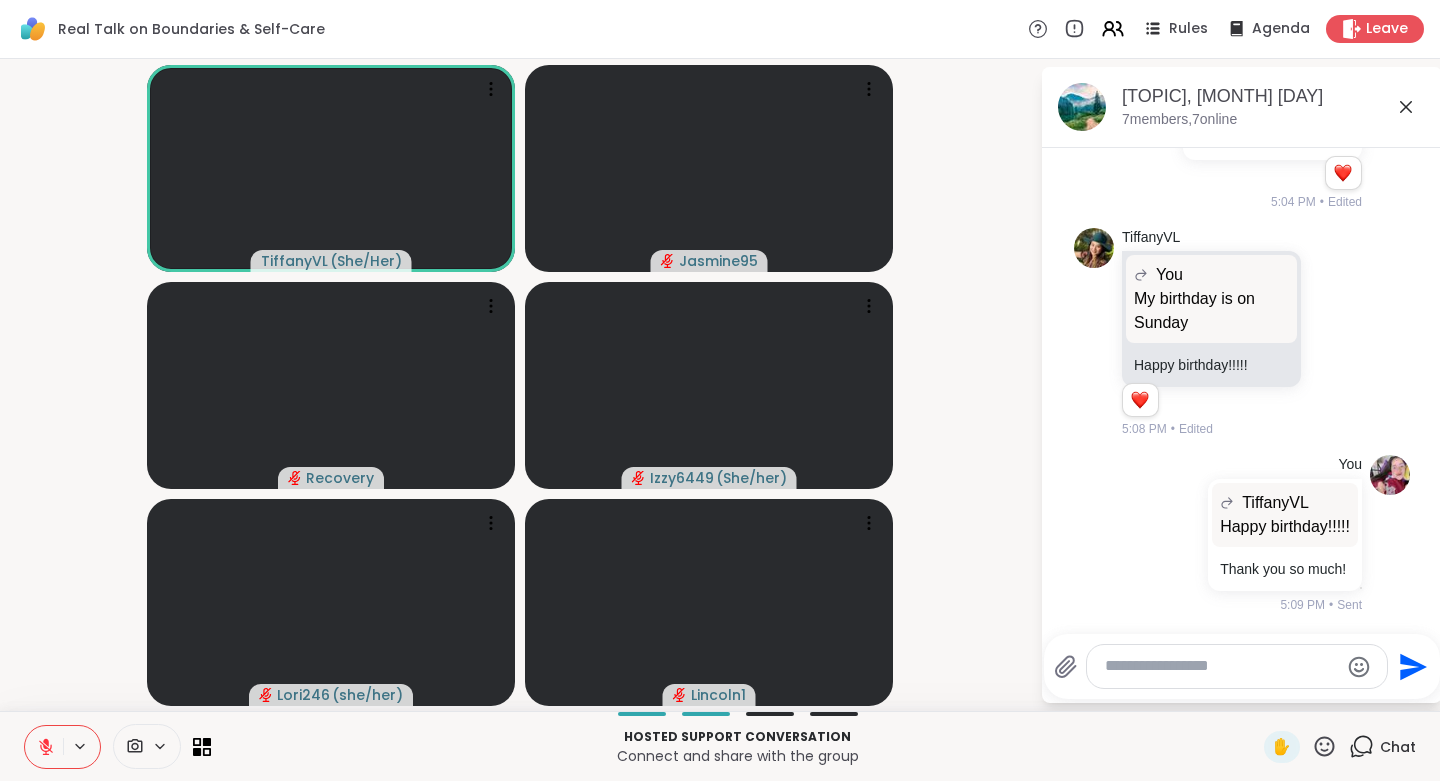 click 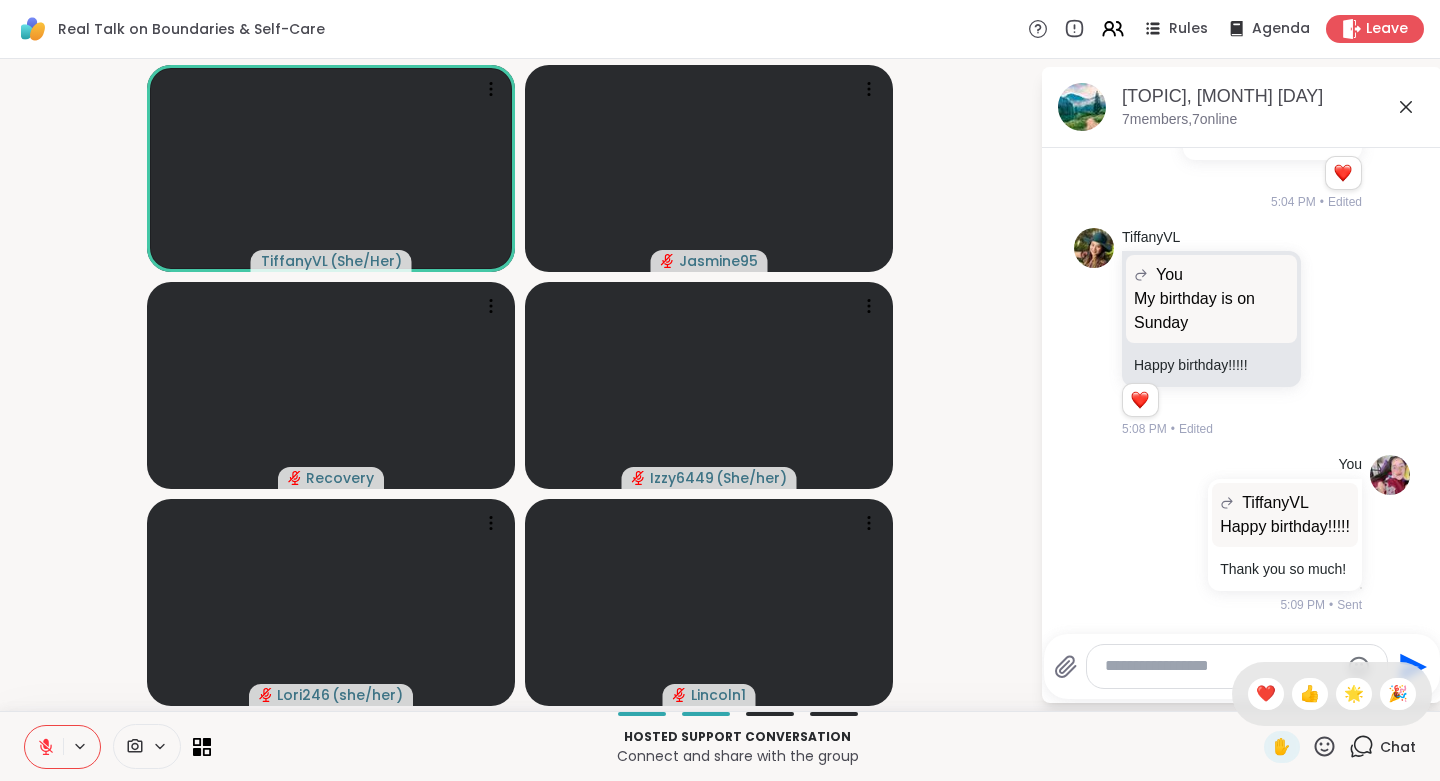 click on "🌟" at bounding box center (1354, 694) 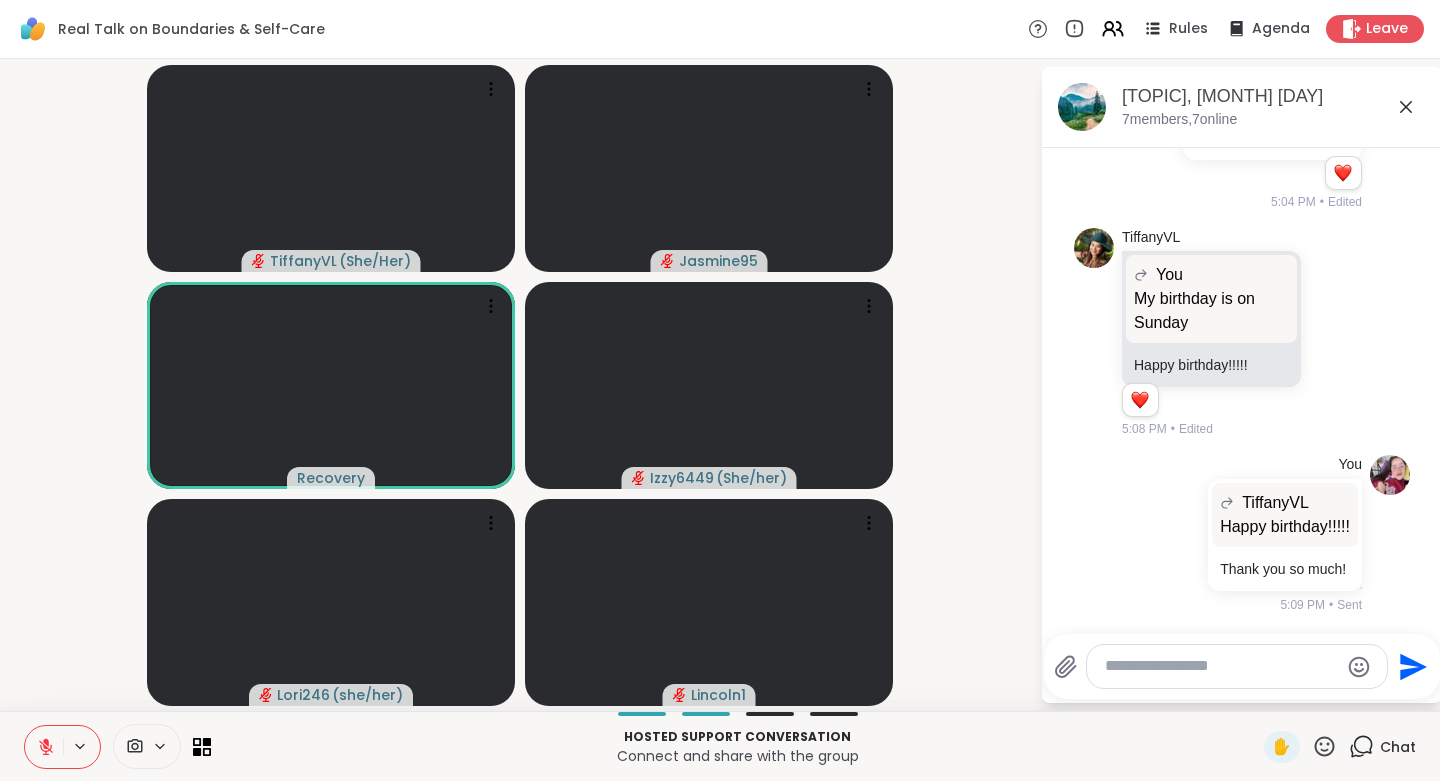 scroll, scrollTop: 413, scrollLeft: 0, axis: vertical 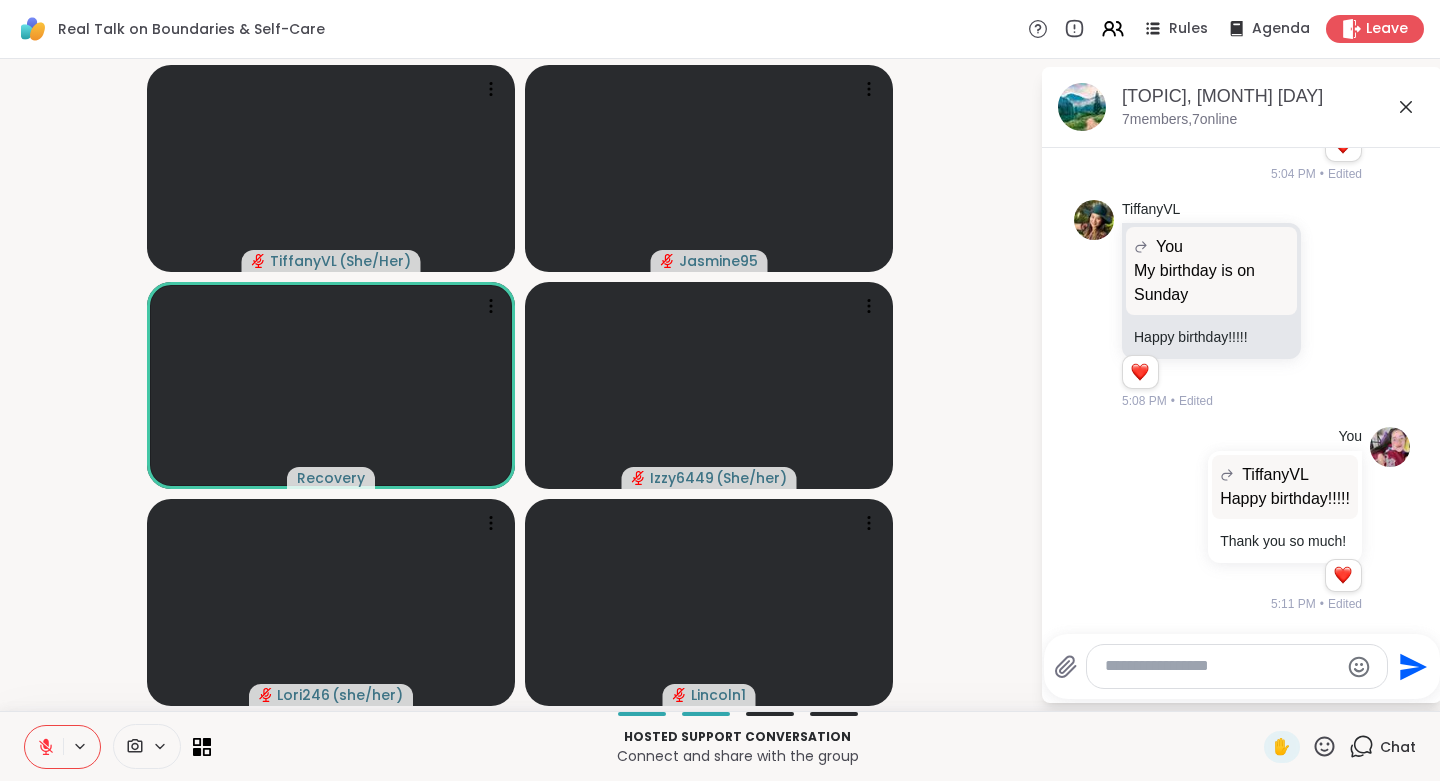 click 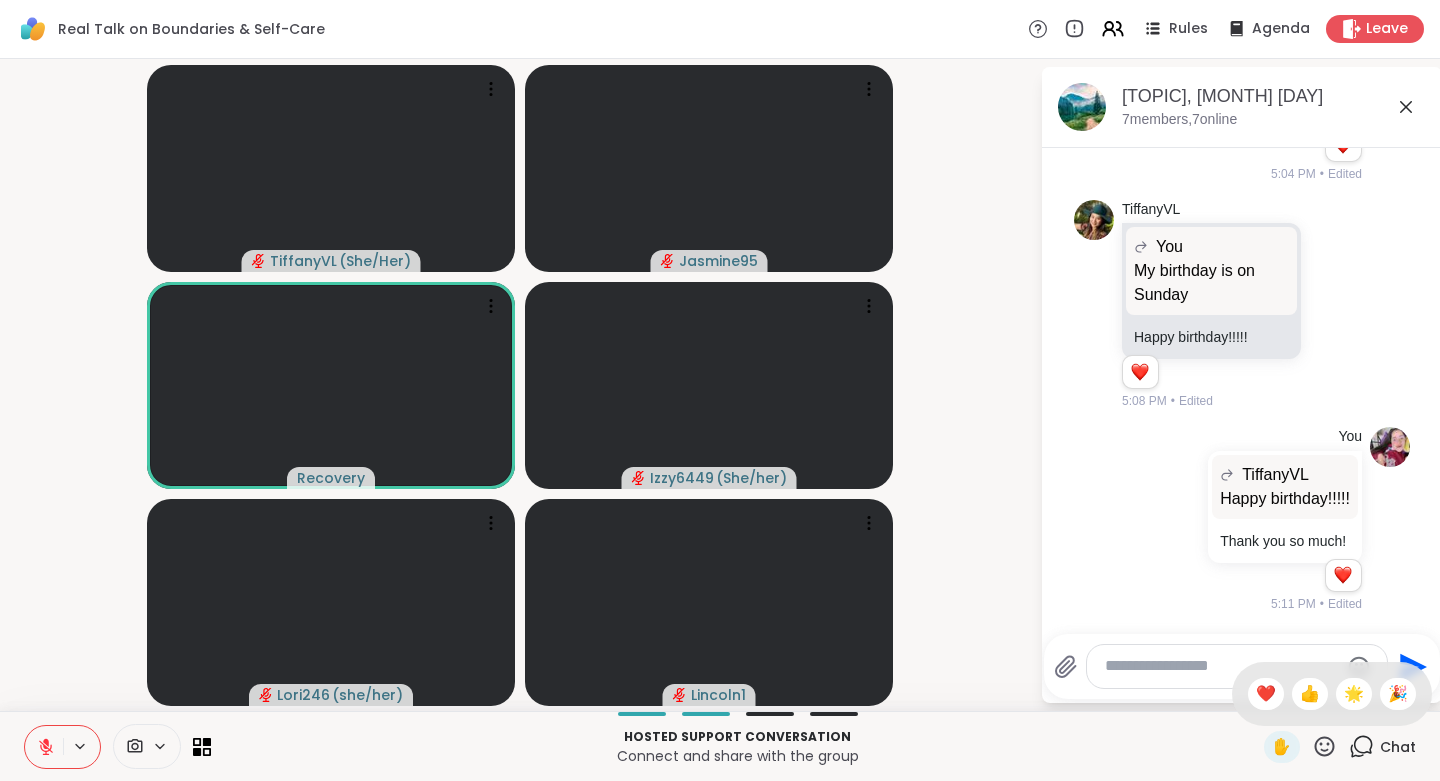 click on "❤️" at bounding box center (1266, 694) 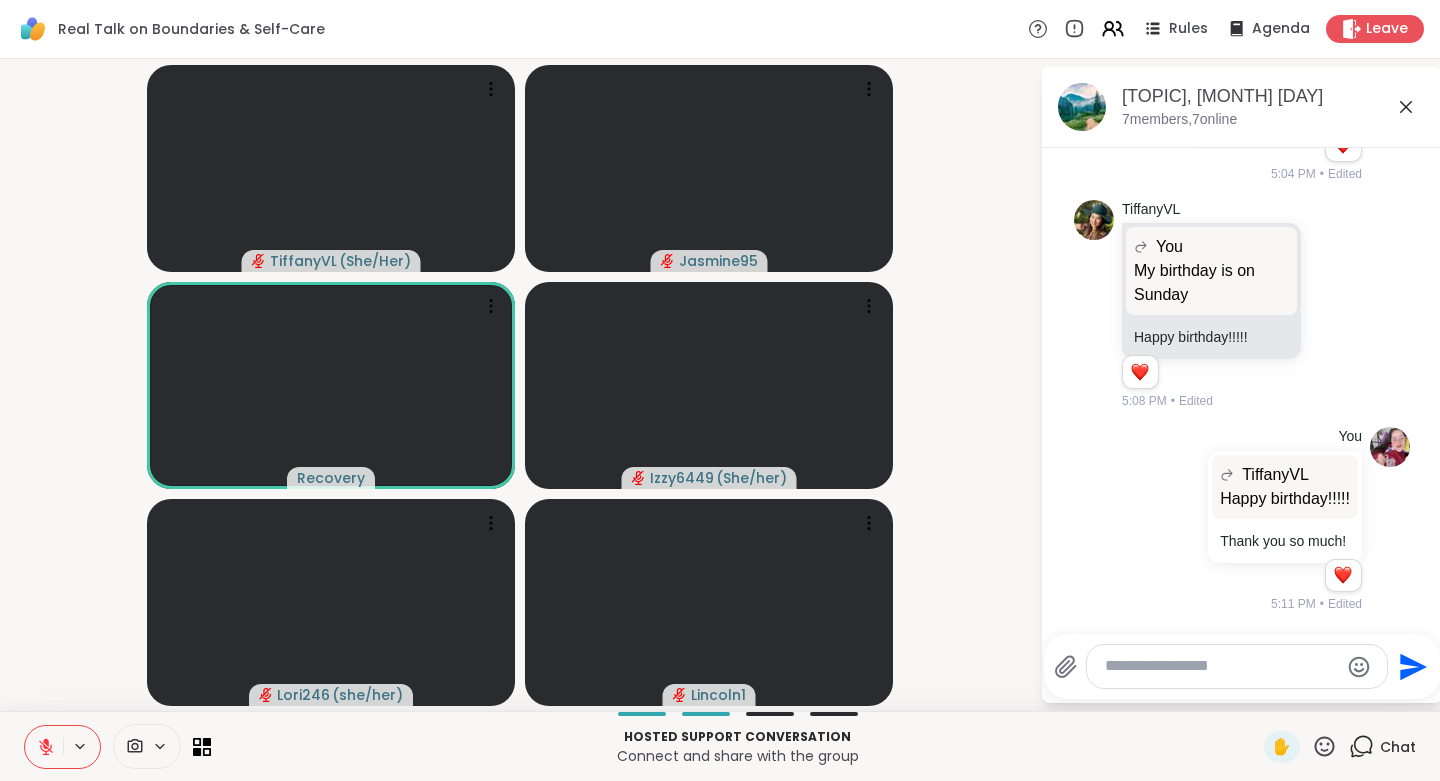 click 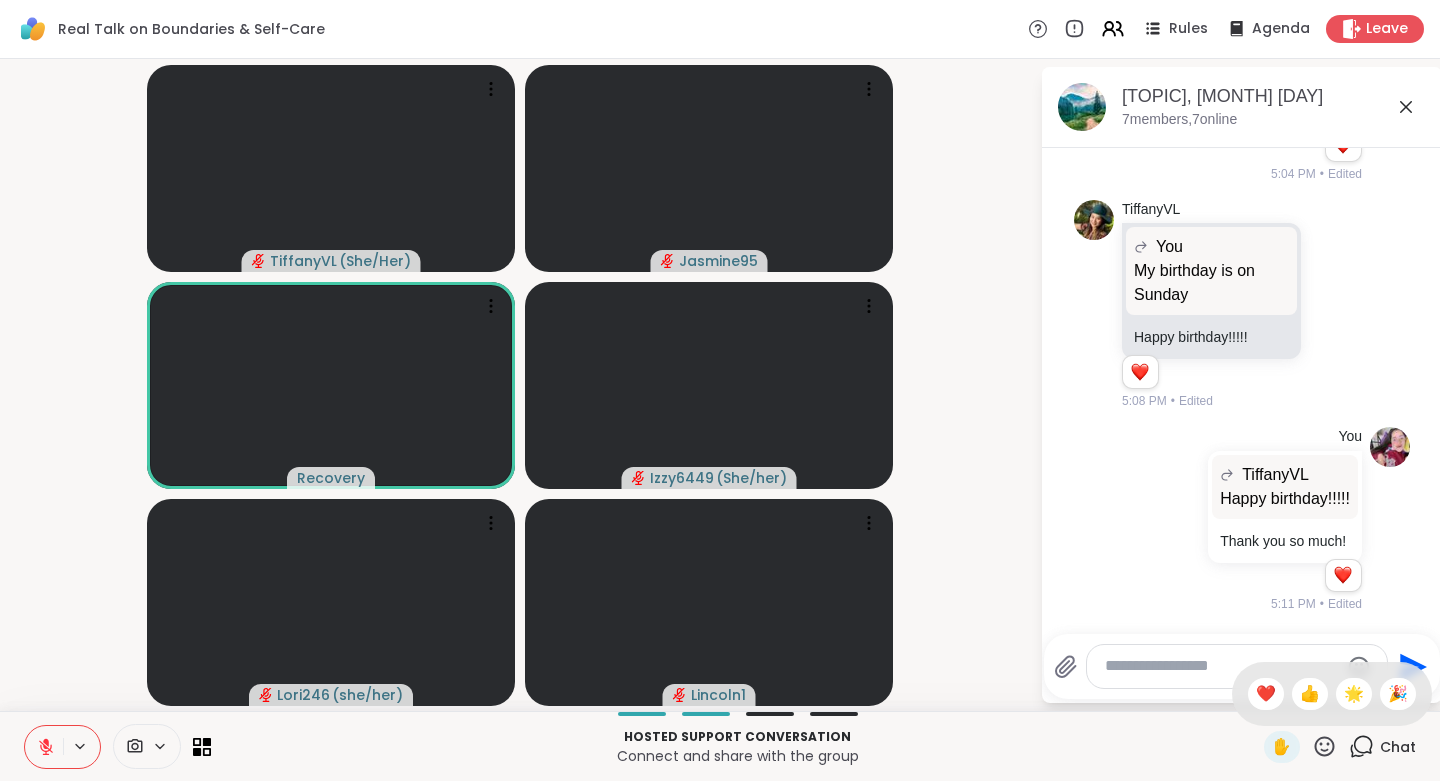 click on "❤️" at bounding box center (1266, 694) 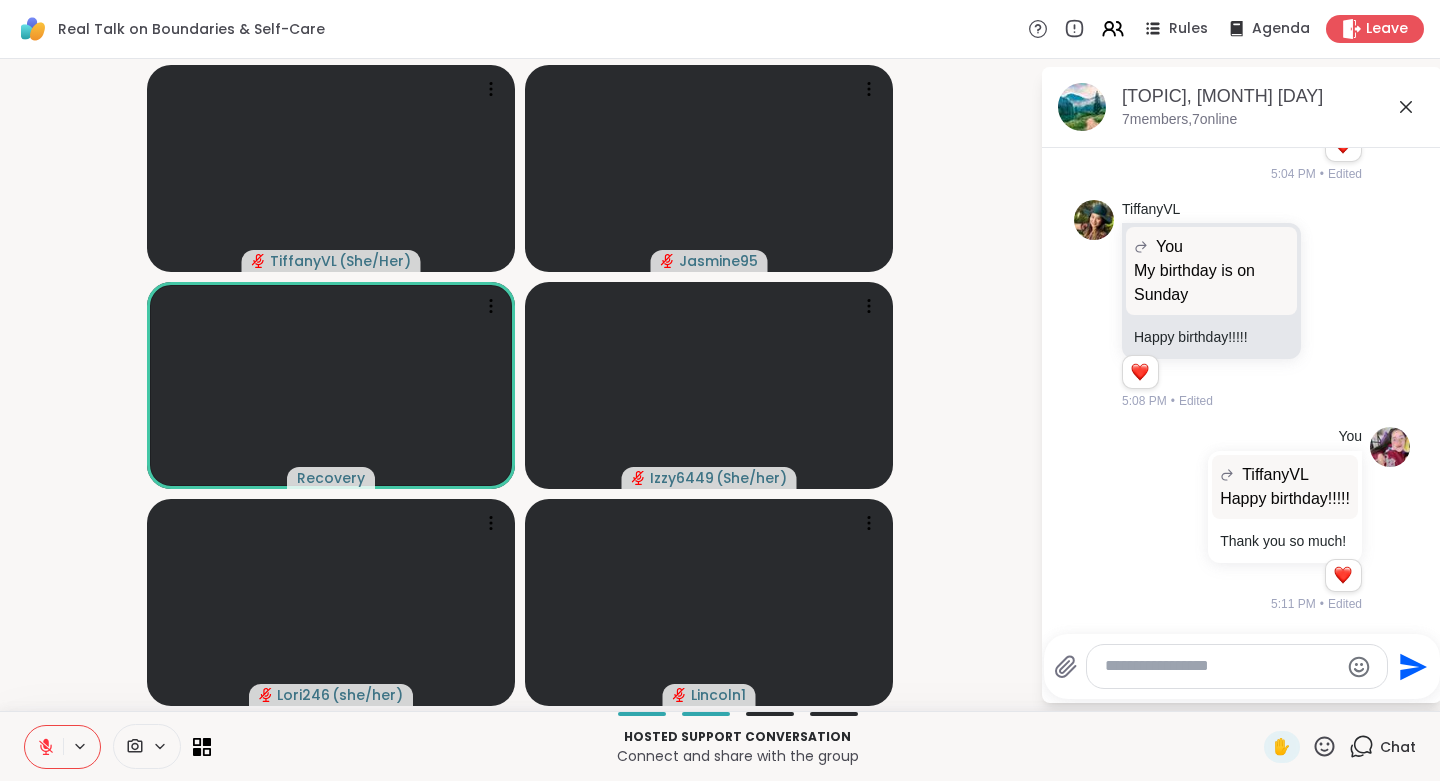 click at bounding box center [1221, 666] 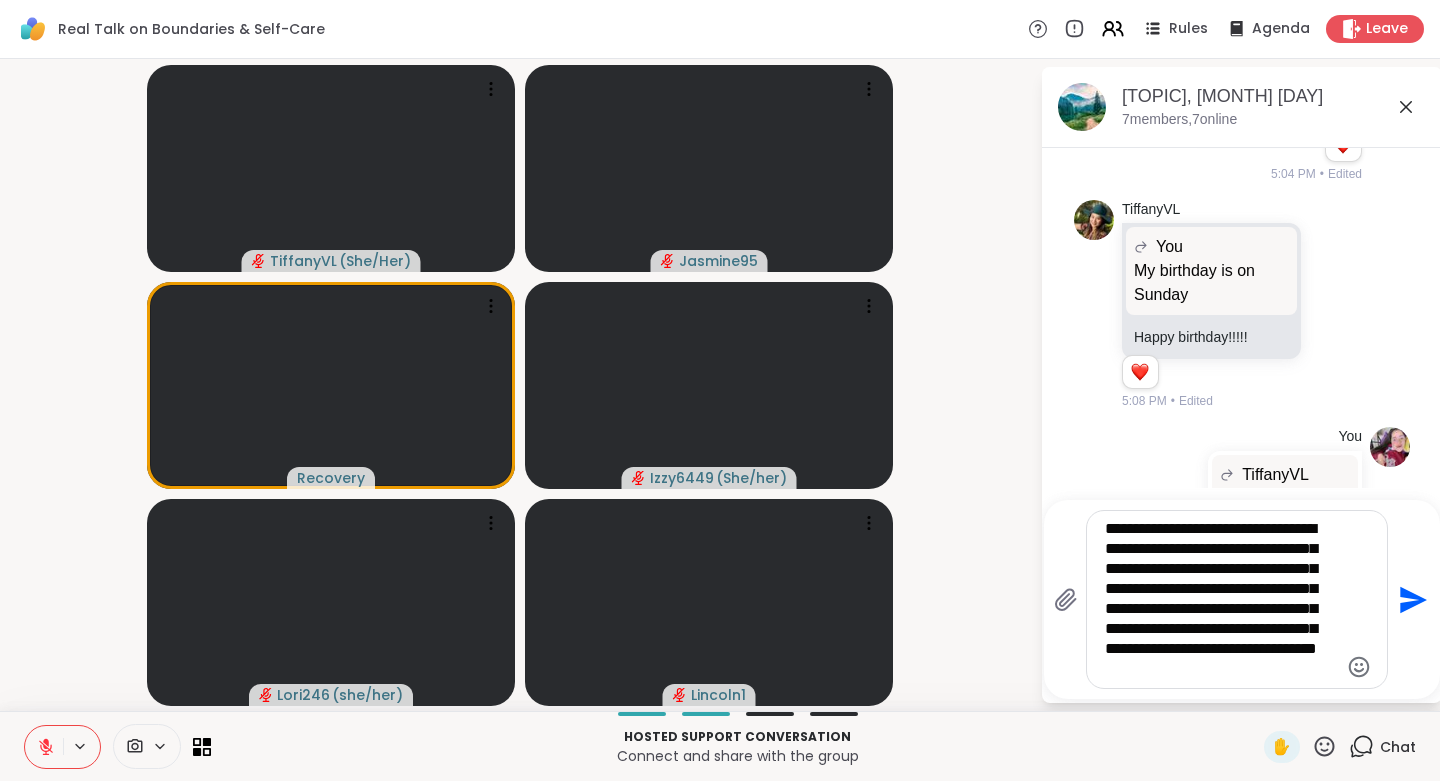 type on "**********" 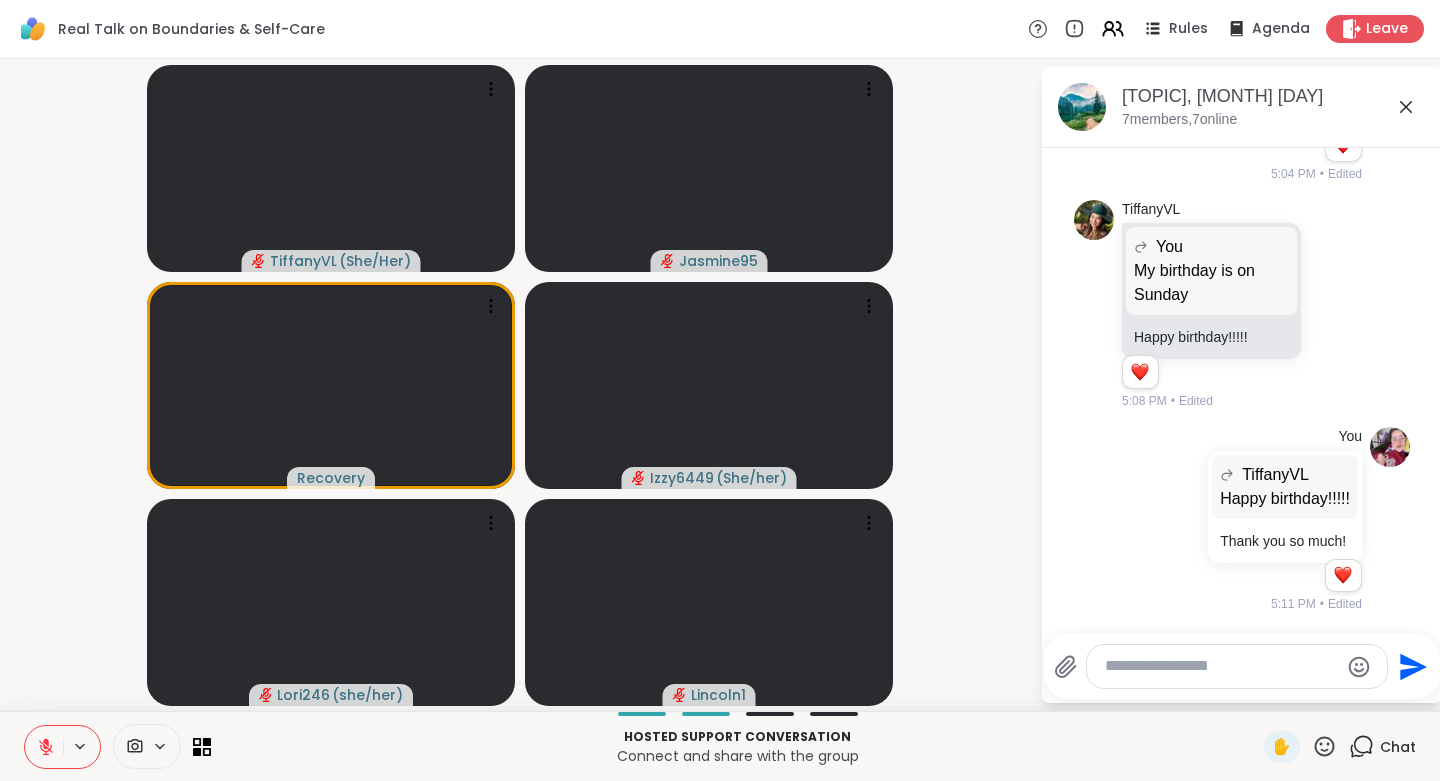 scroll, scrollTop: 740, scrollLeft: 0, axis: vertical 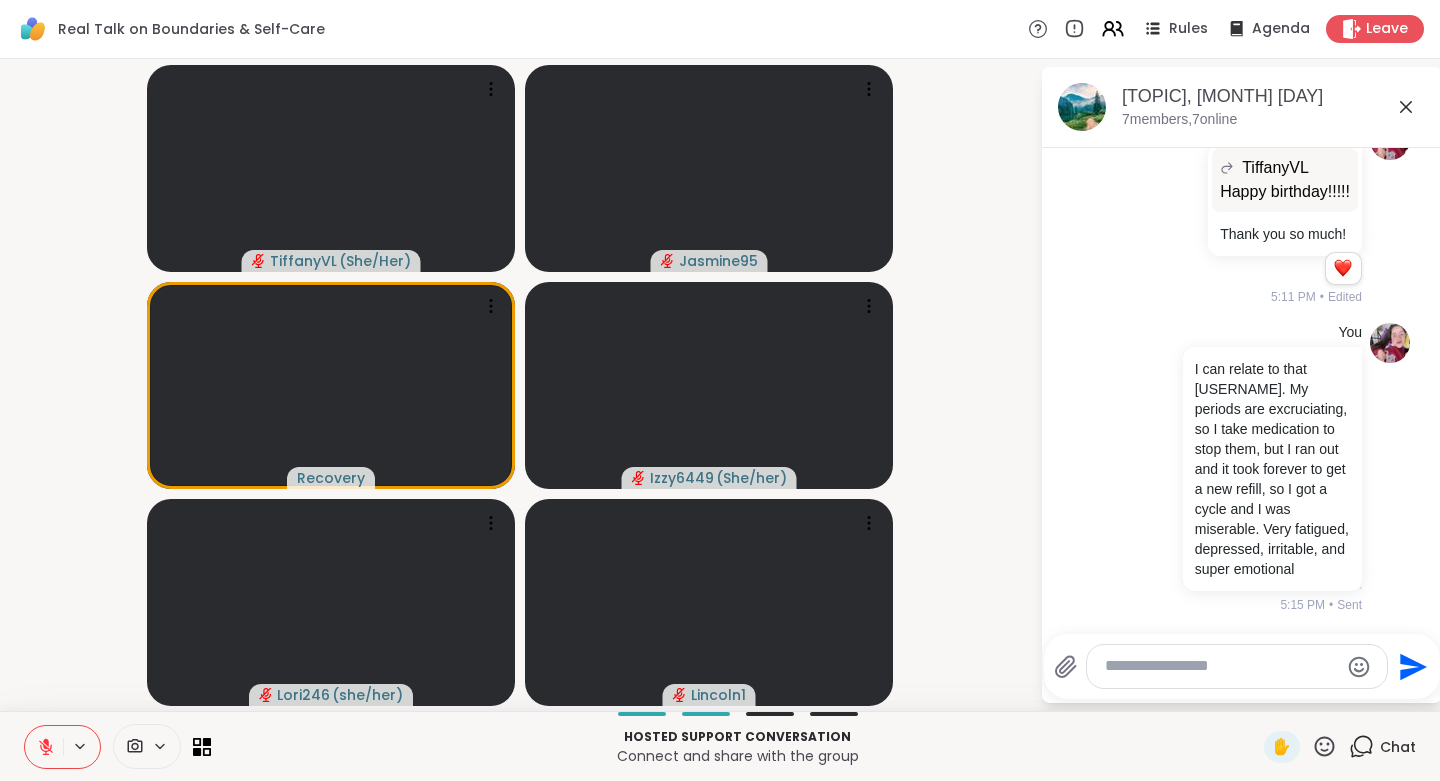 click 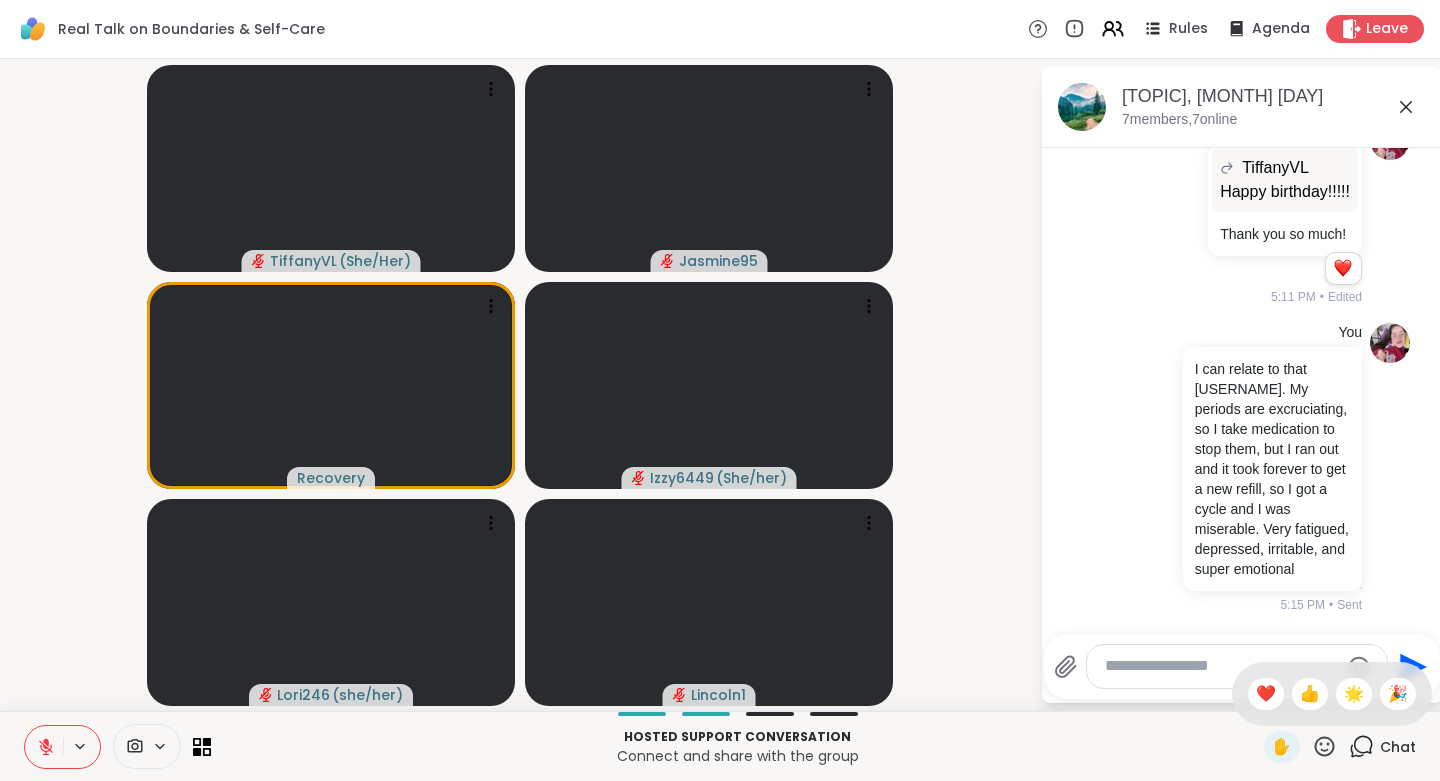 click on "❤️" at bounding box center [1266, 694] 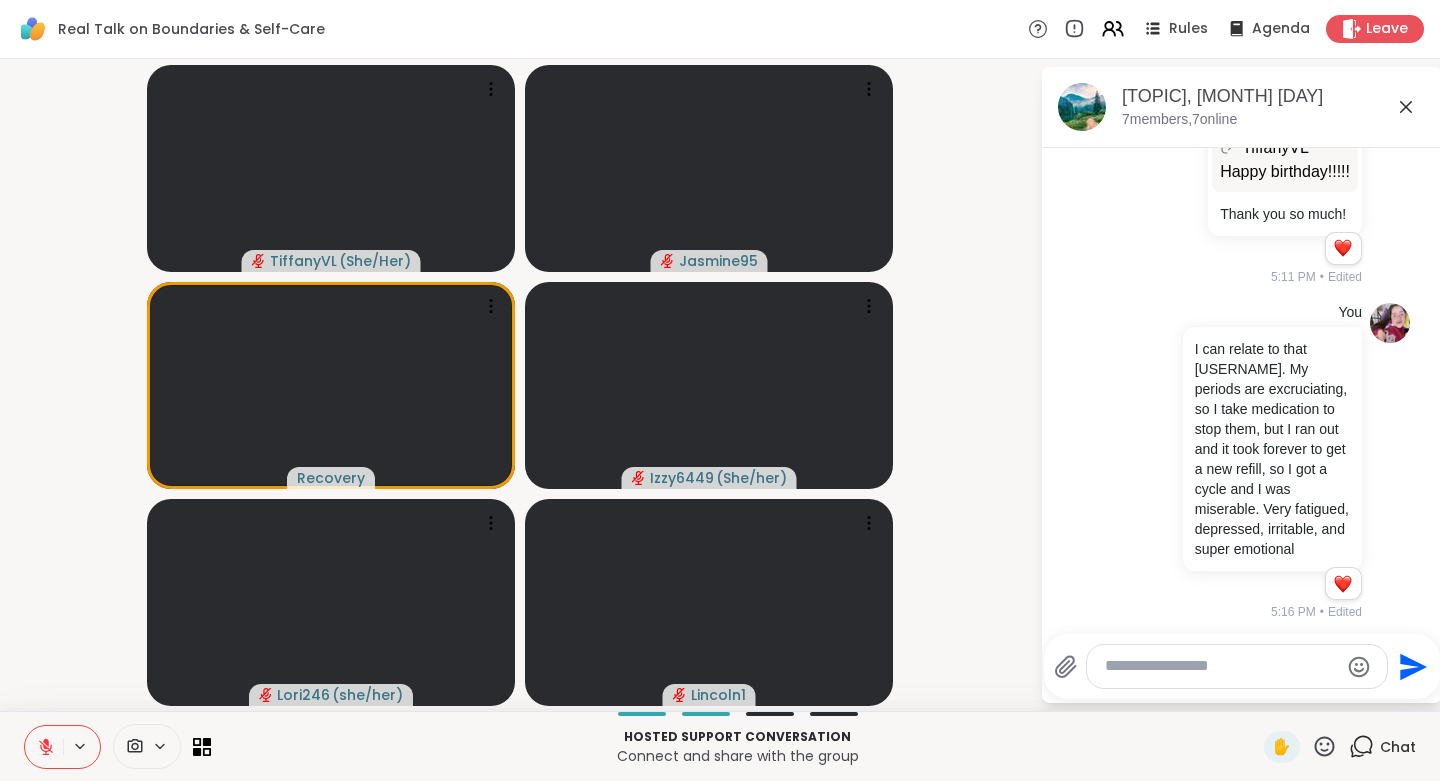 scroll, scrollTop: 768, scrollLeft: 0, axis: vertical 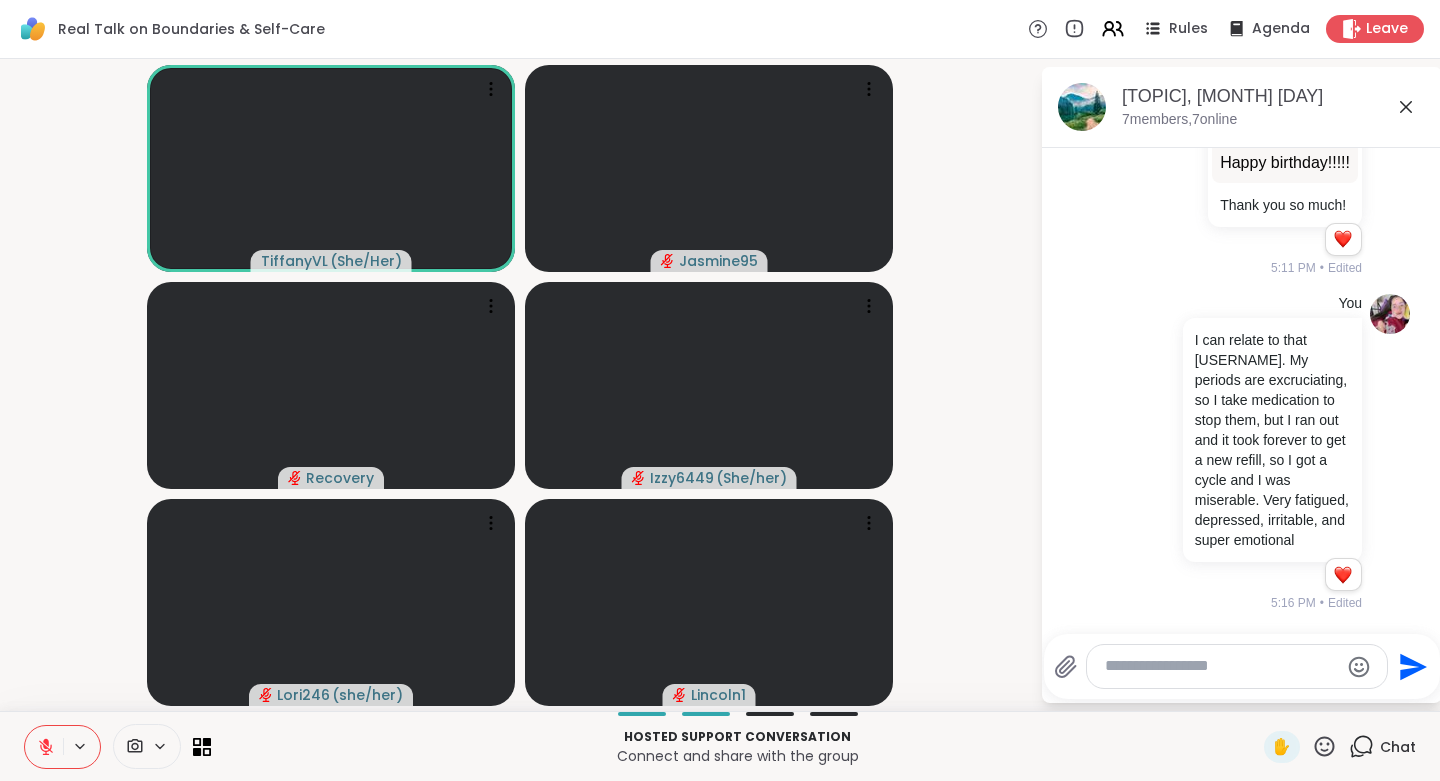 click on "✋" at bounding box center (1282, 747) 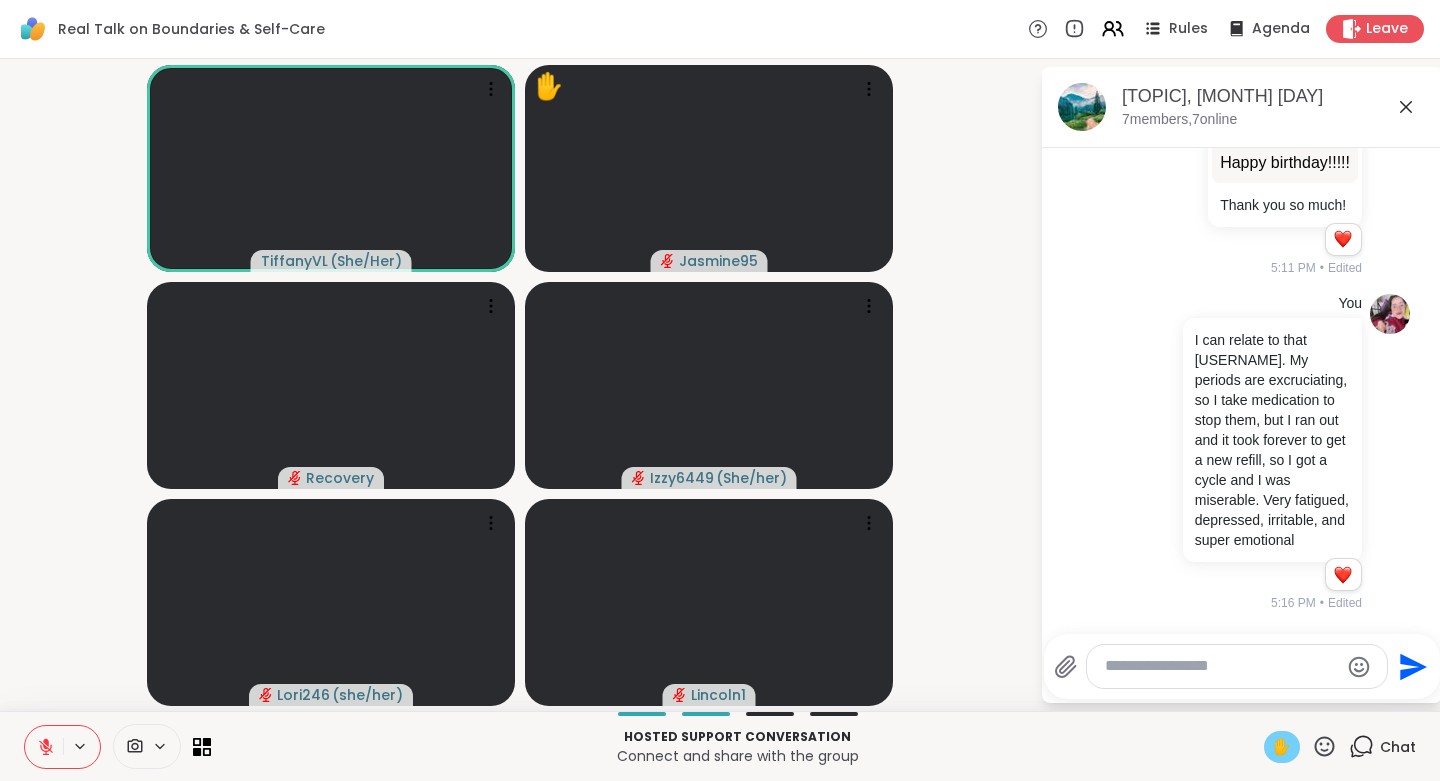 click 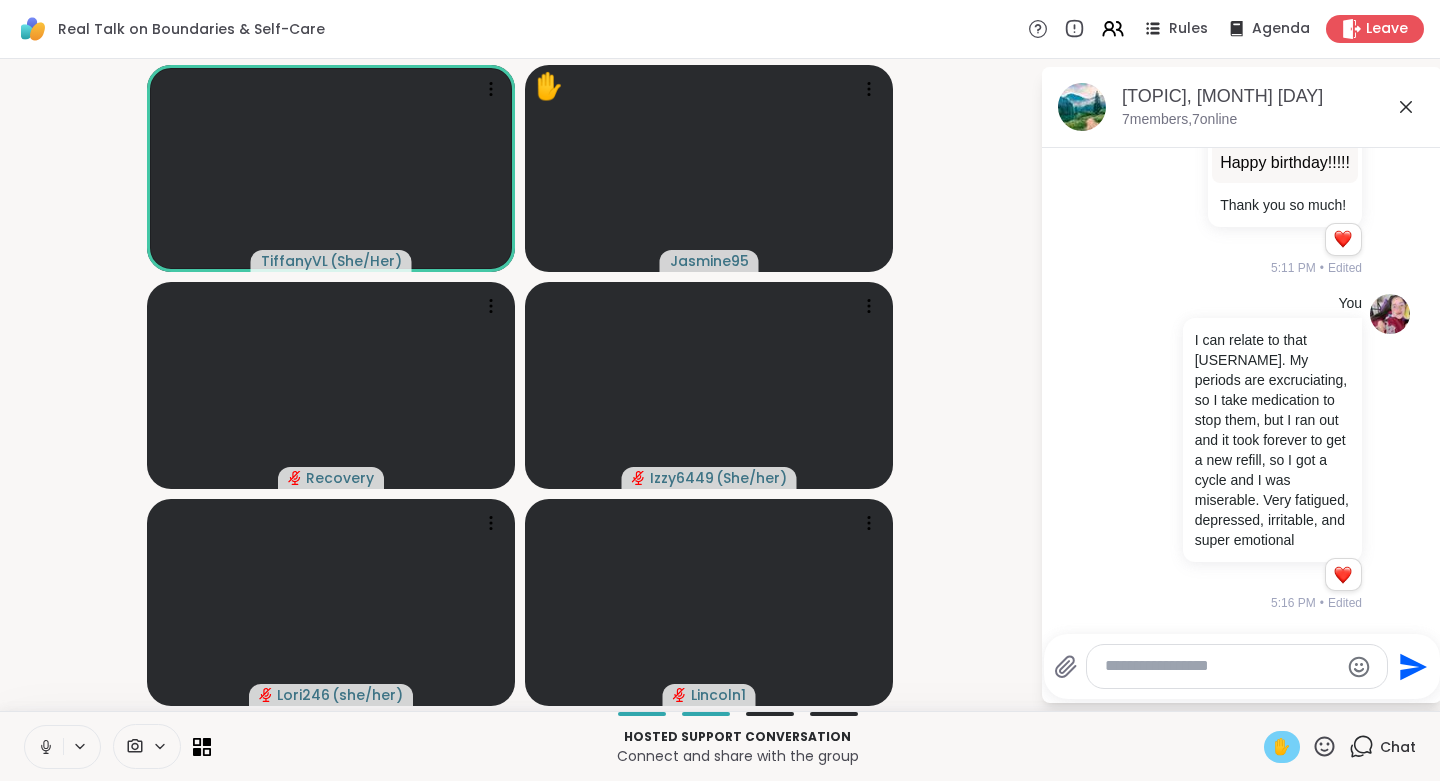 click 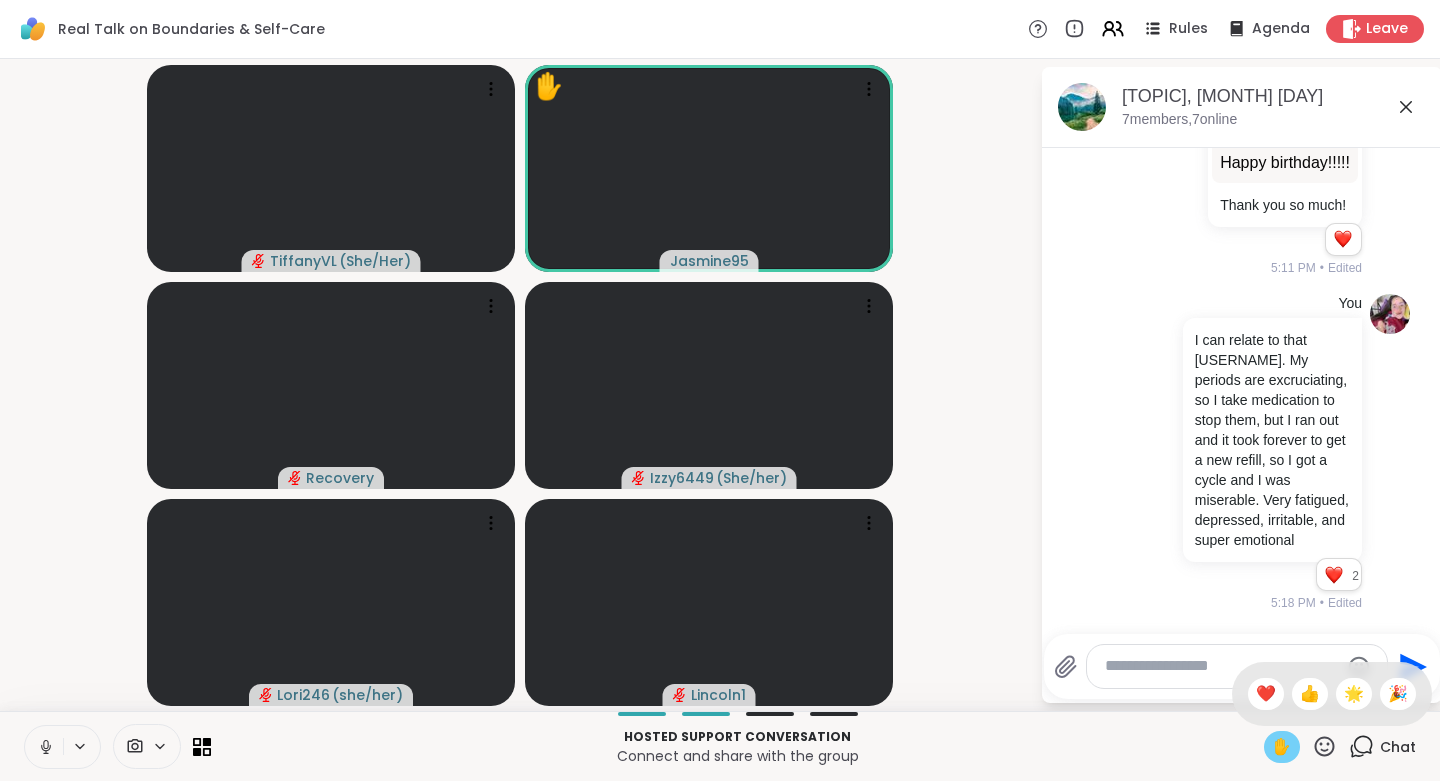 click on "✋" at bounding box center (1282, 747) 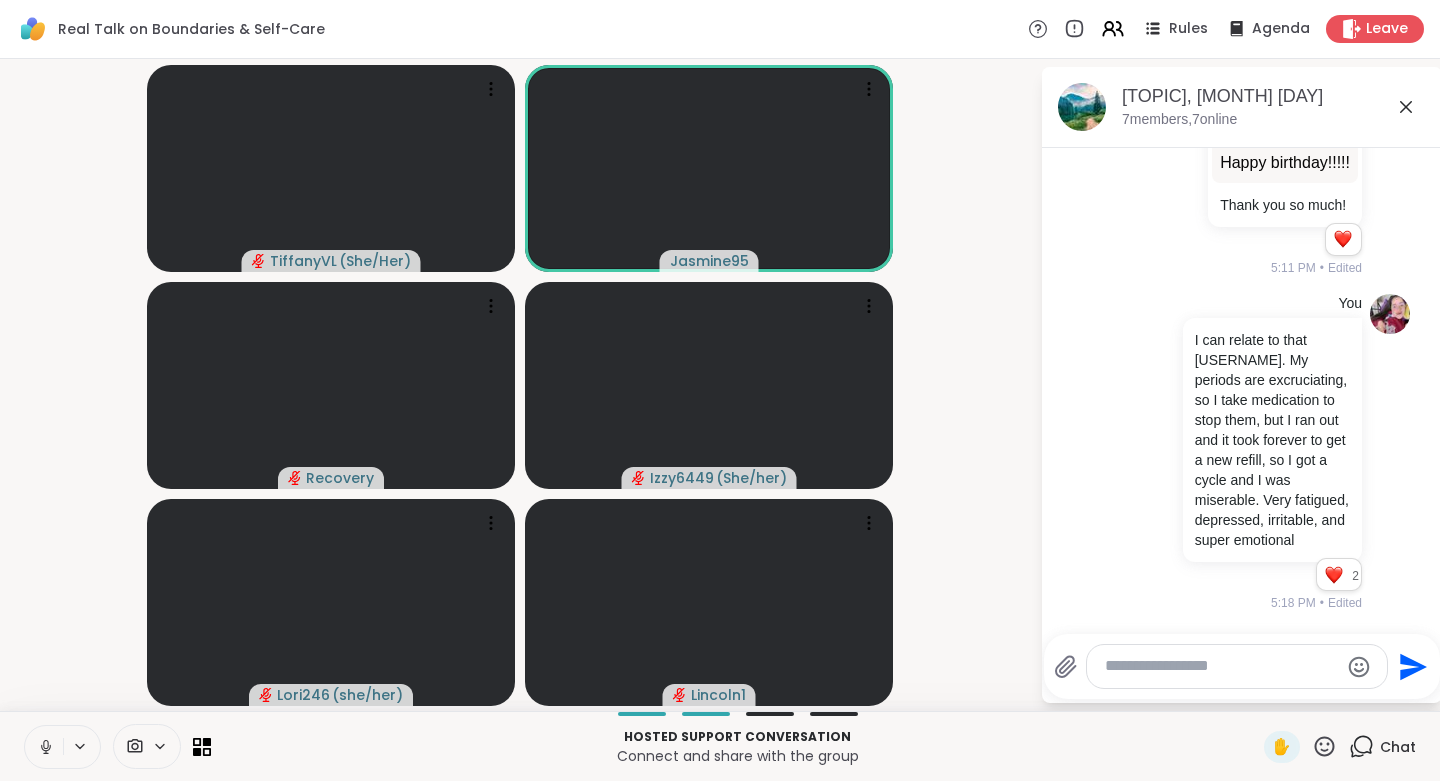 click at bounding box center [44, 747] 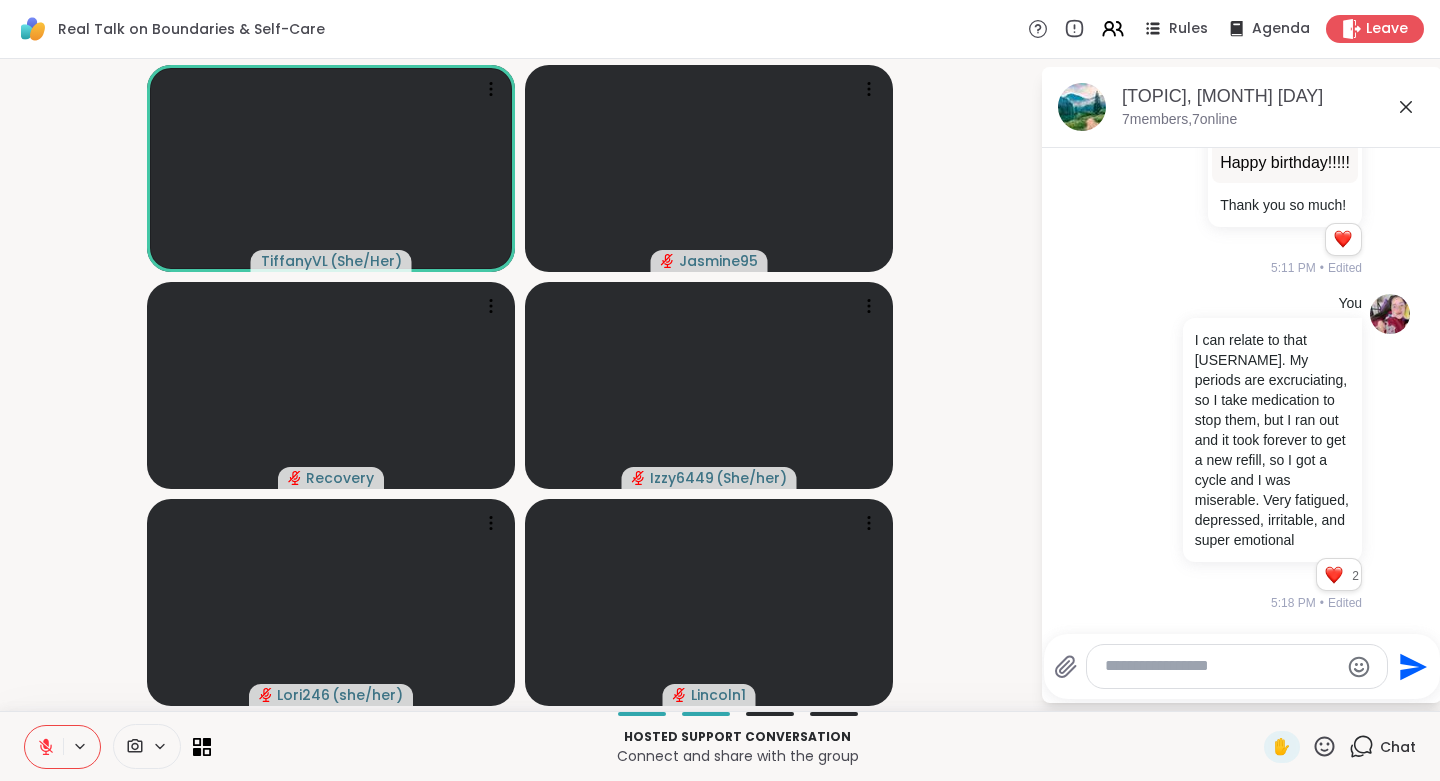 click 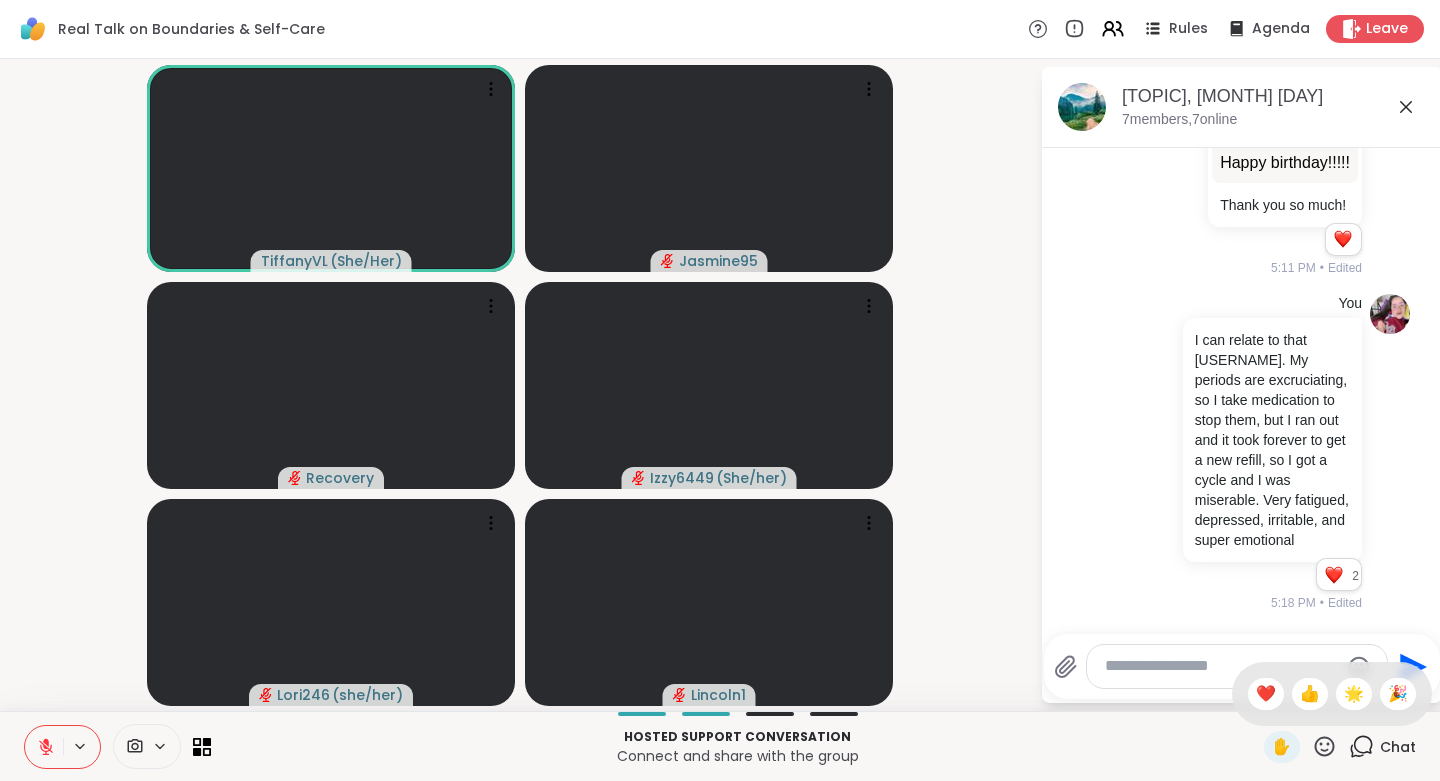 click on "❤️" at bounding box center (1266, 694) 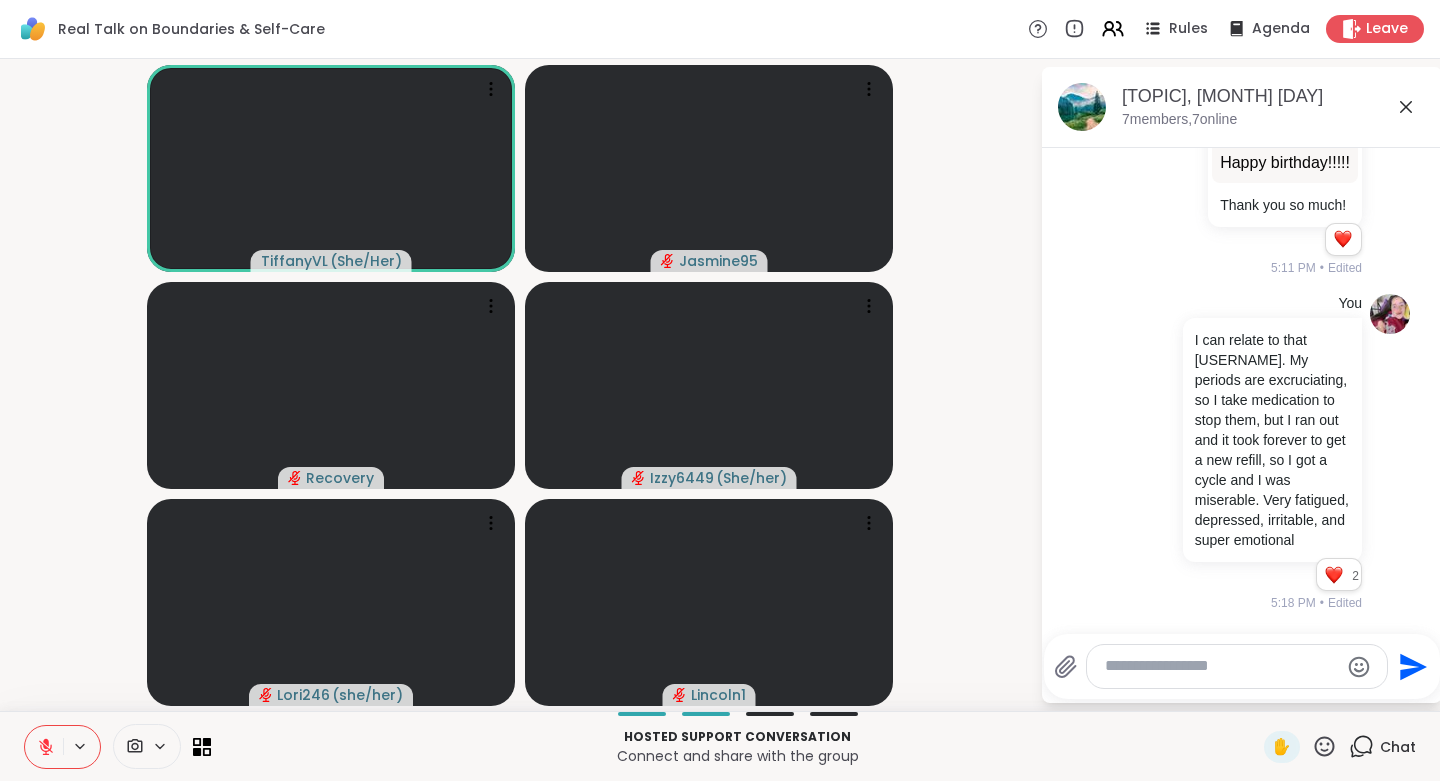 click 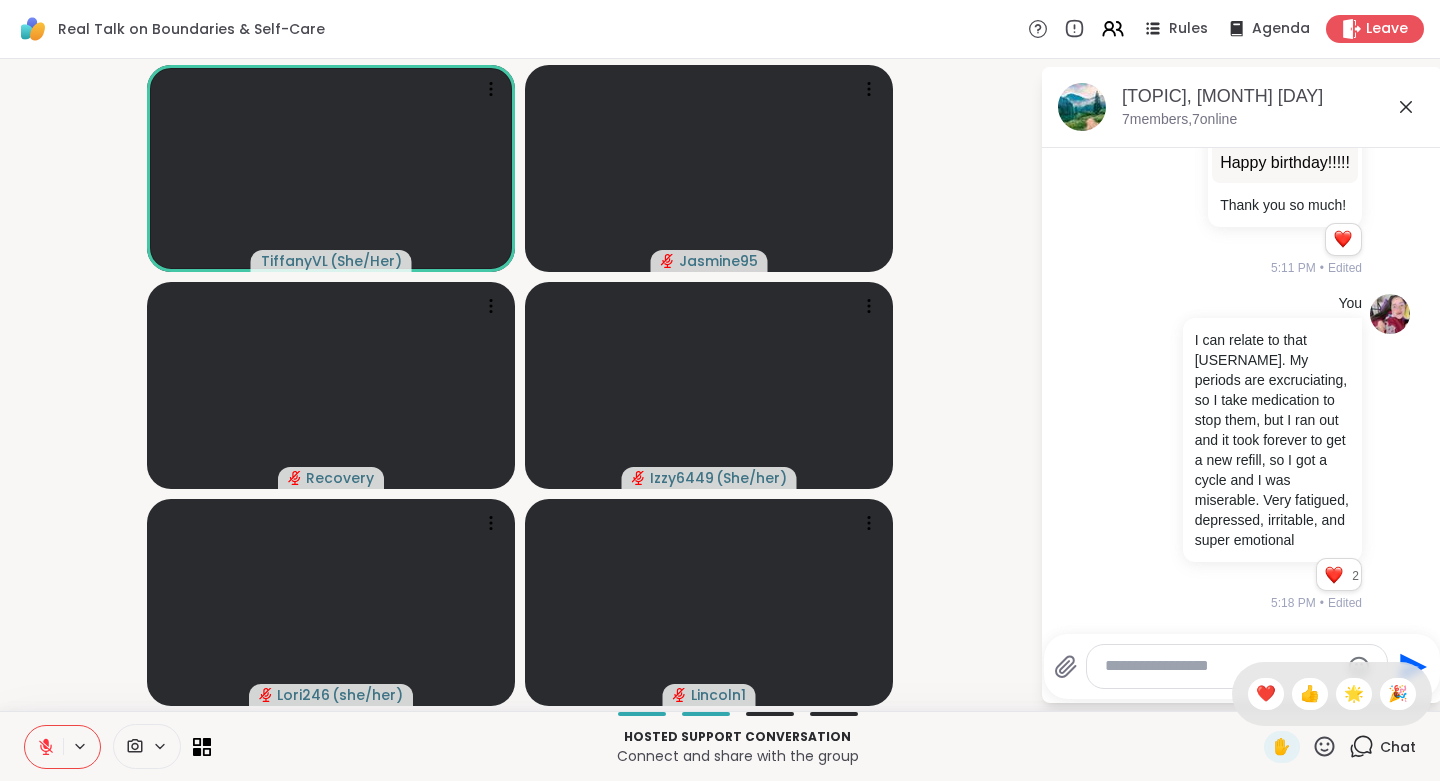 click on "❤️" at bounding box center [1266, 694] 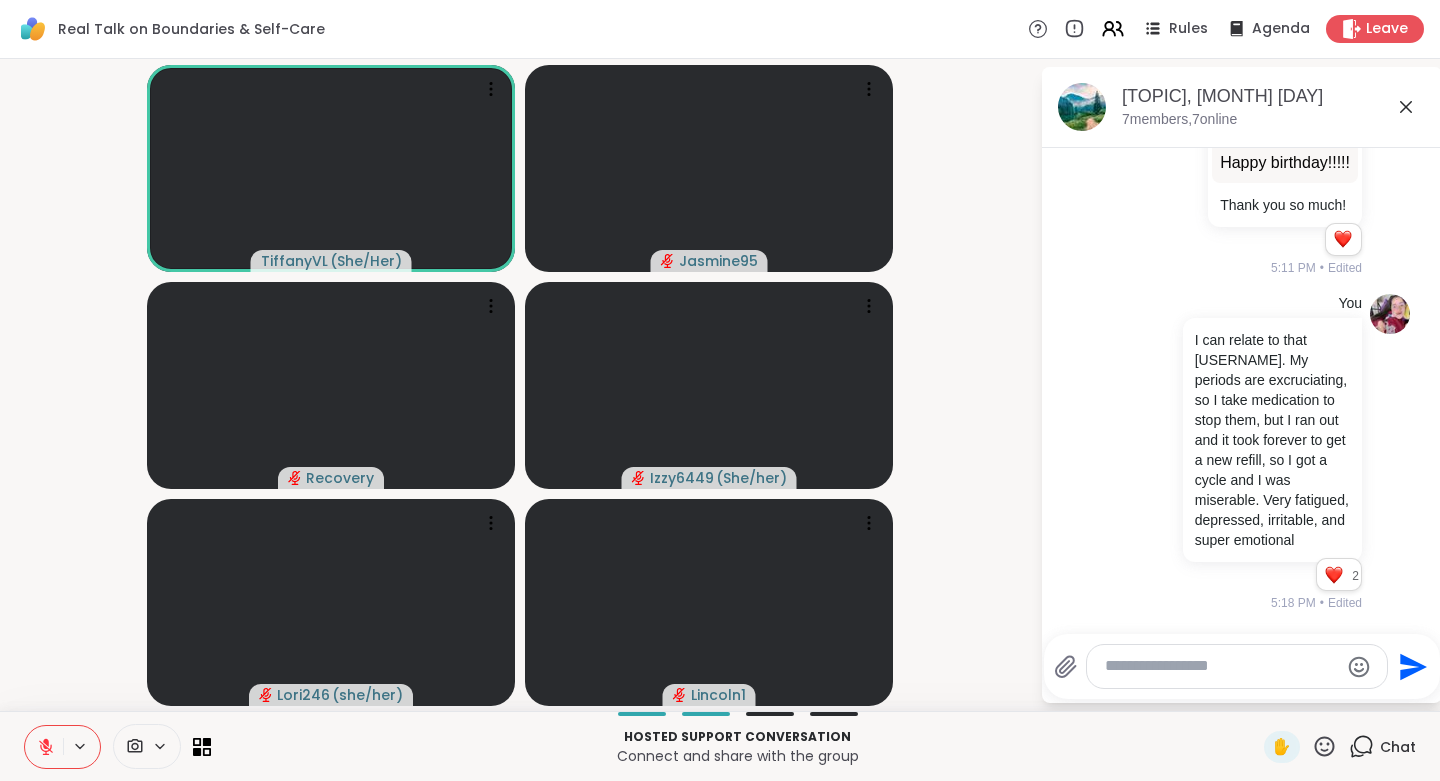 click at bounding box center [1221, 666] 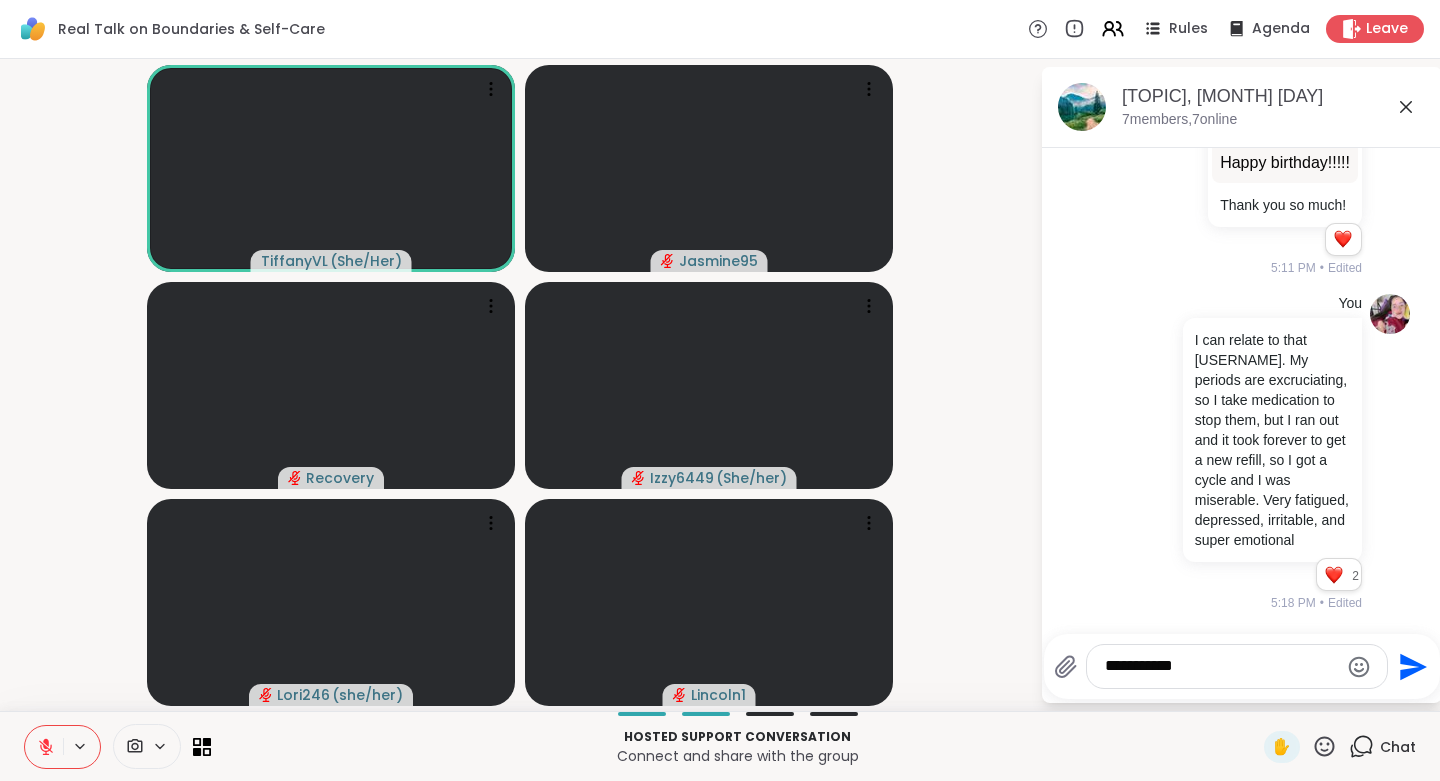 click 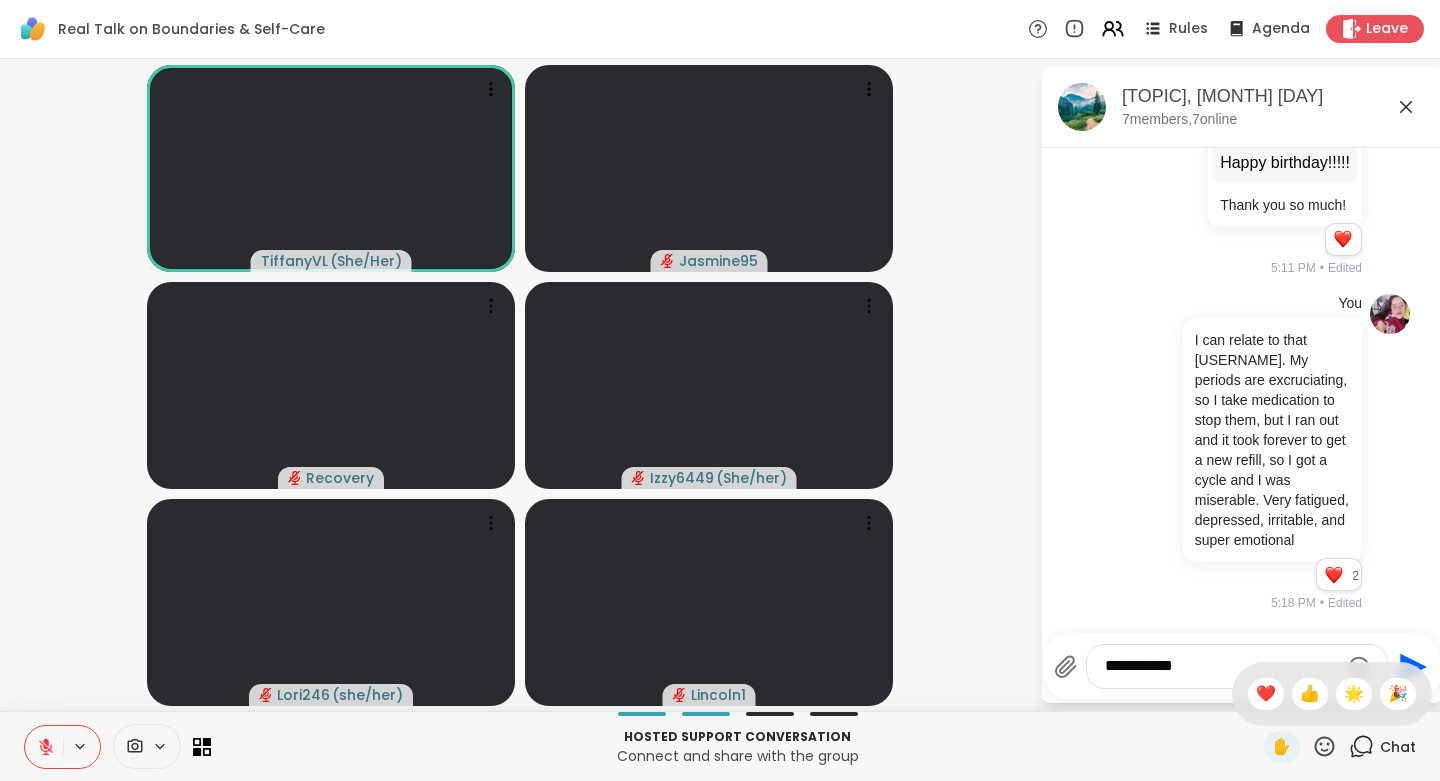 click on "🌟" at bounding box center [1354, 694] 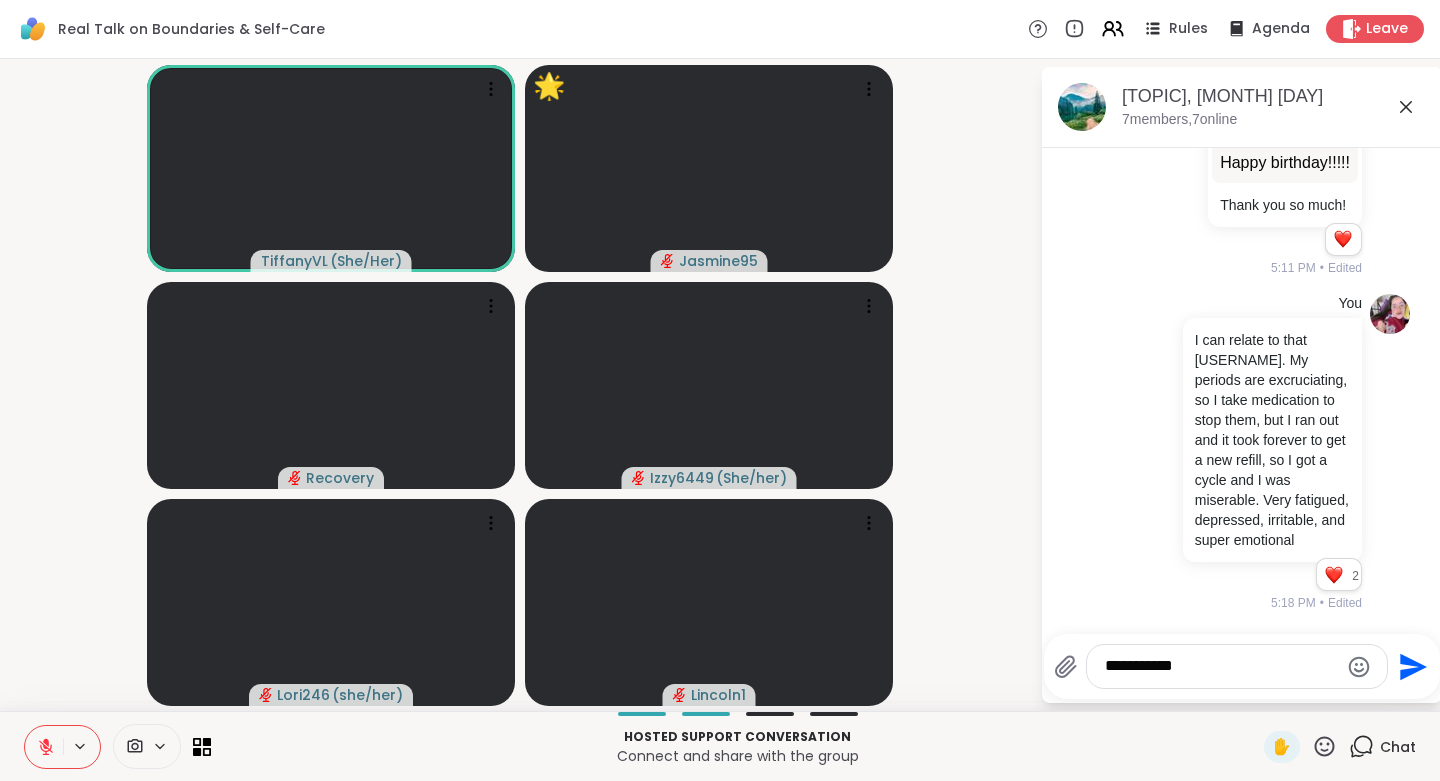 click on "**********" at bounding box center [1221, 666] 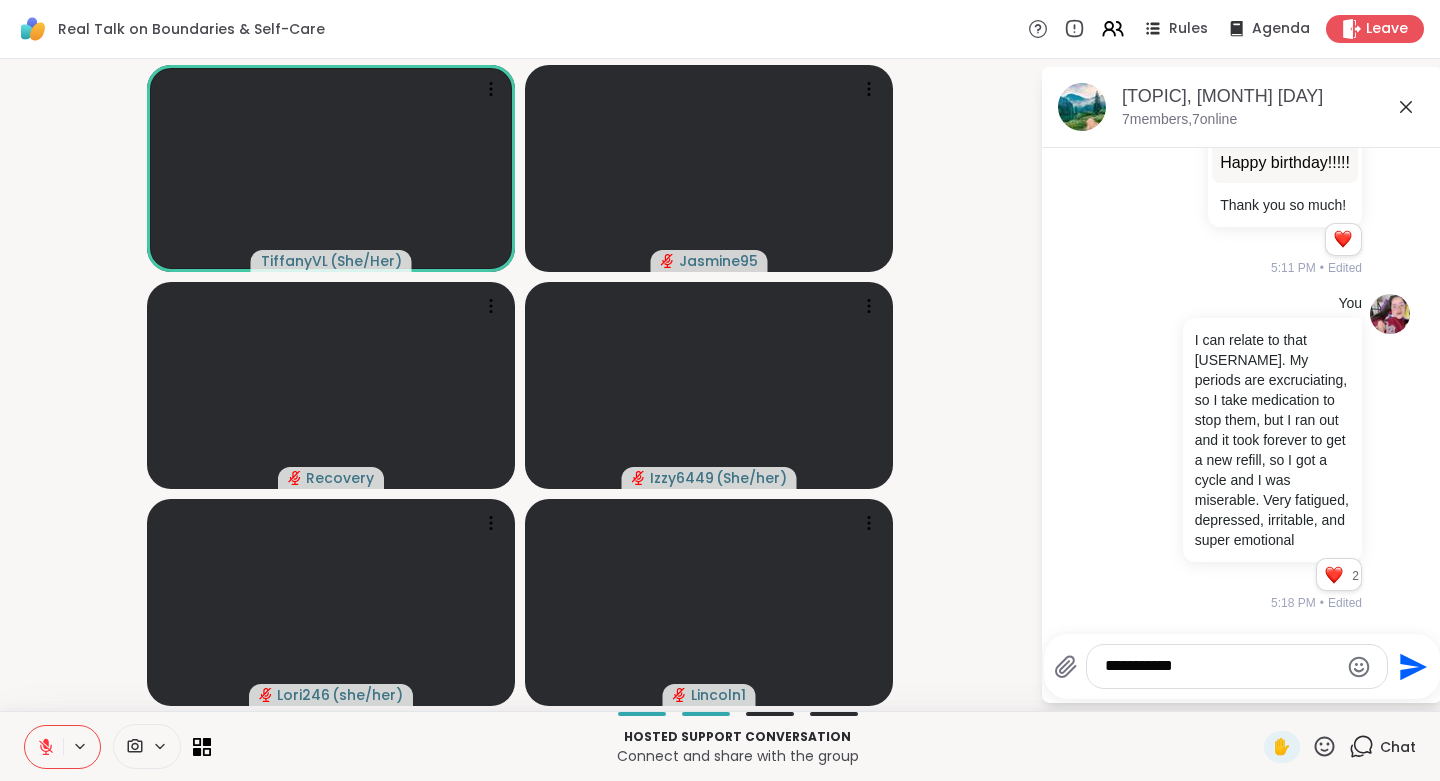 type on "*" 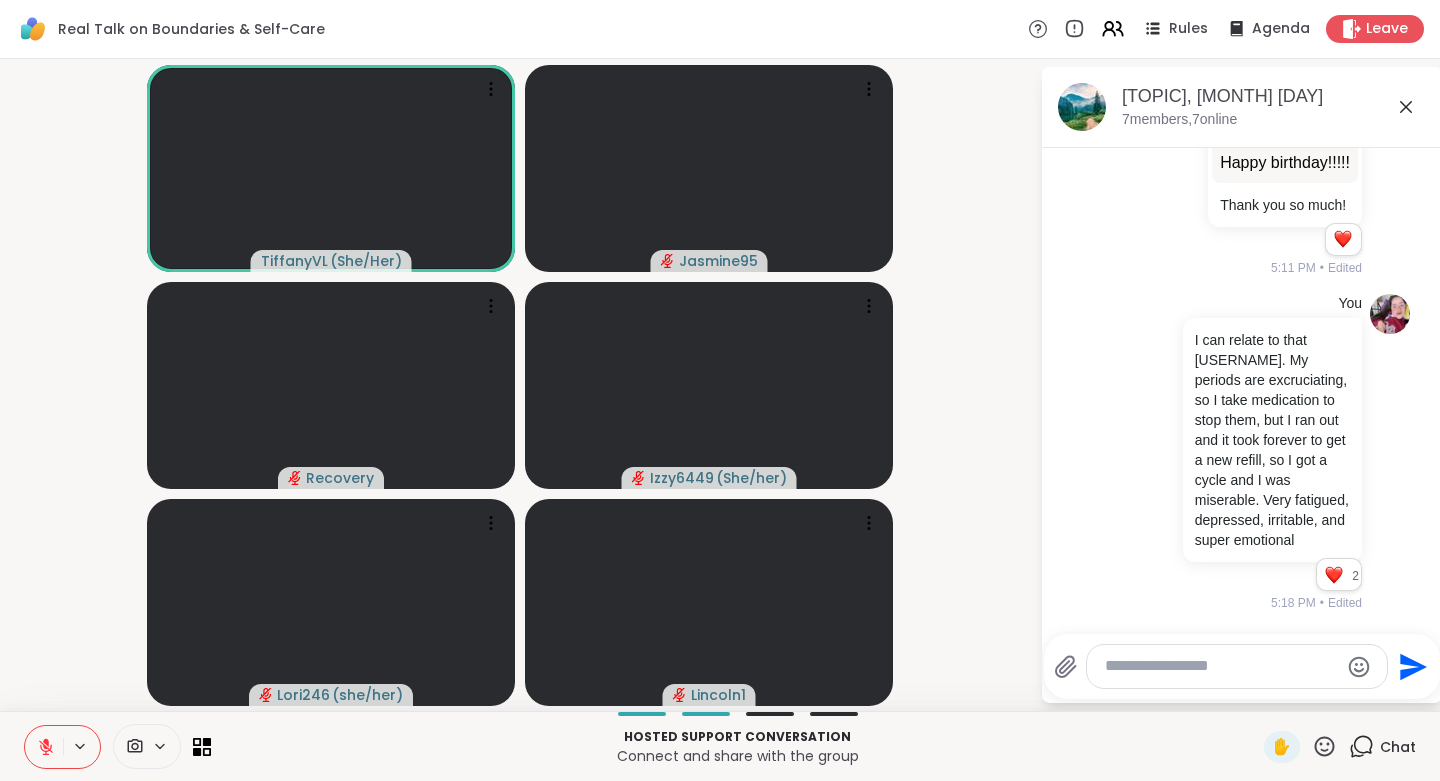 type on "*" 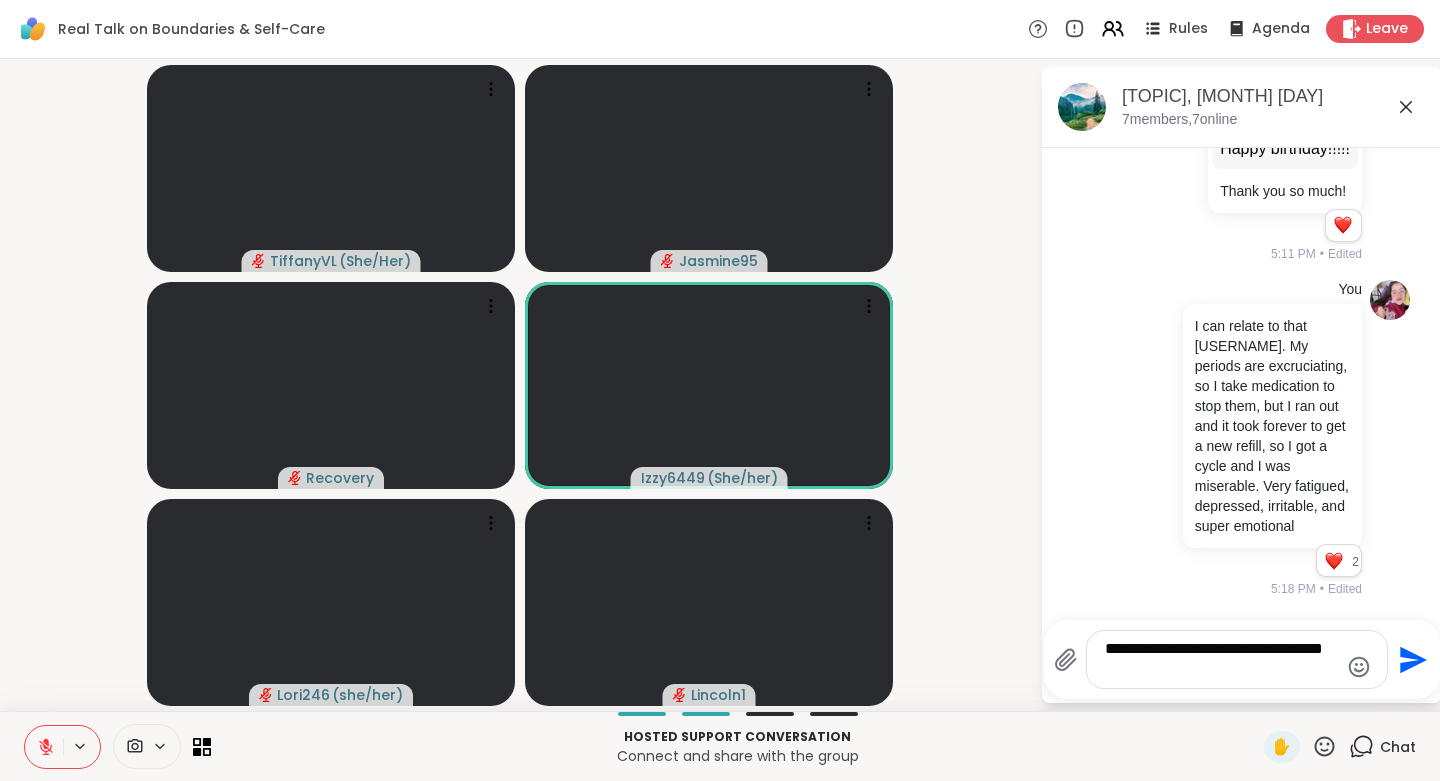type on "**********" 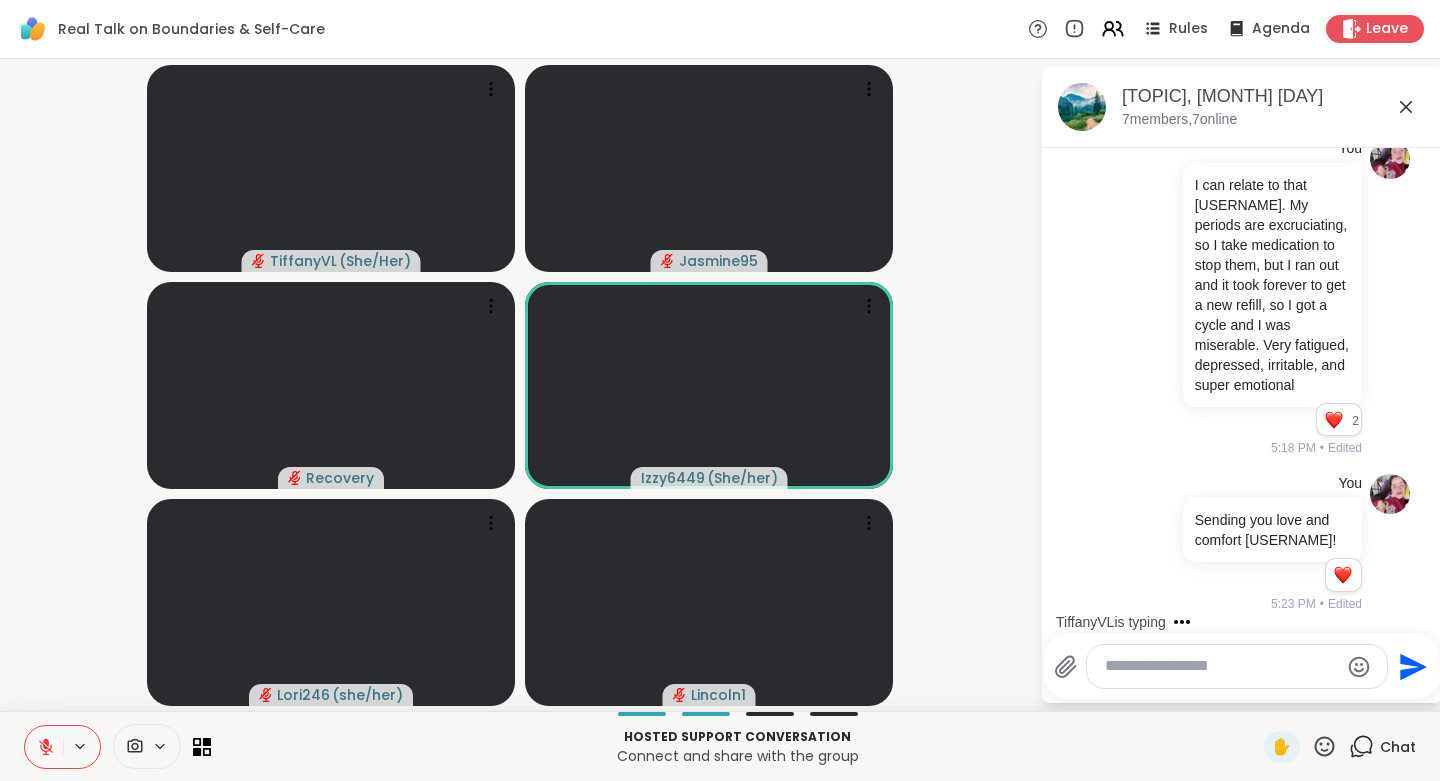 scroll, scrollTop: 1186, scrollLeft: 0, axis: vertical 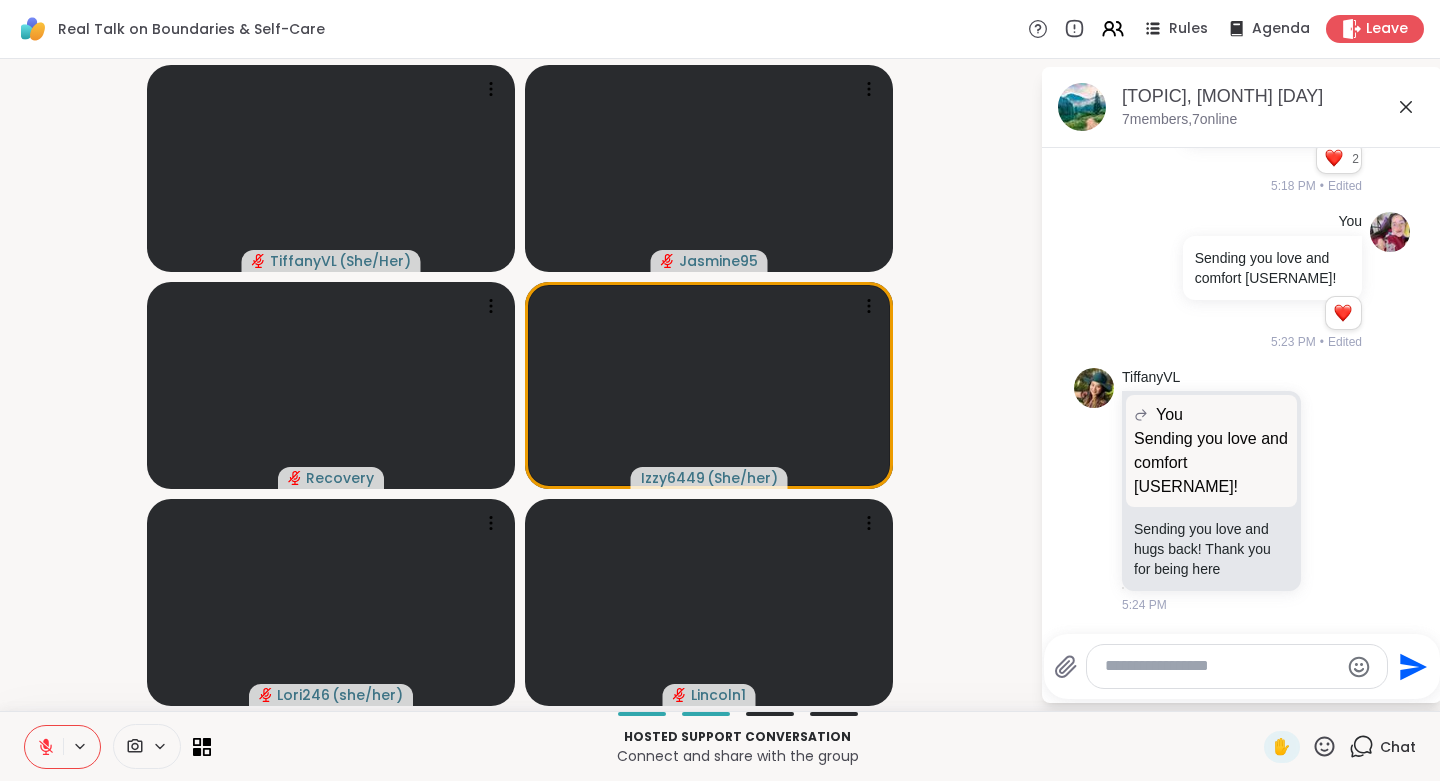 click 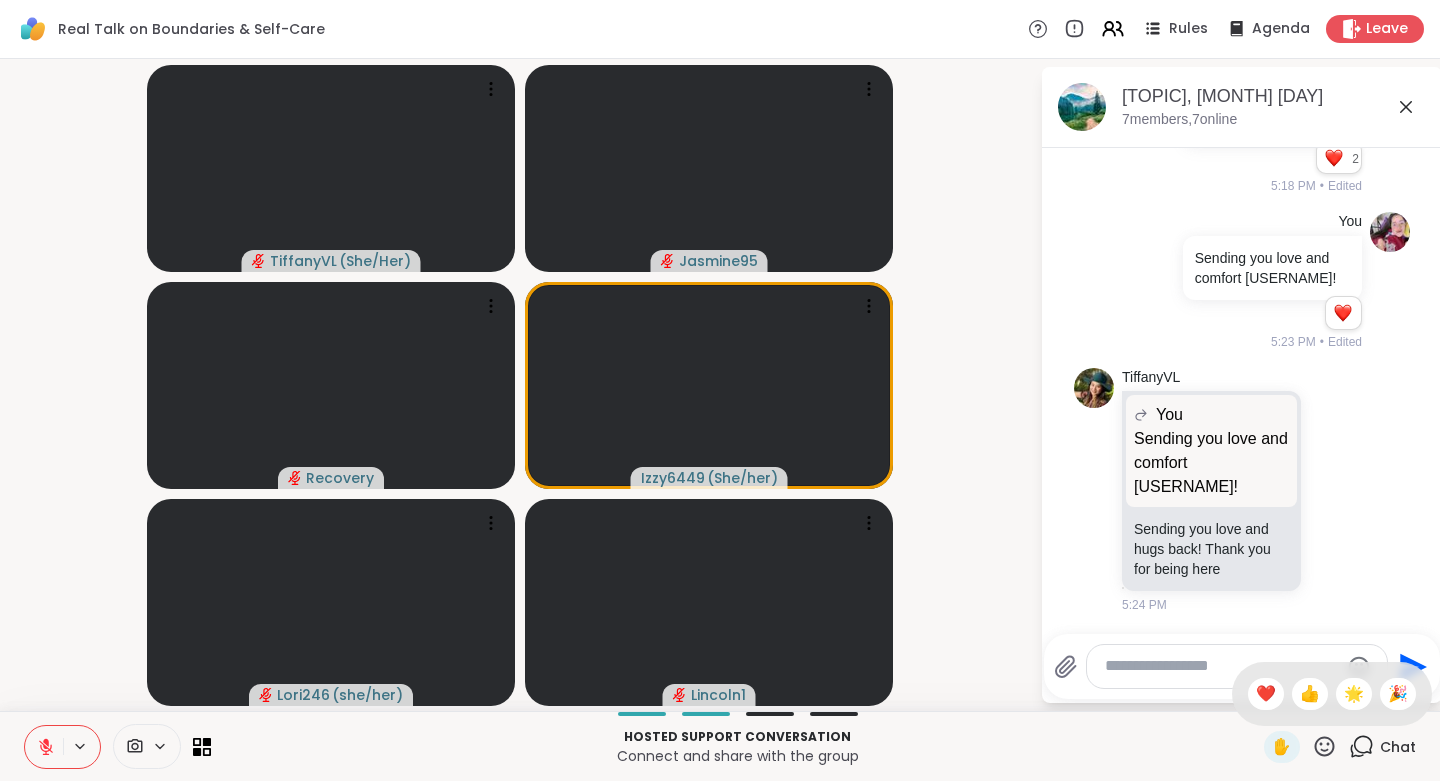 click on "❤️" at bounding box center (1266, 694) 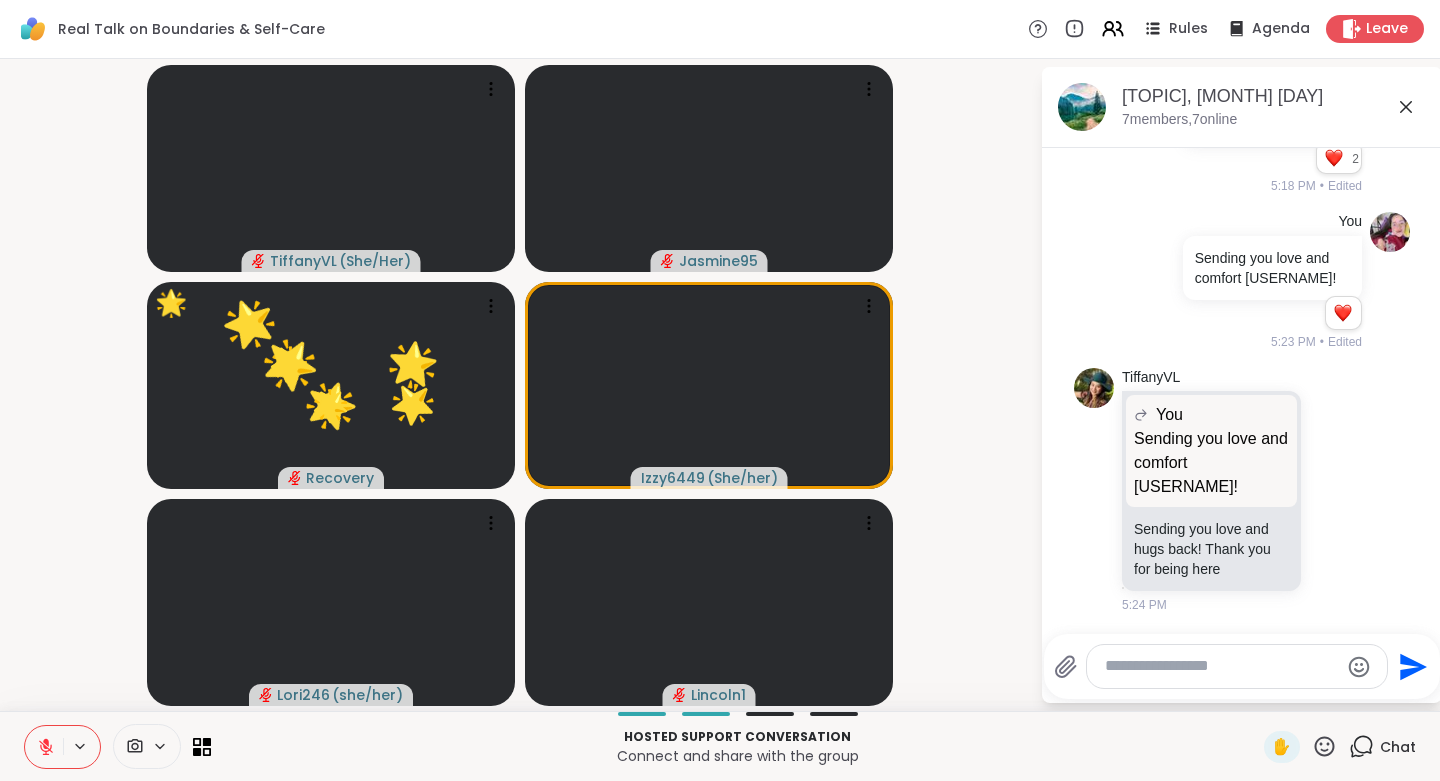 click 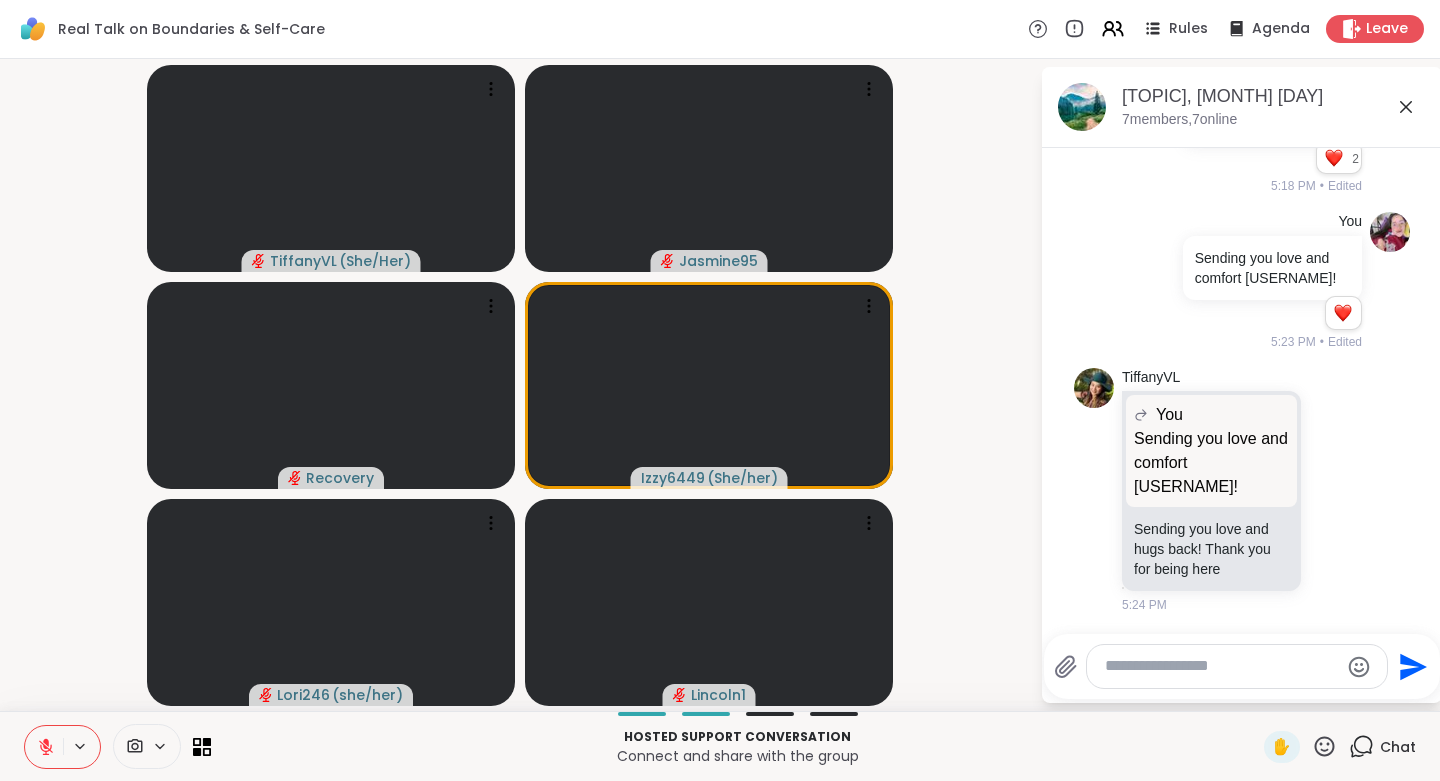 click at bounding box center (1336, 458) 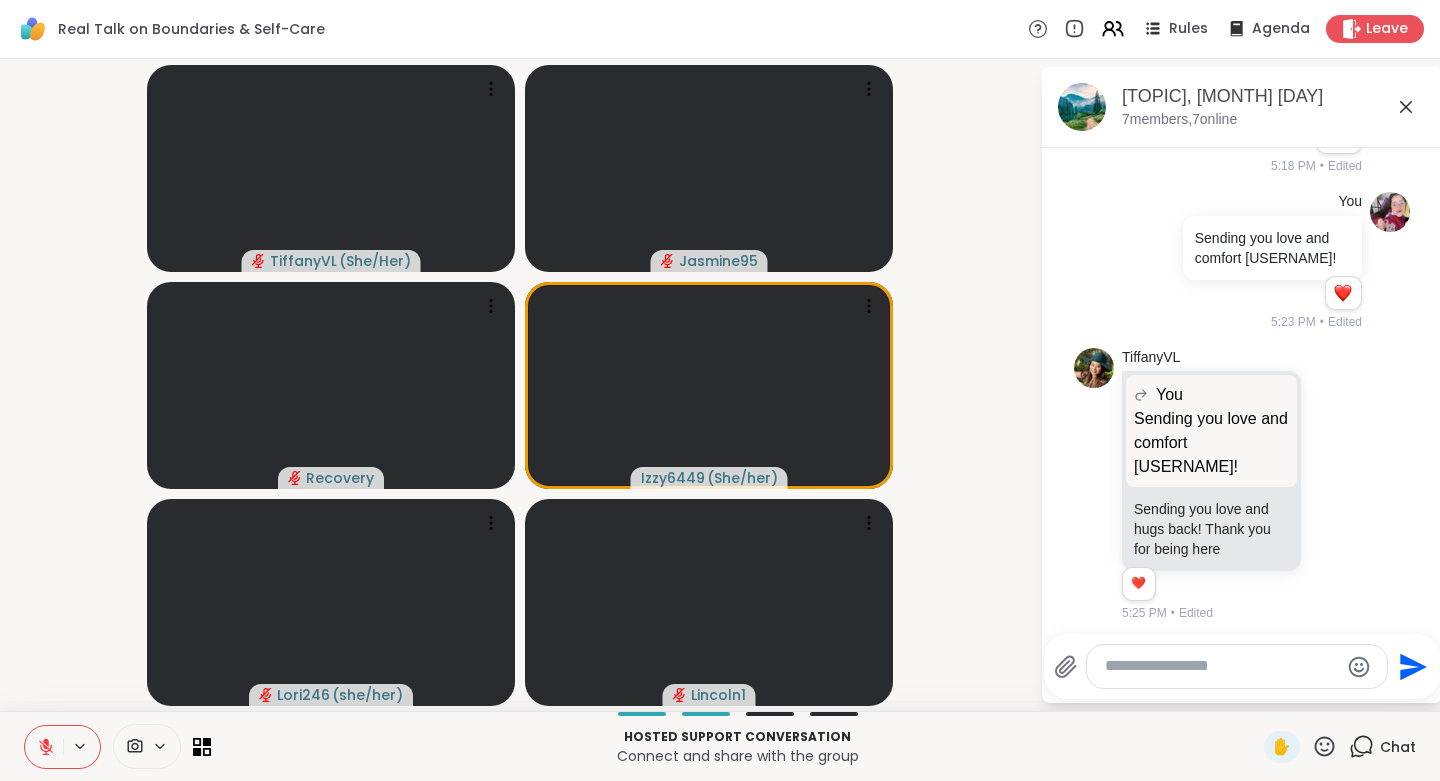 scroll, scrollTop: 1215, scrollLeft: 0, axis: vertical 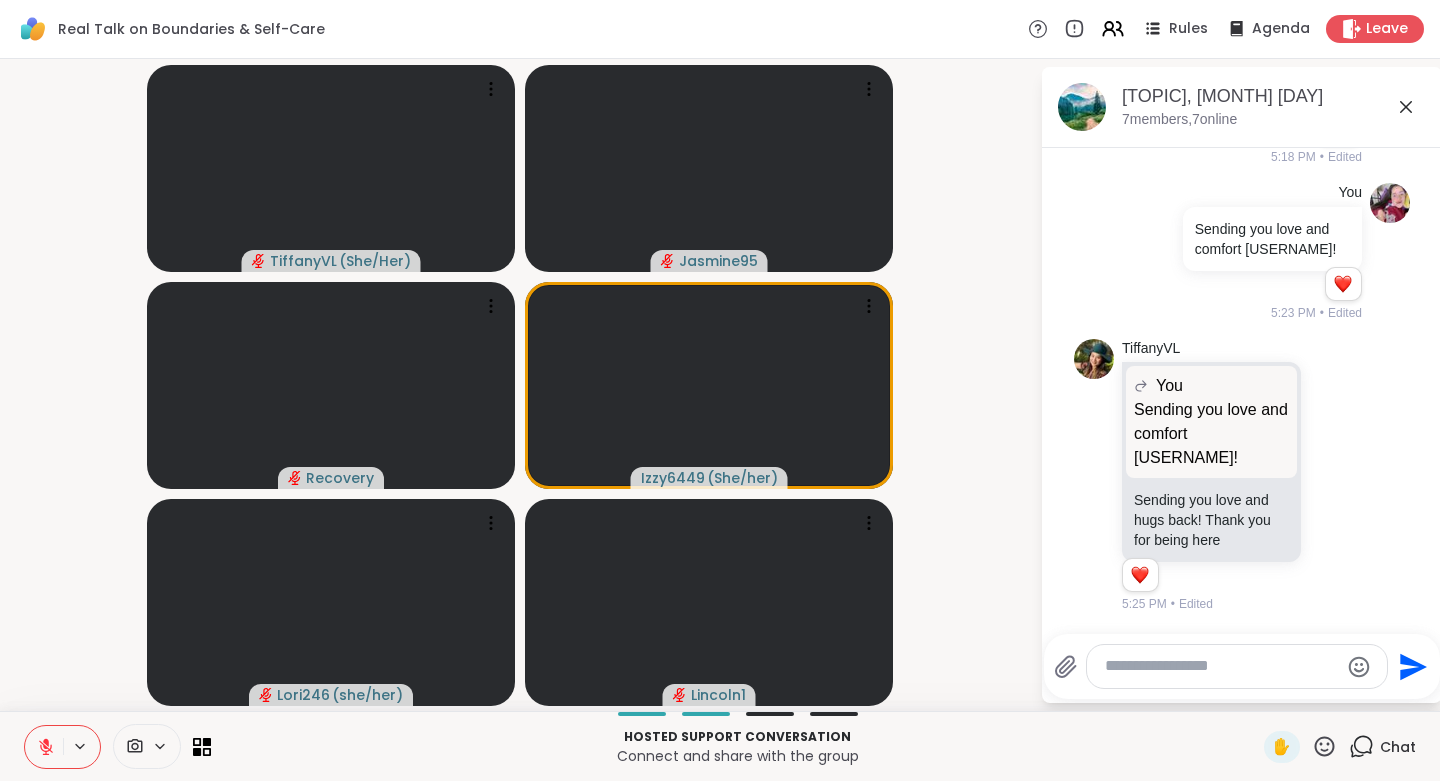 click 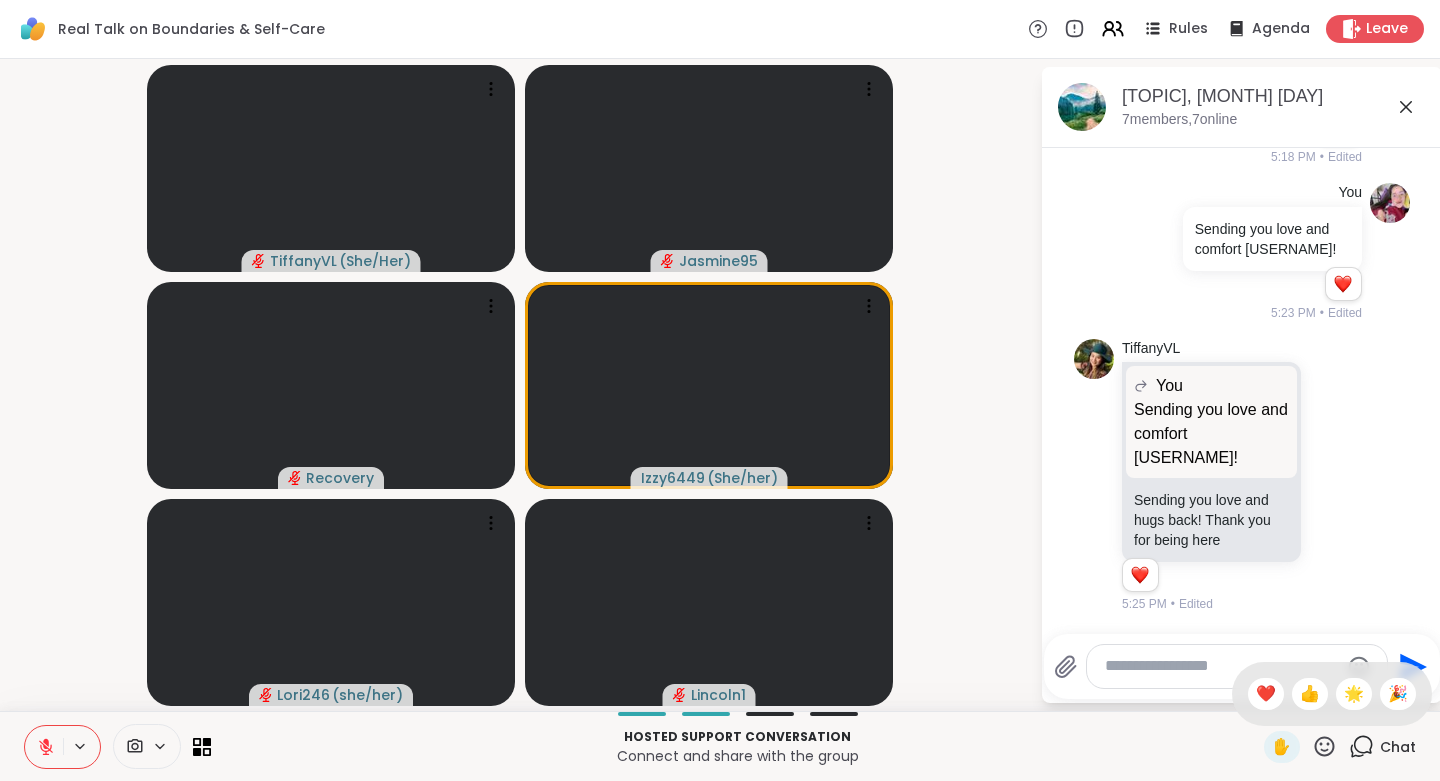 click on "👍" at bounding box center [1310, 694] 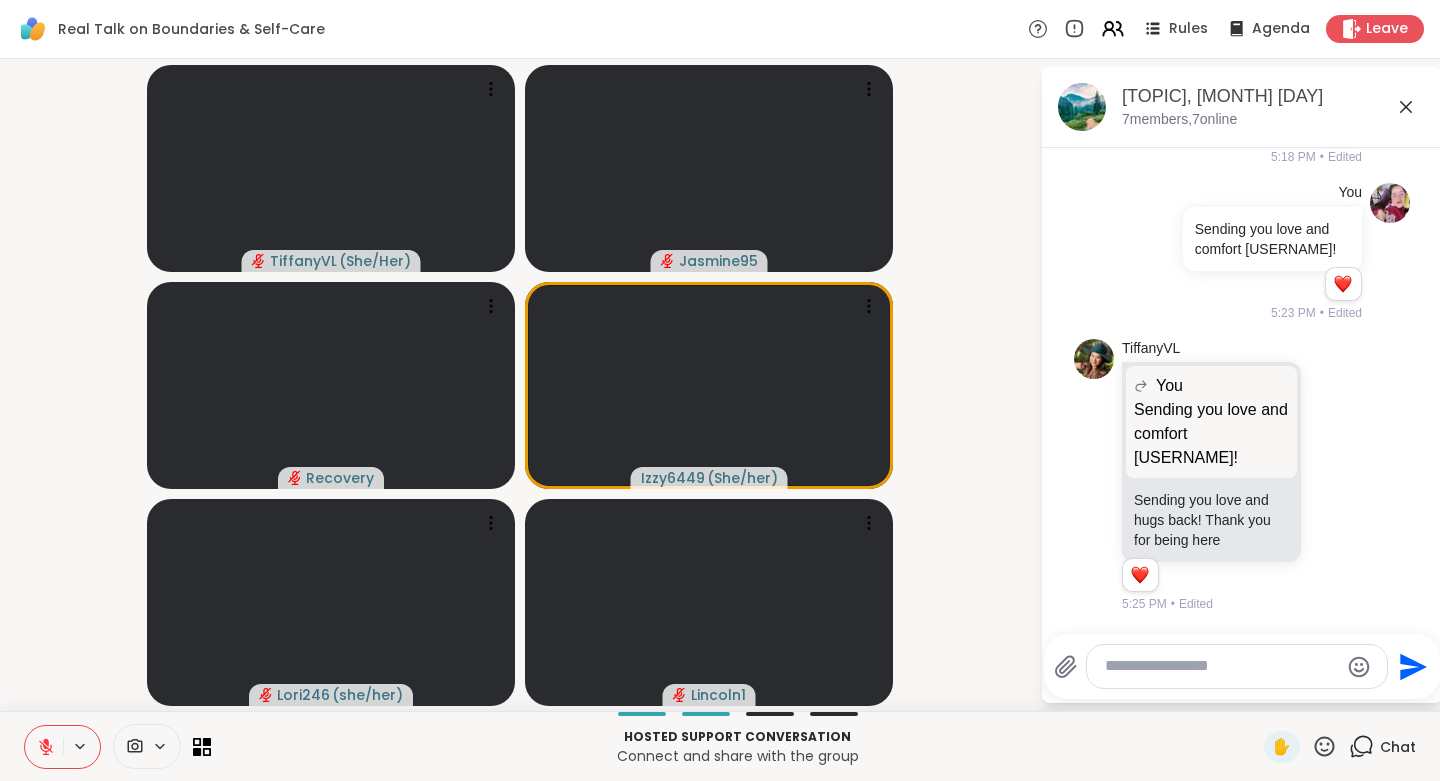 click 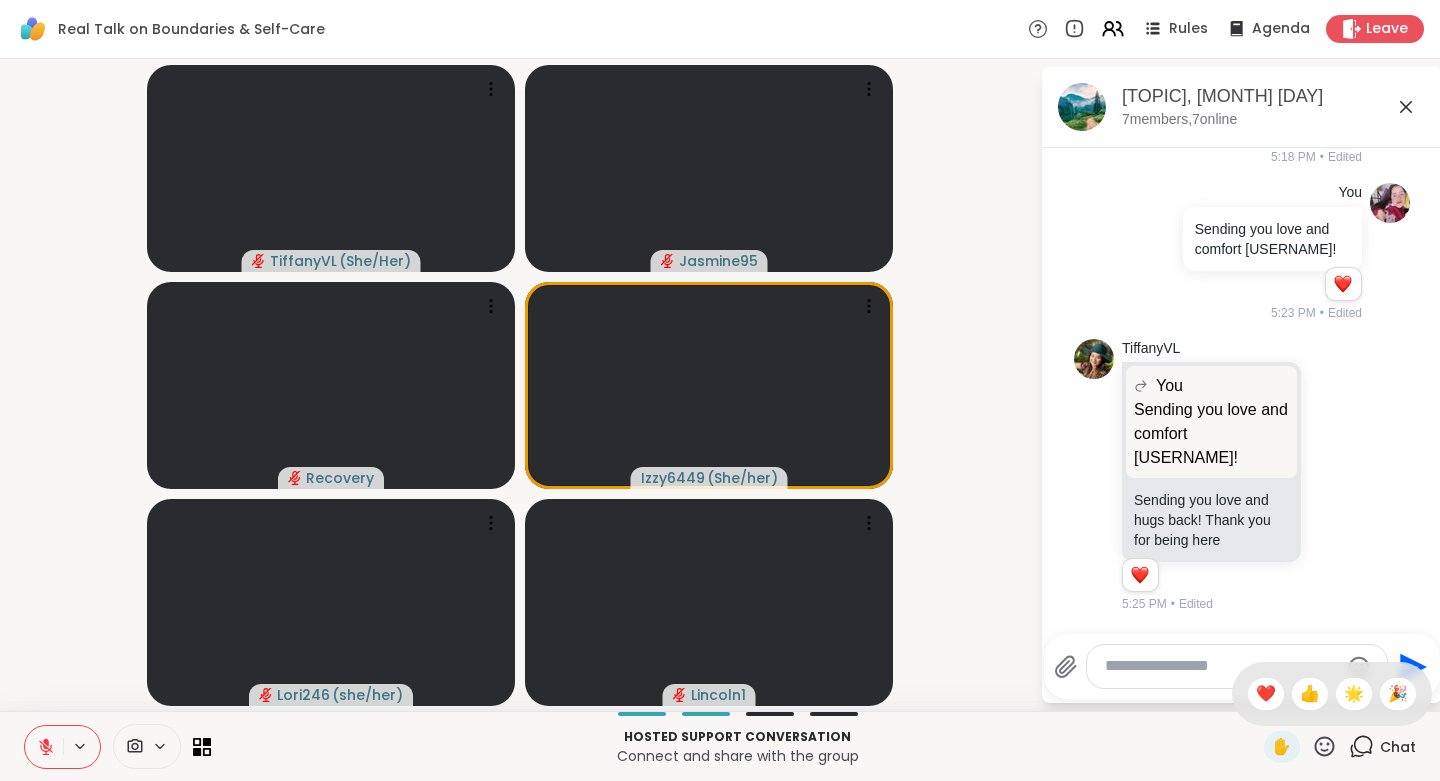 click on "❤️" at bounding box center (1266, 694) 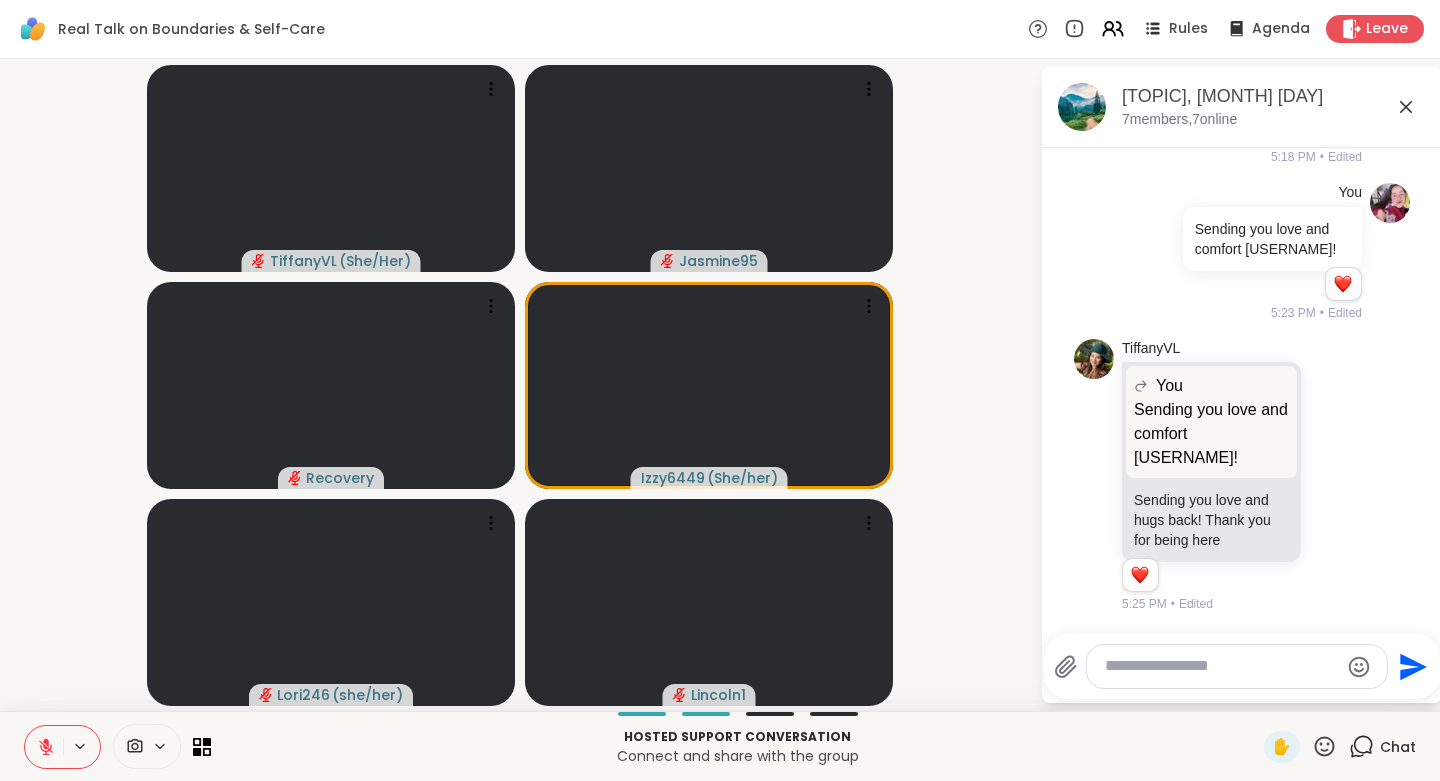click 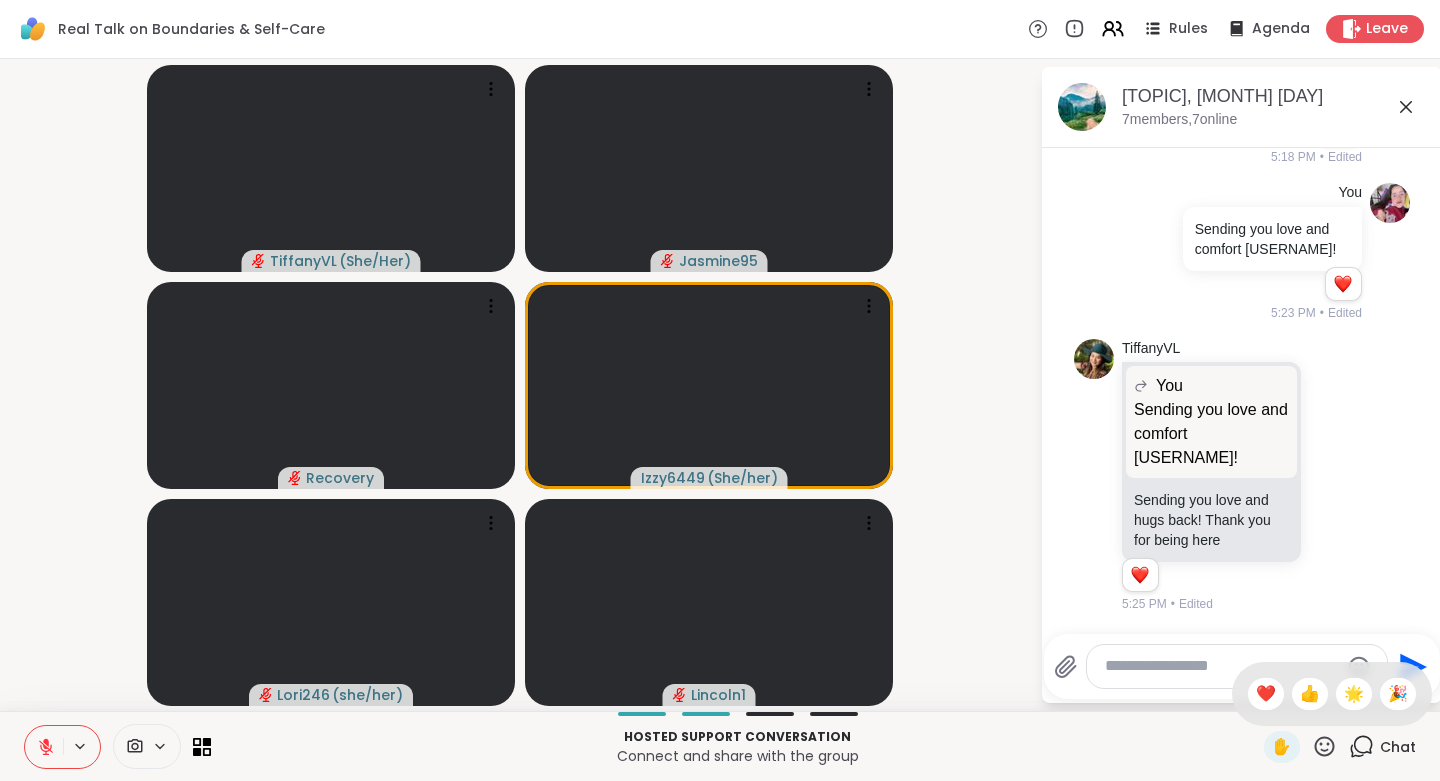 click on "❤️" at bounding box center (1266, 694) 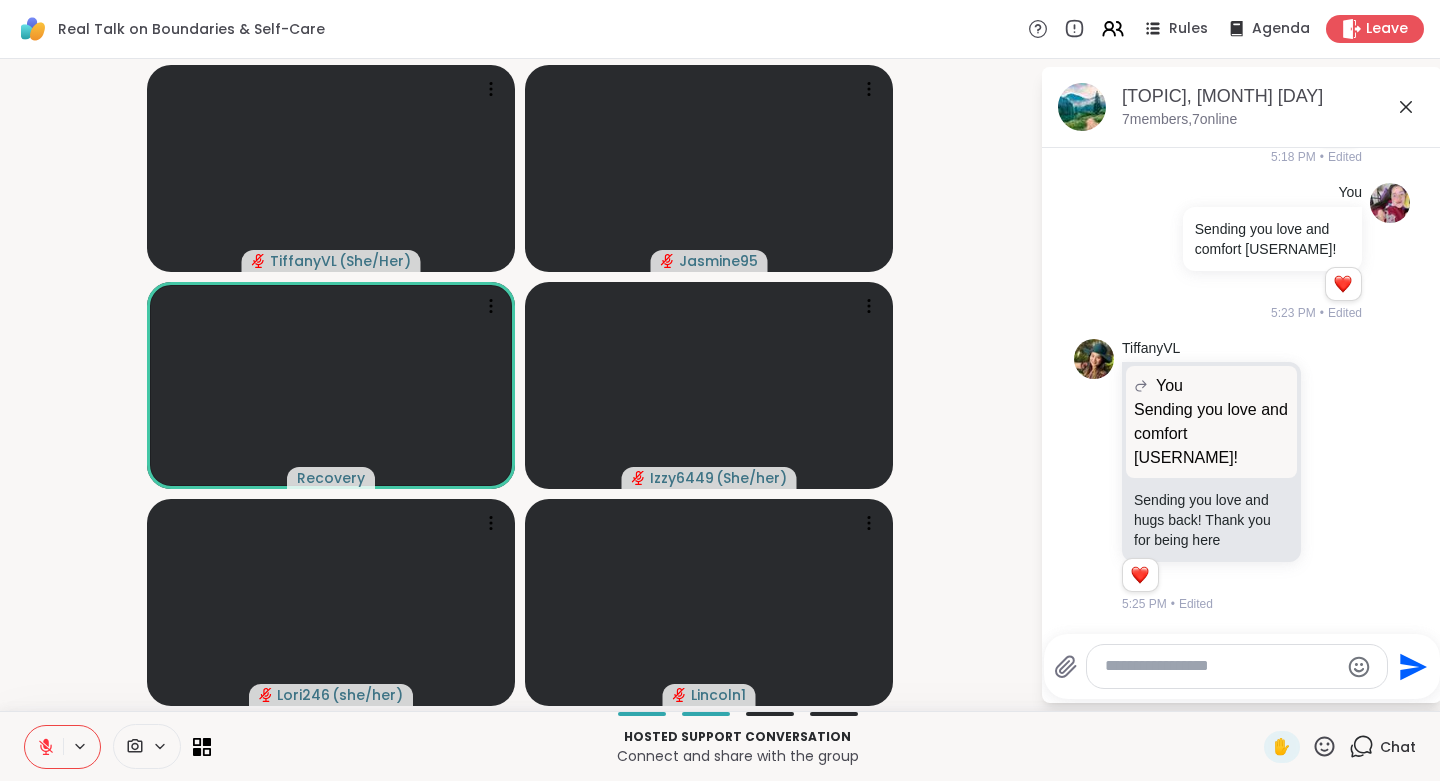 click 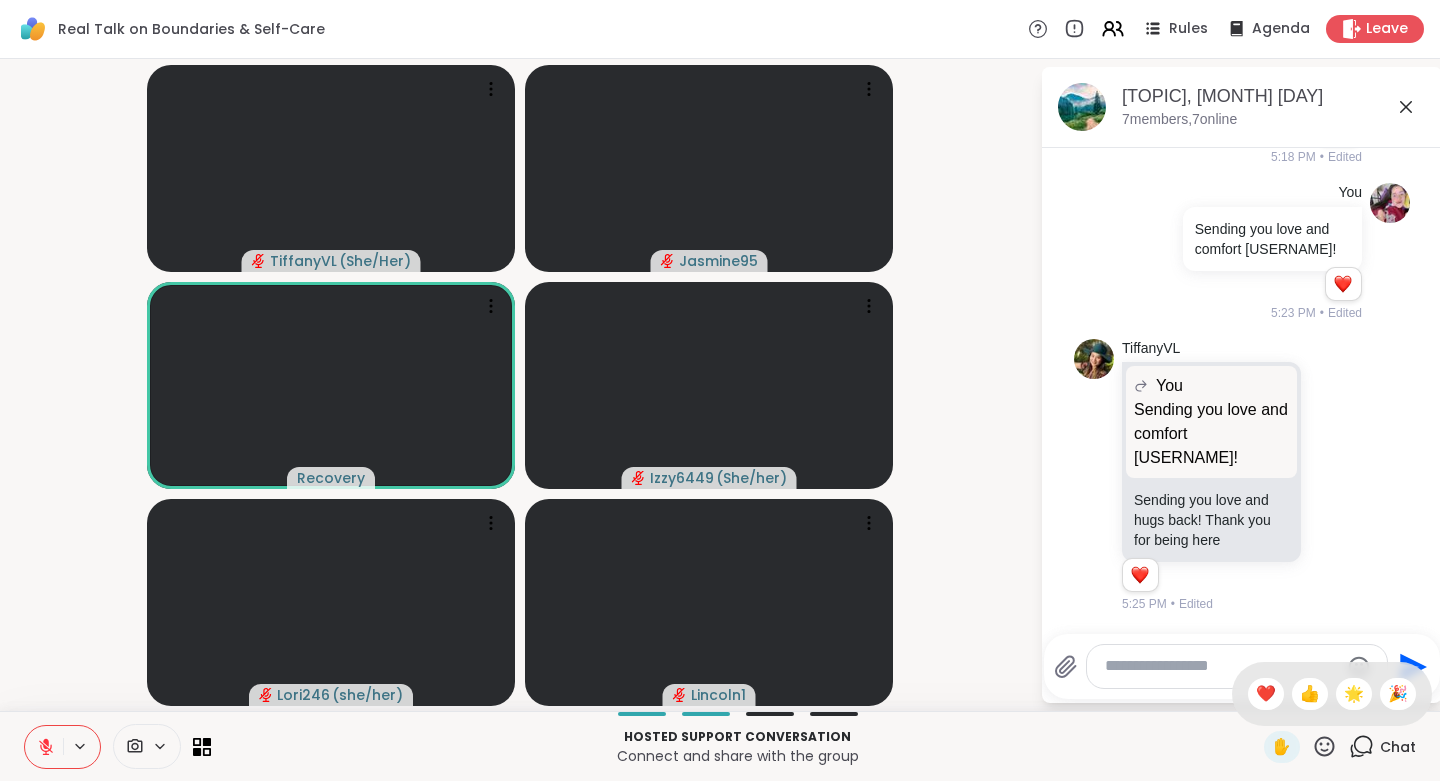 click on "👍" at bounding box center [1310, 694] 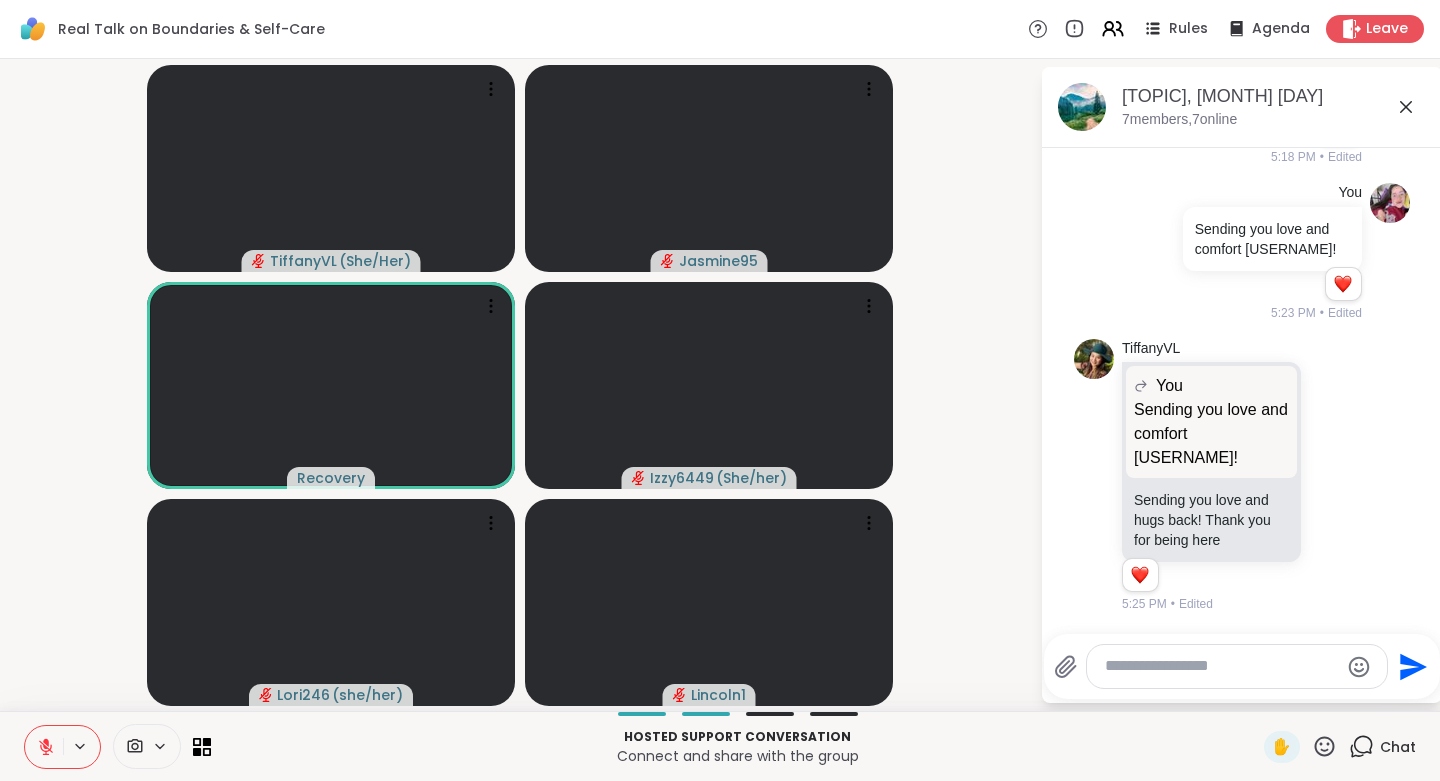 click 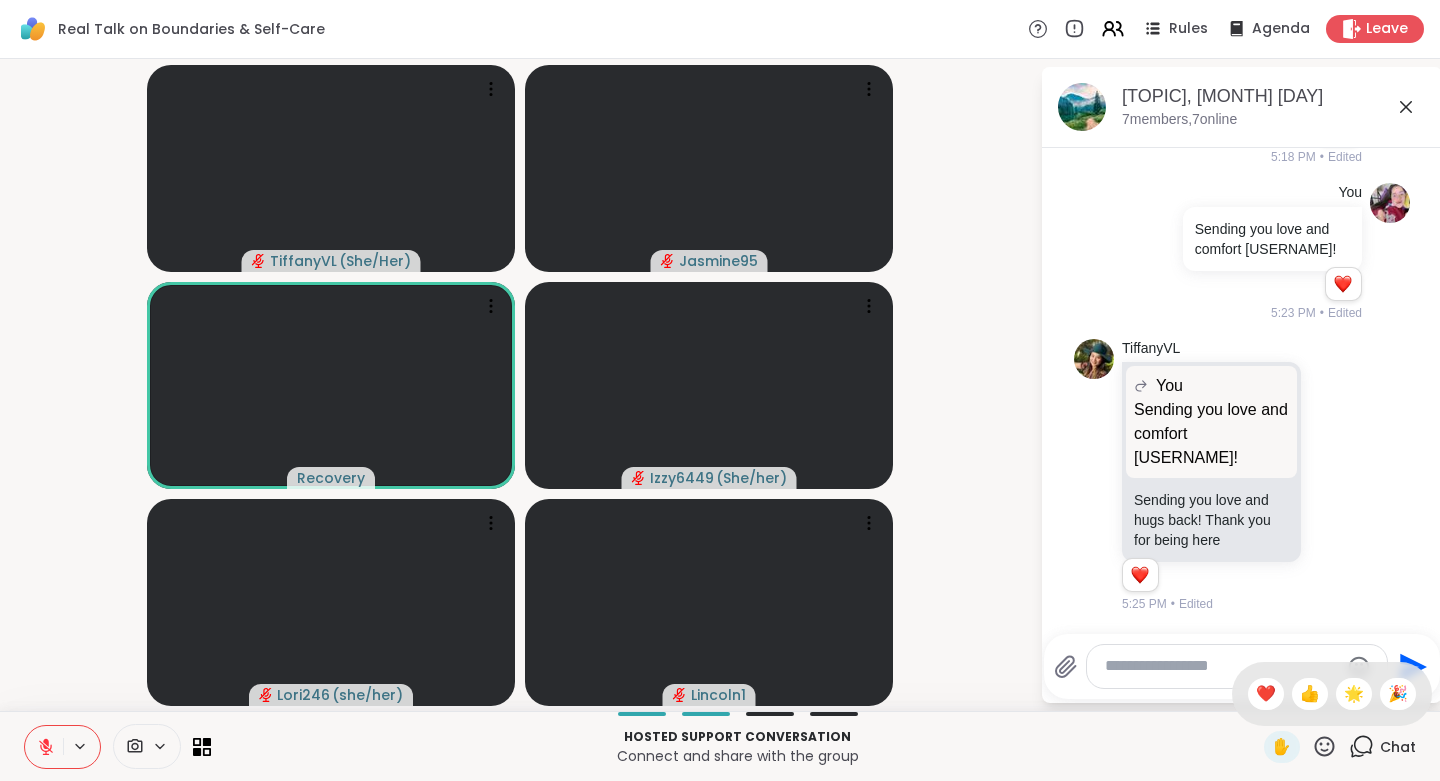 click on "❤️" at bounding box center [1266, 694] 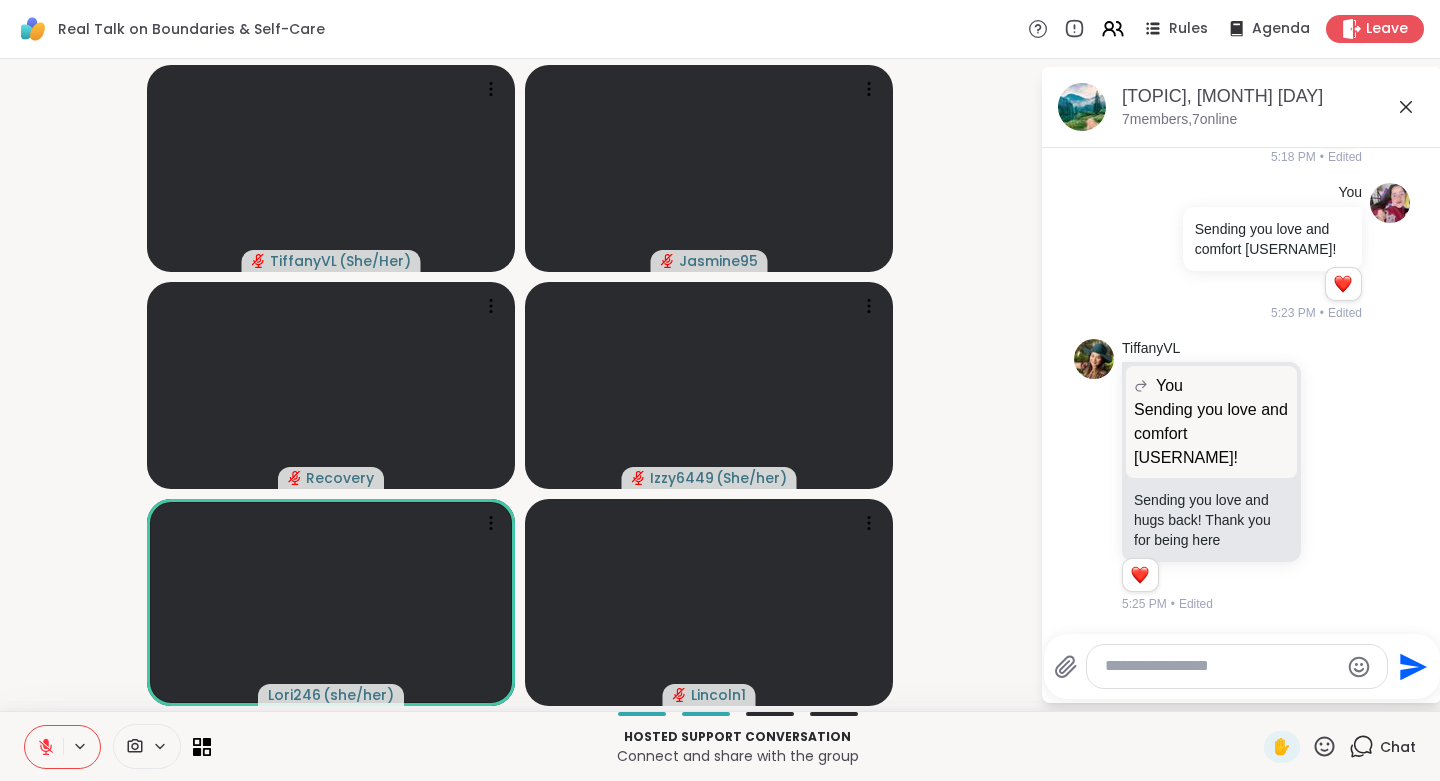 click 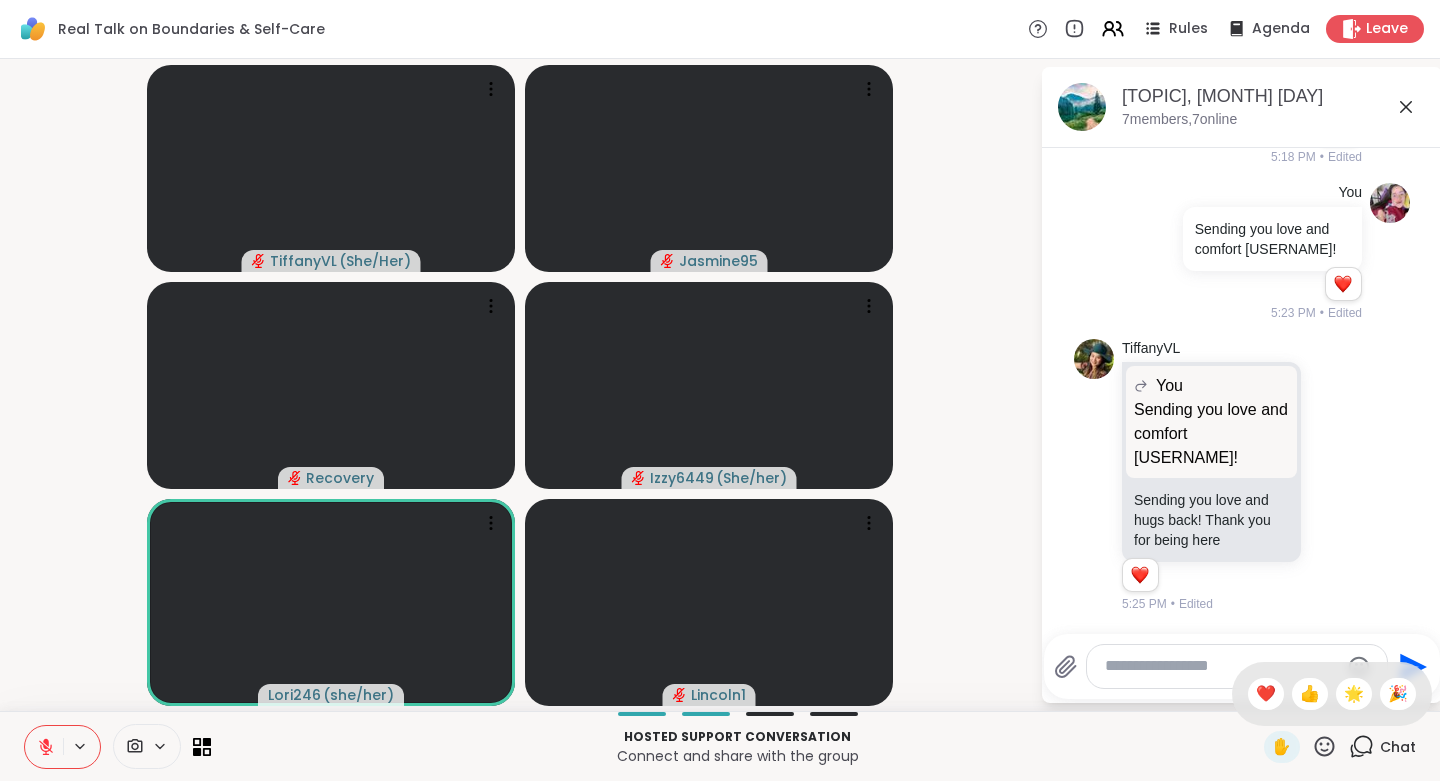 click on "❤️" at bounding box center [1266, 694] 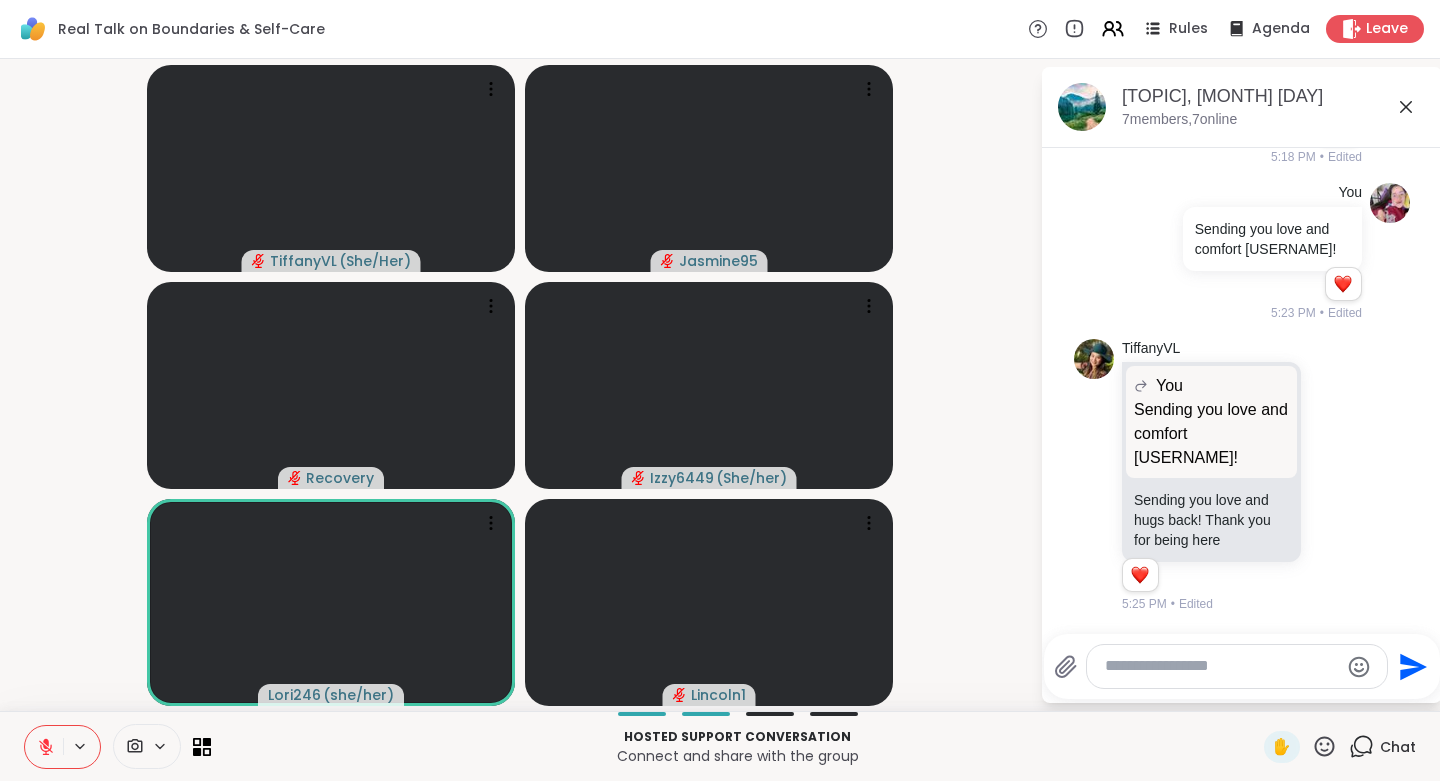 click 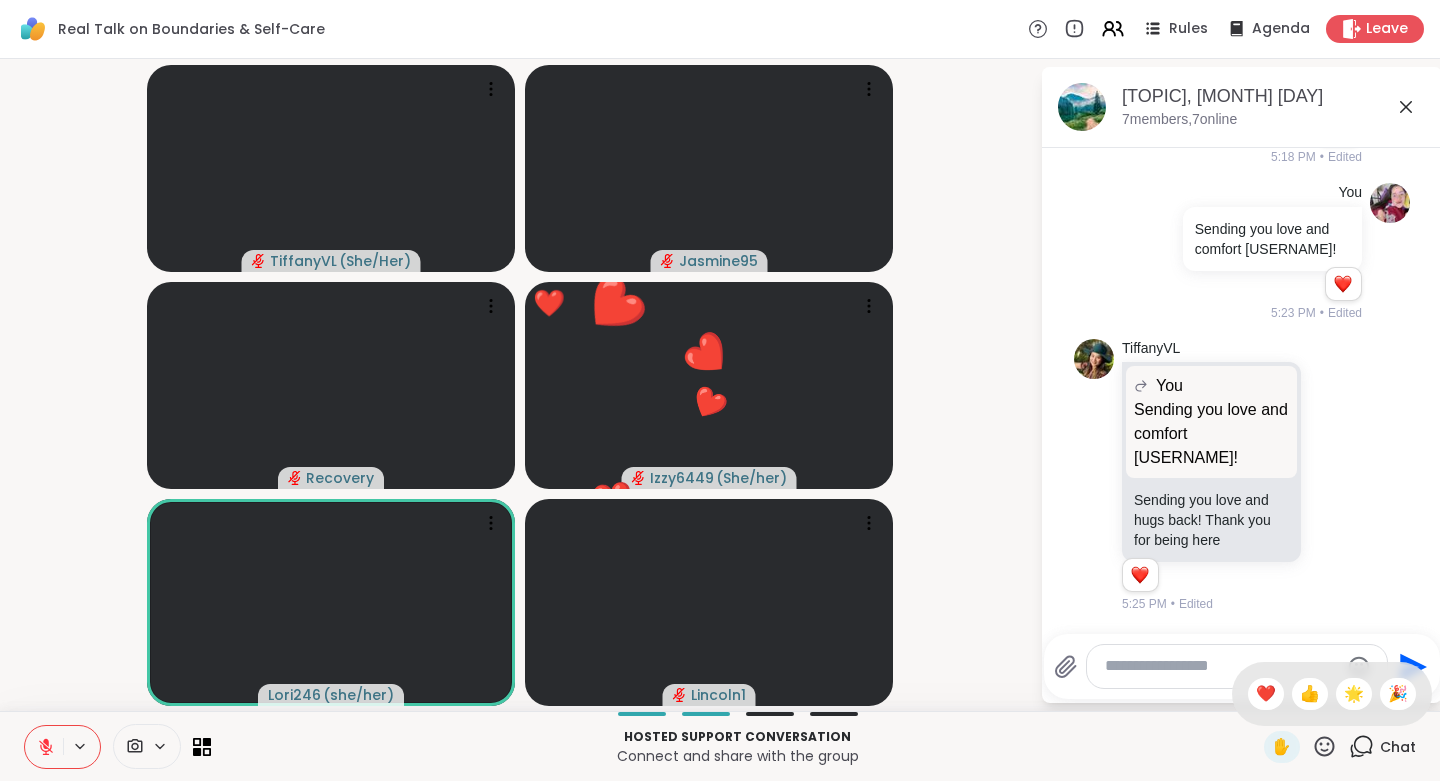 click on "❤️" at bounding box center (1266, 694) 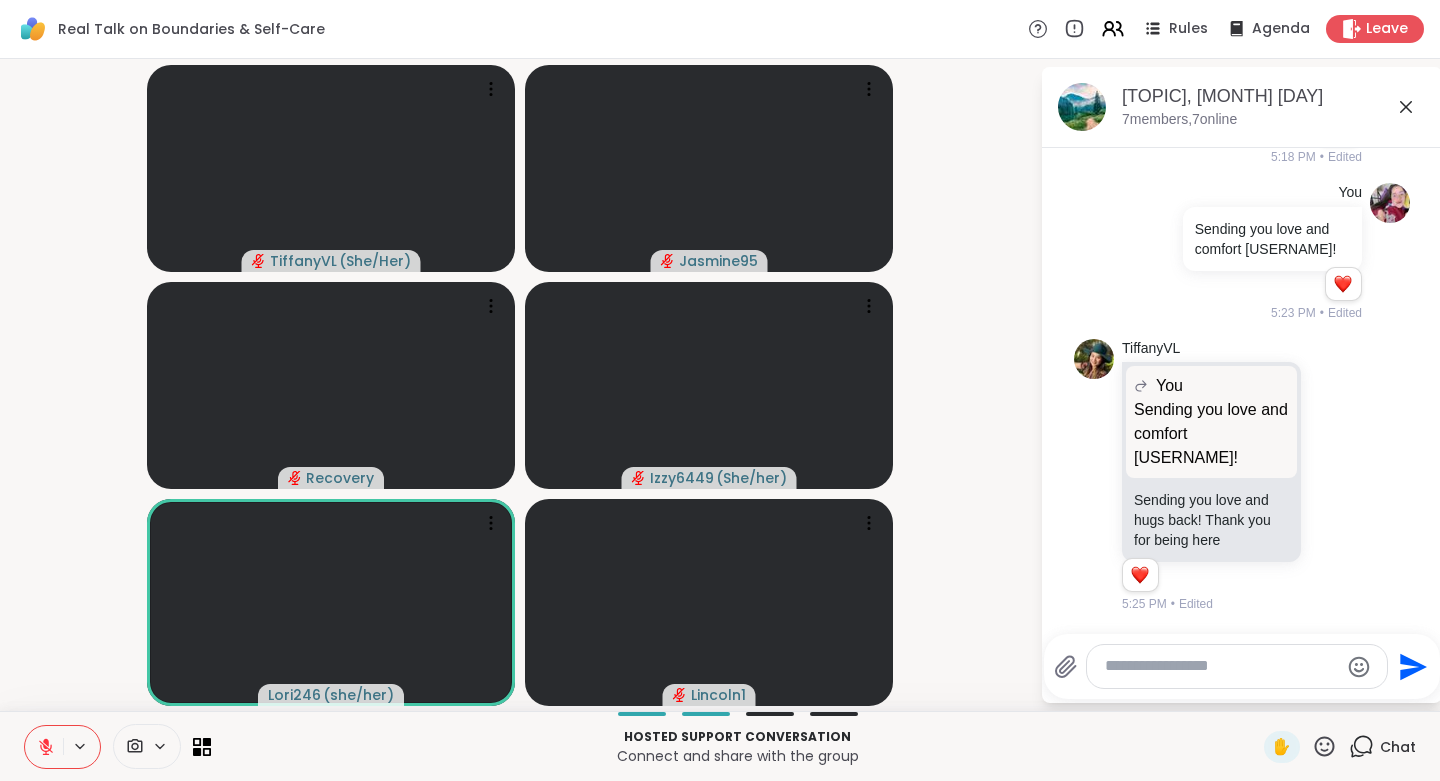 click 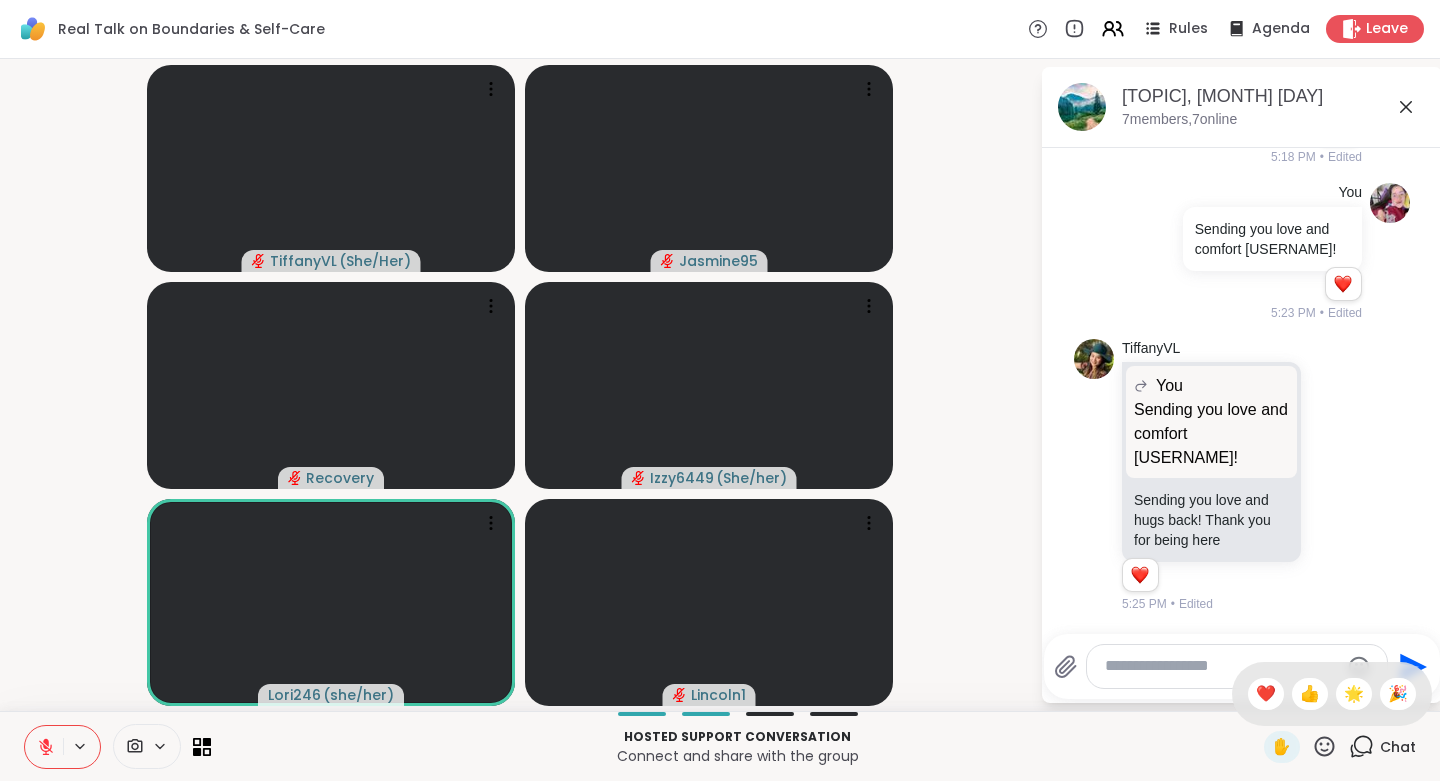 click on "🌟" at bounding box center [1354, 694] 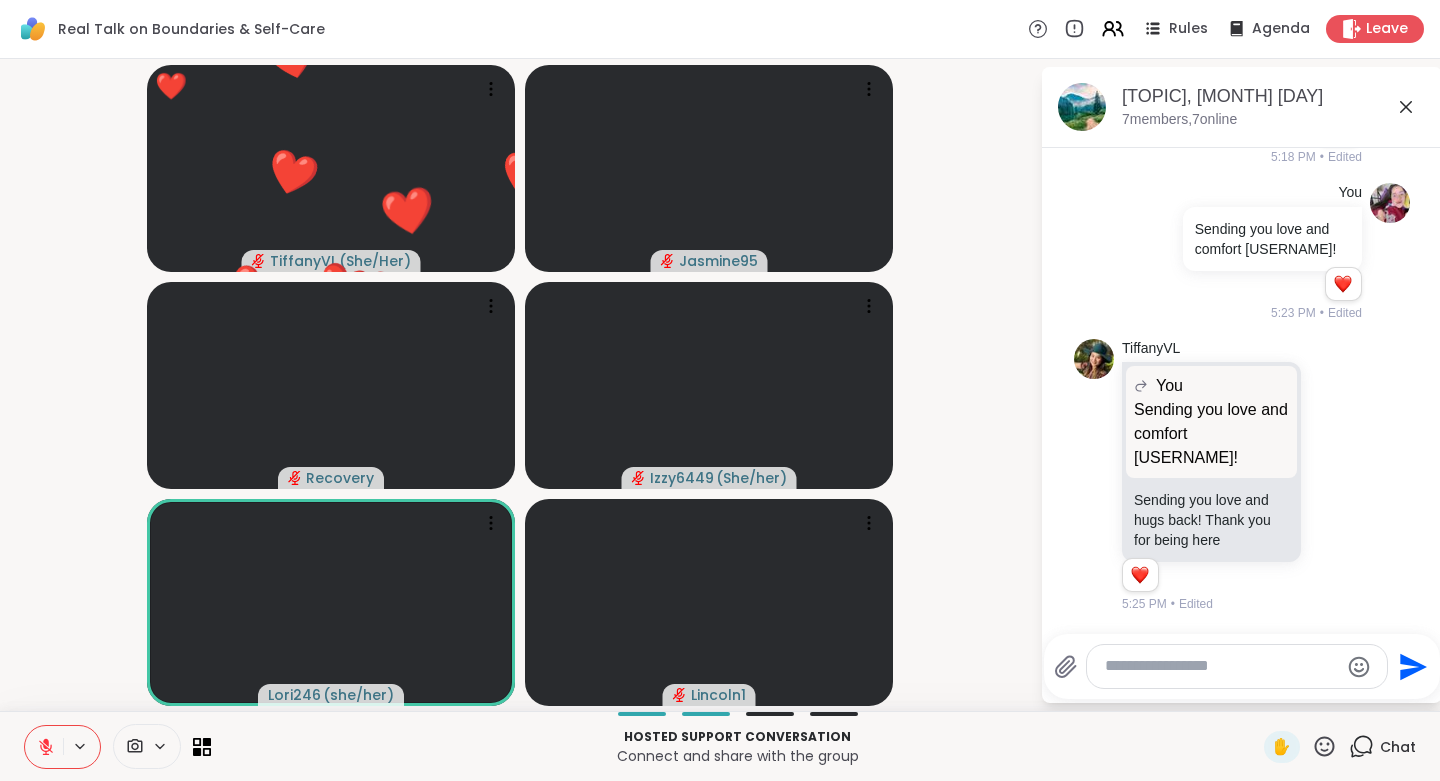 click 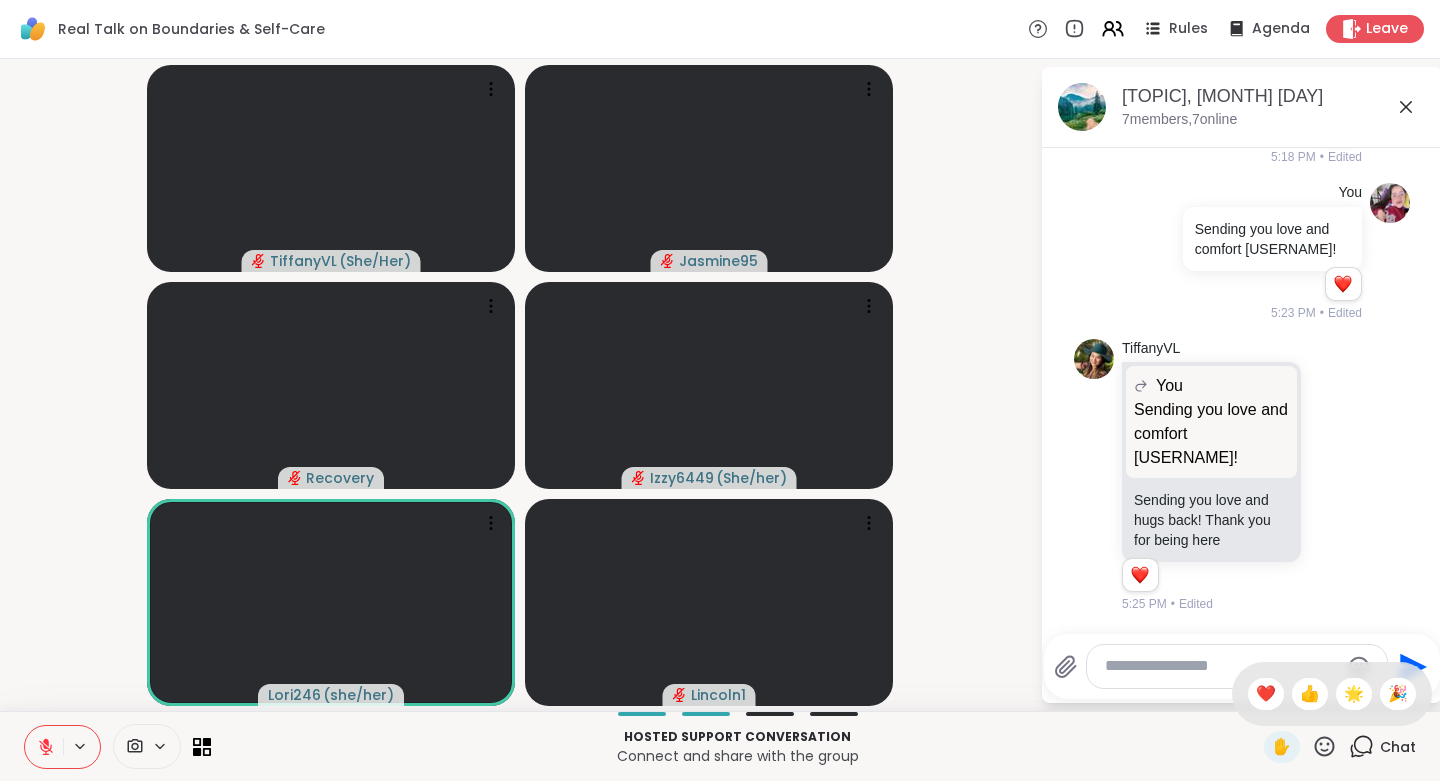 click on "❤️" at bounding box center [1266, 694] 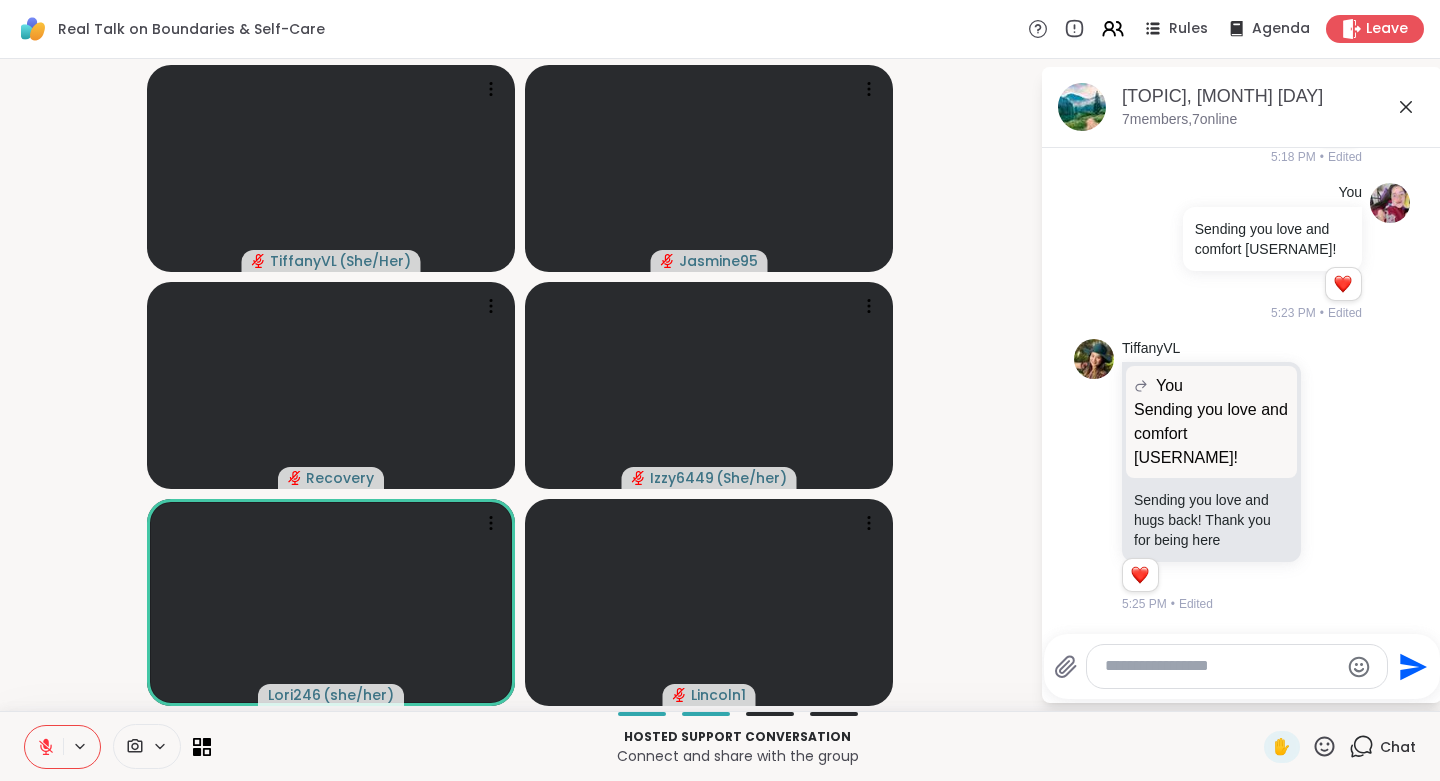 click 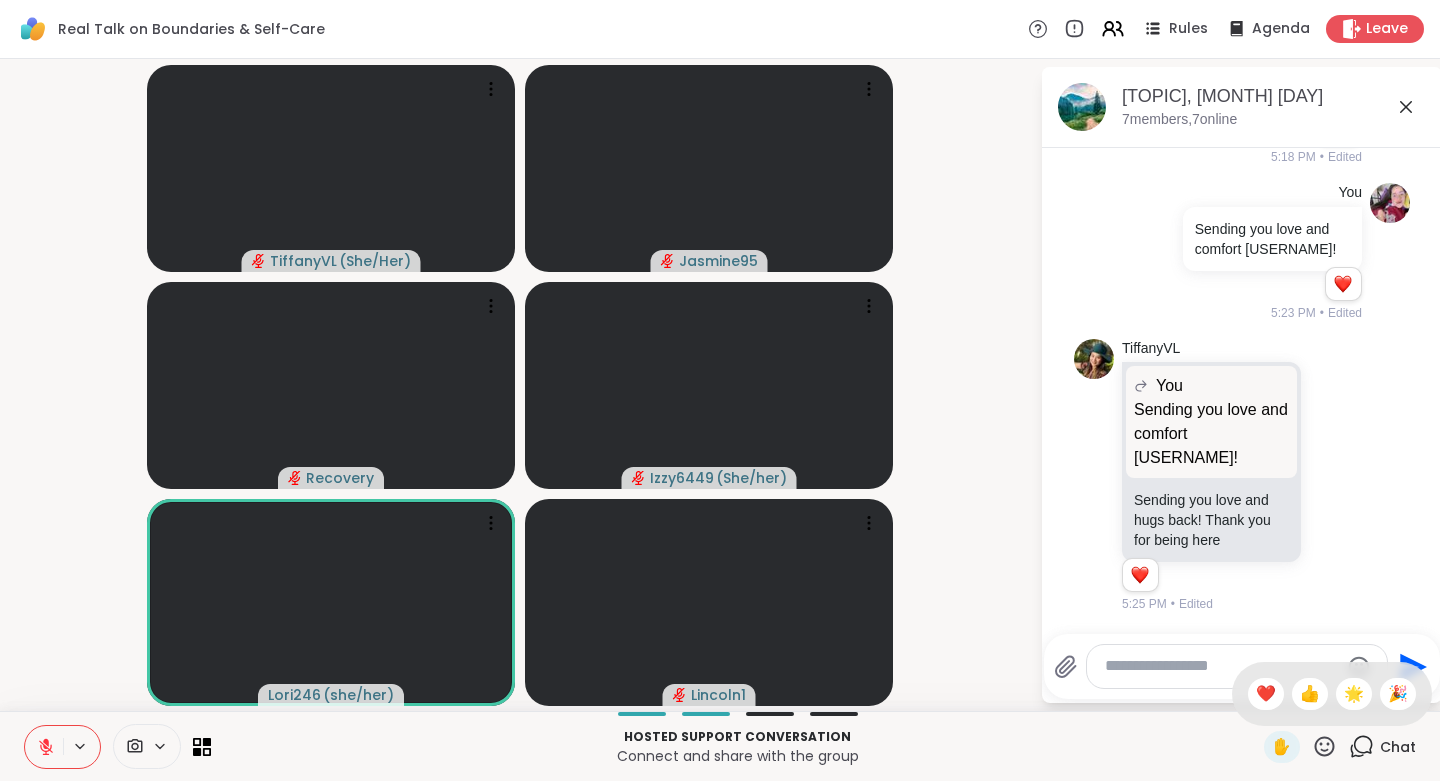 click on "👍" at bounding box center (1310, 694) 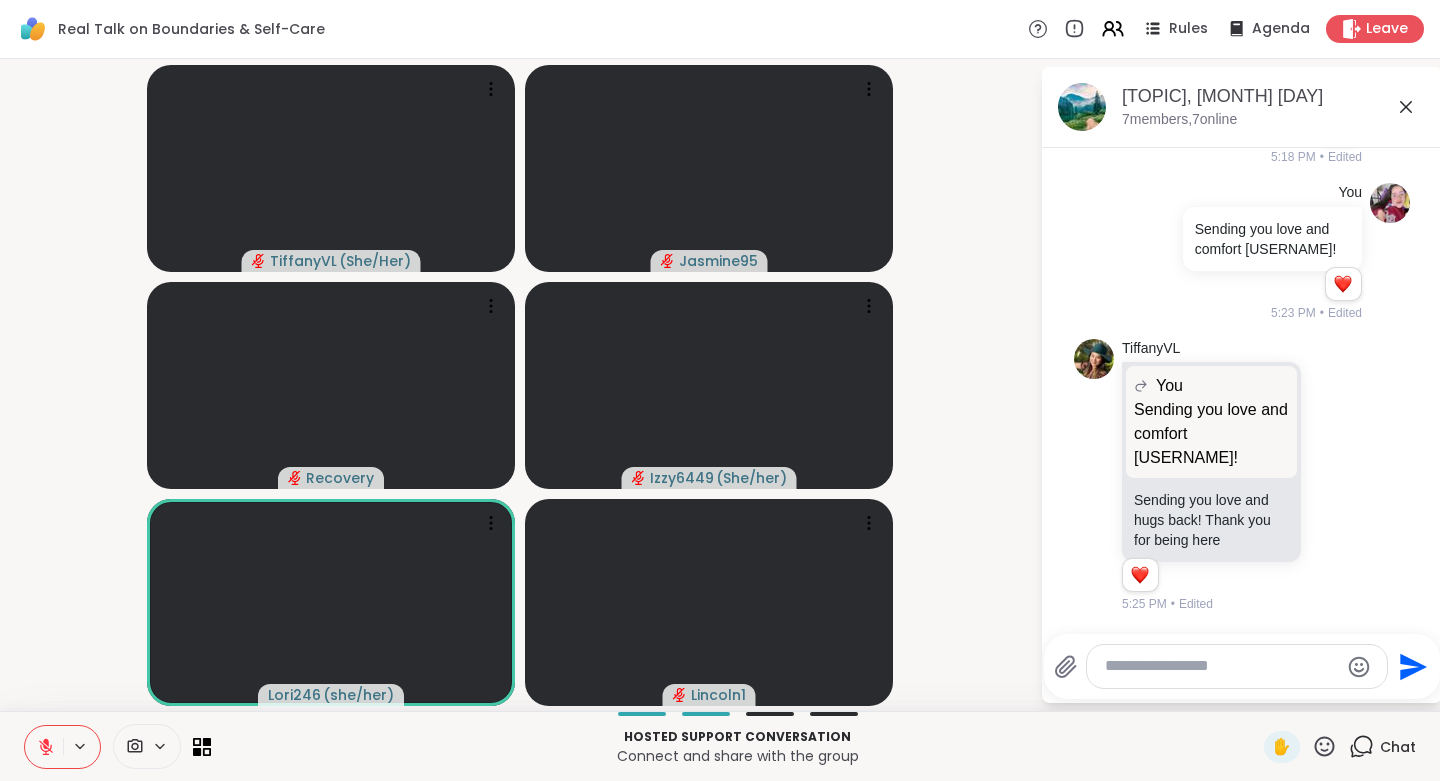 click 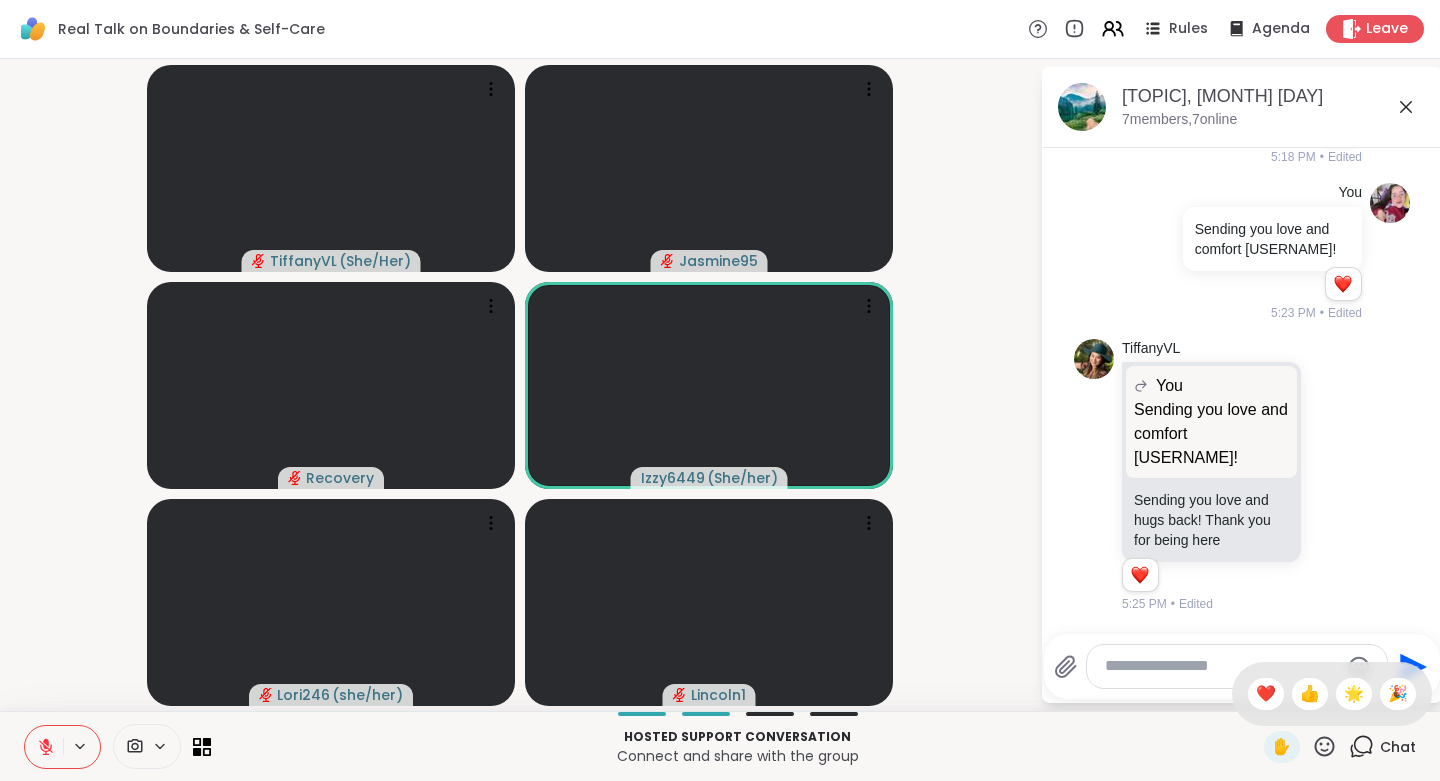 click on "❤️" at bounding box center [1266, 694] 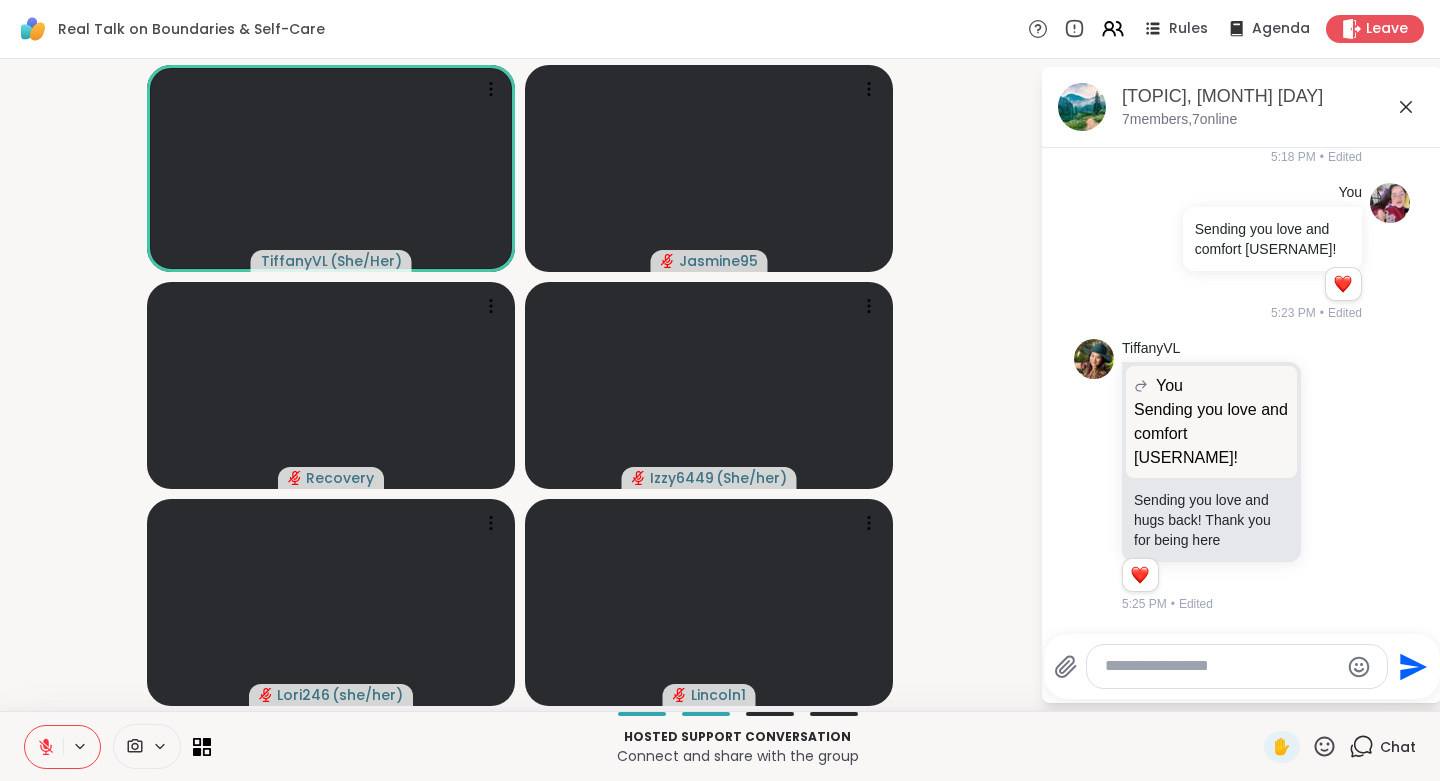 click 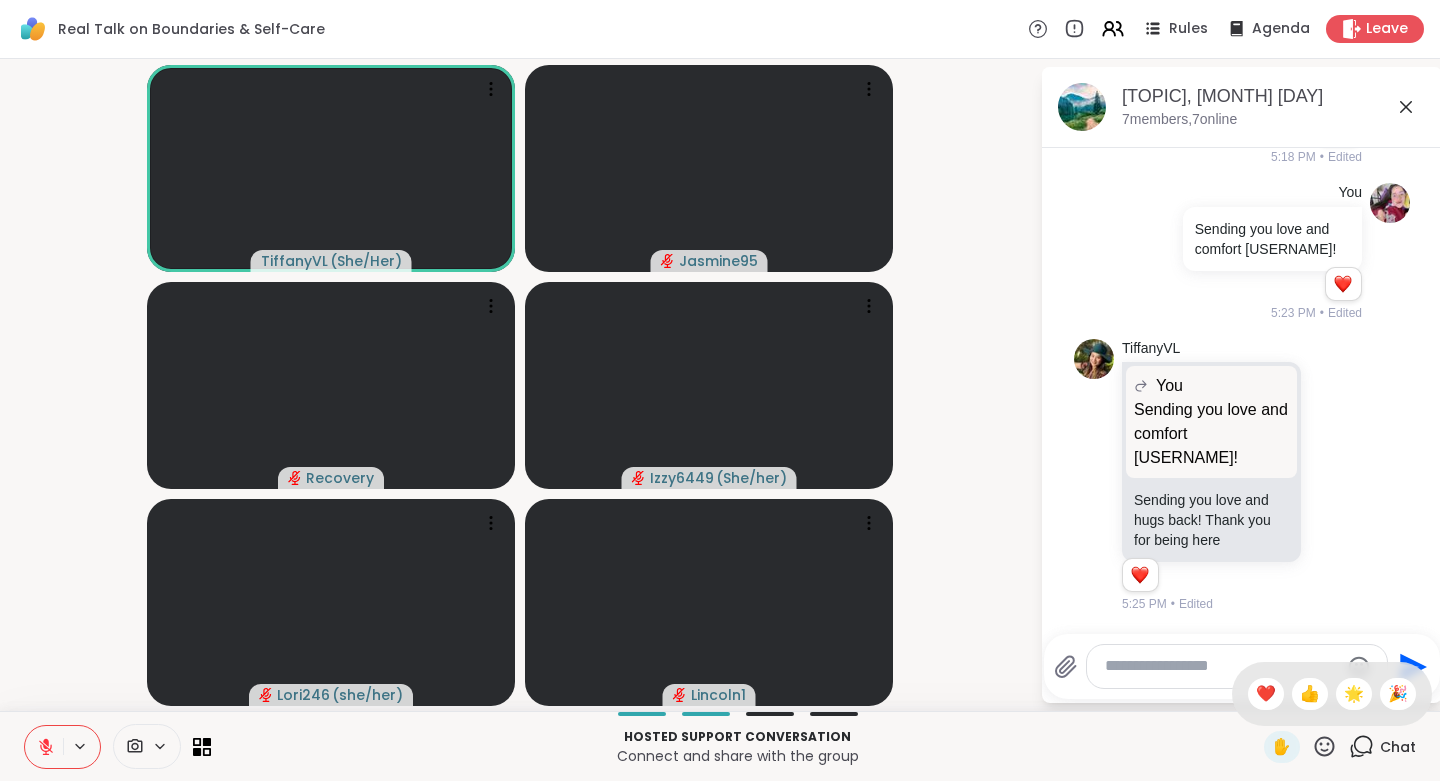 click on "❤️" at bounding box center (1266, 694) 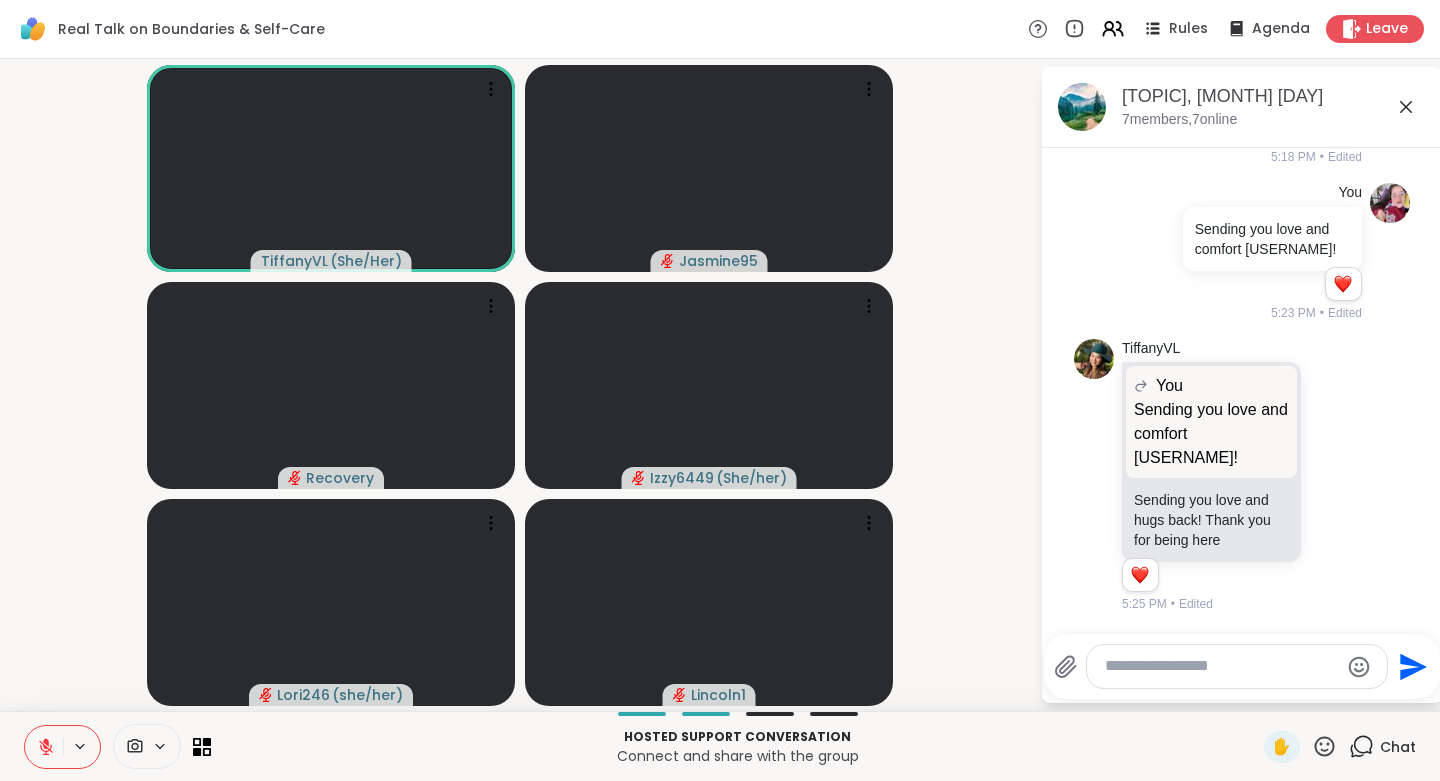 click 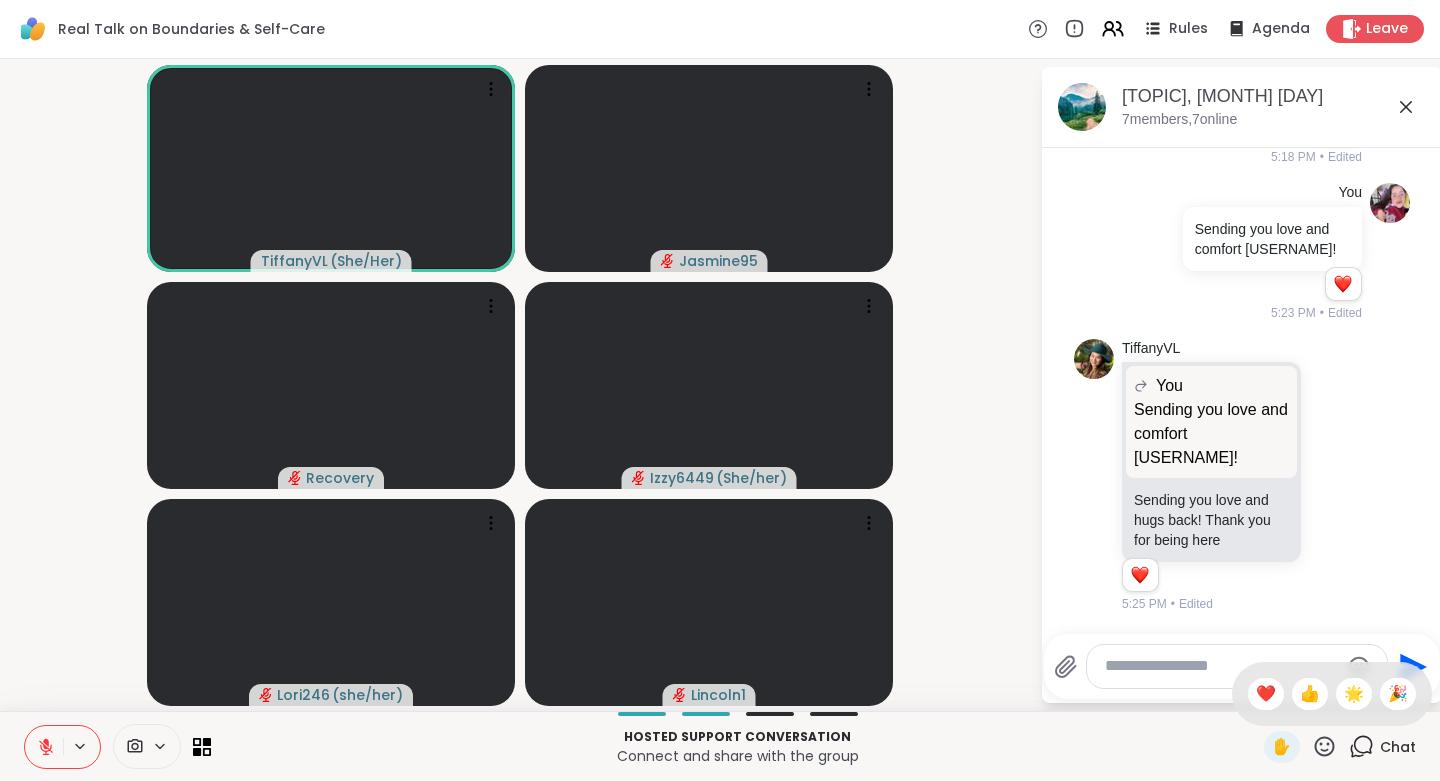 click on "👍" at bounding box center [1310, 694] 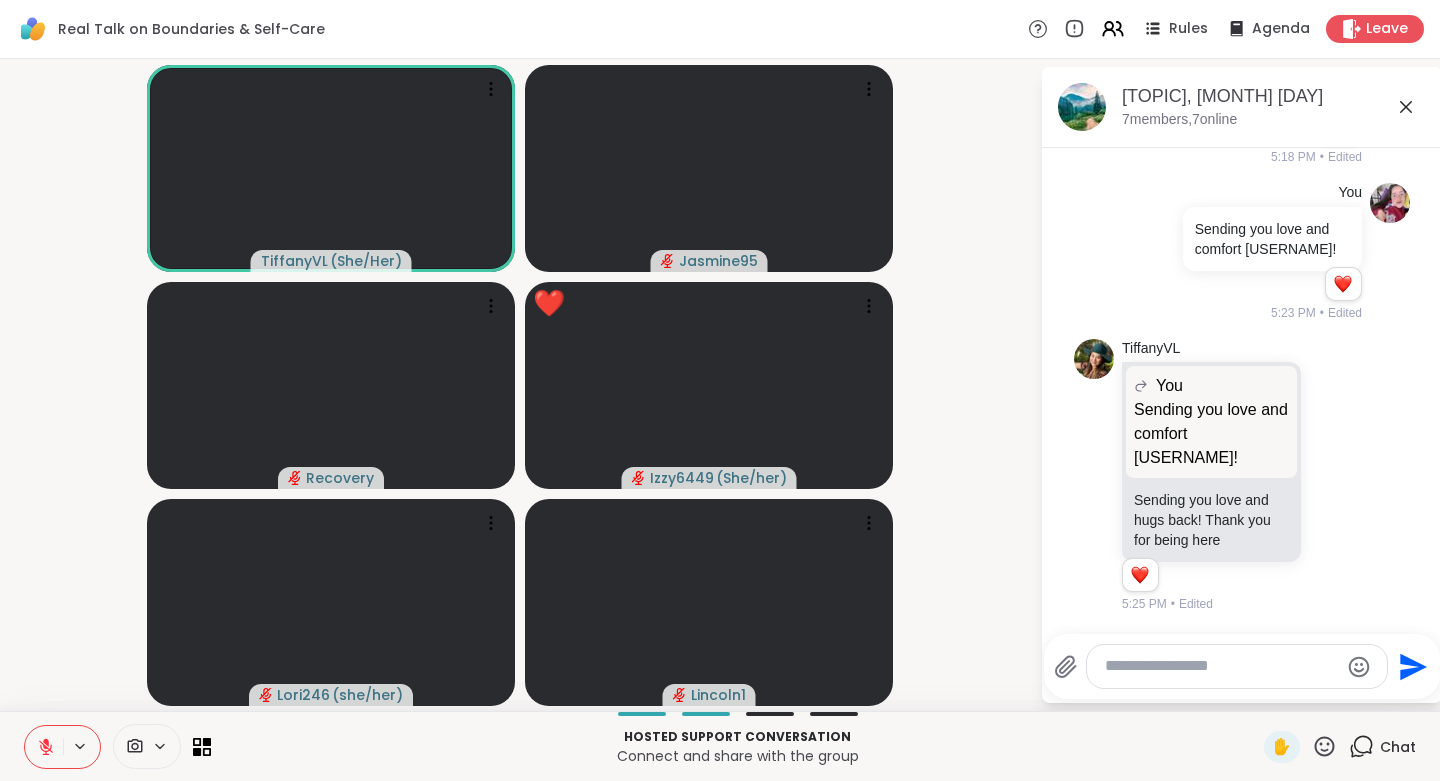 click 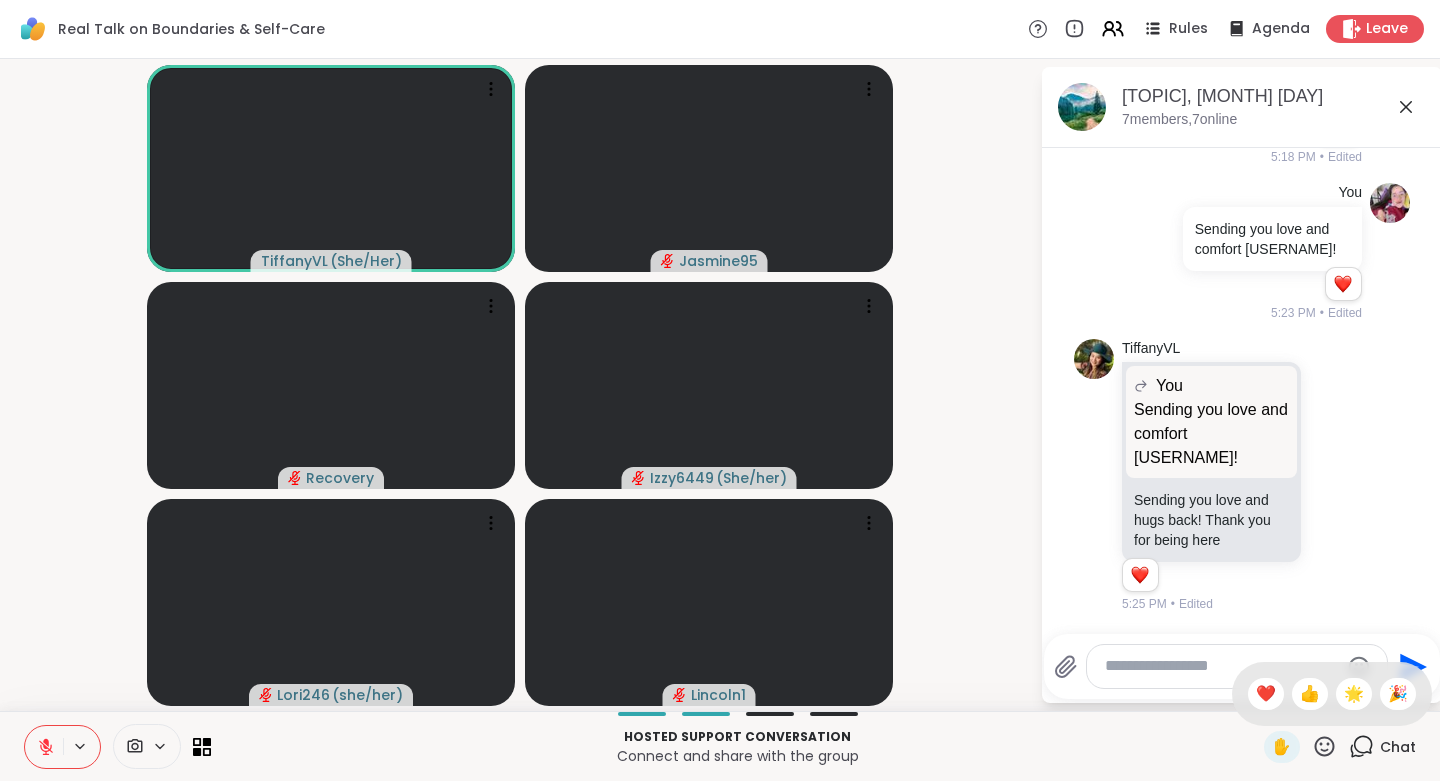 click on "❤️" at bounding box center [1266, 694] 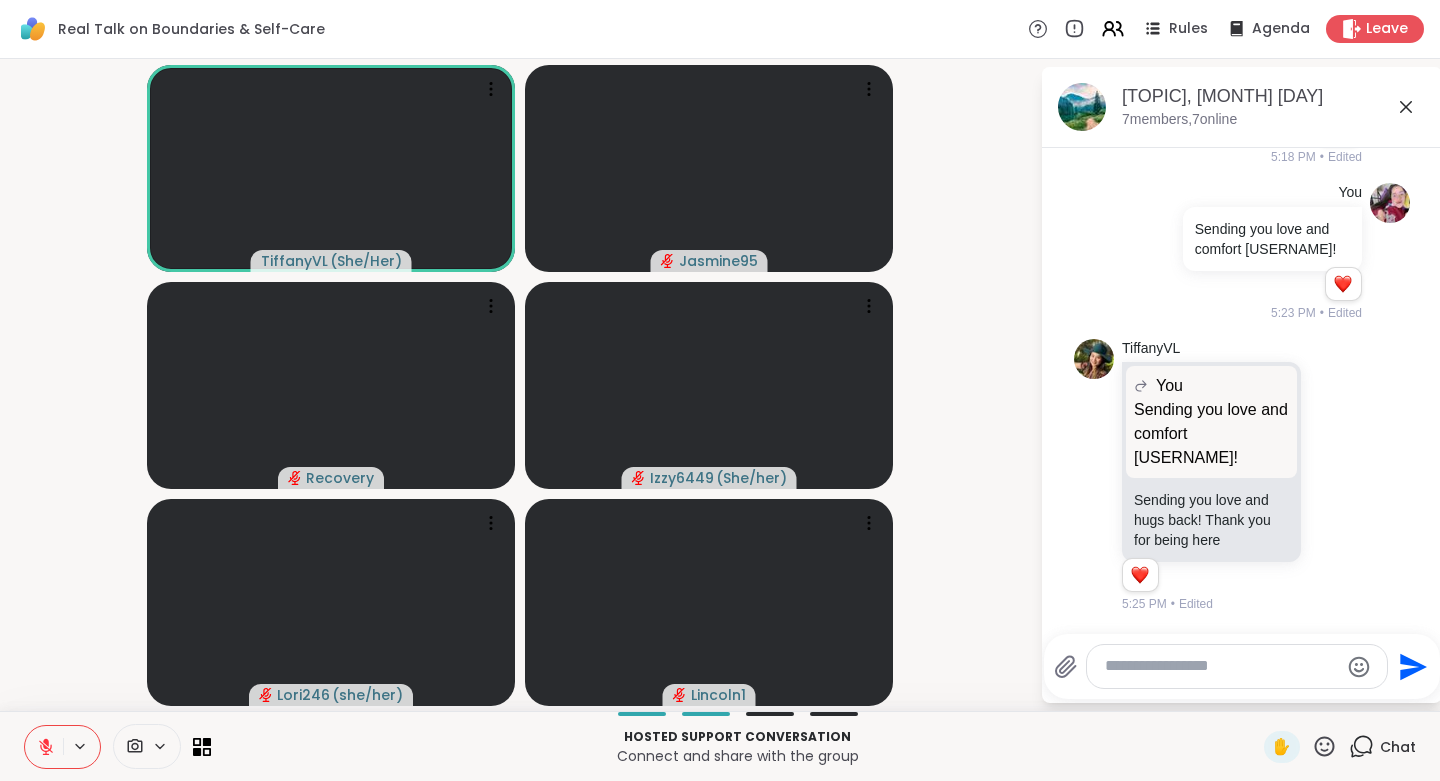 click 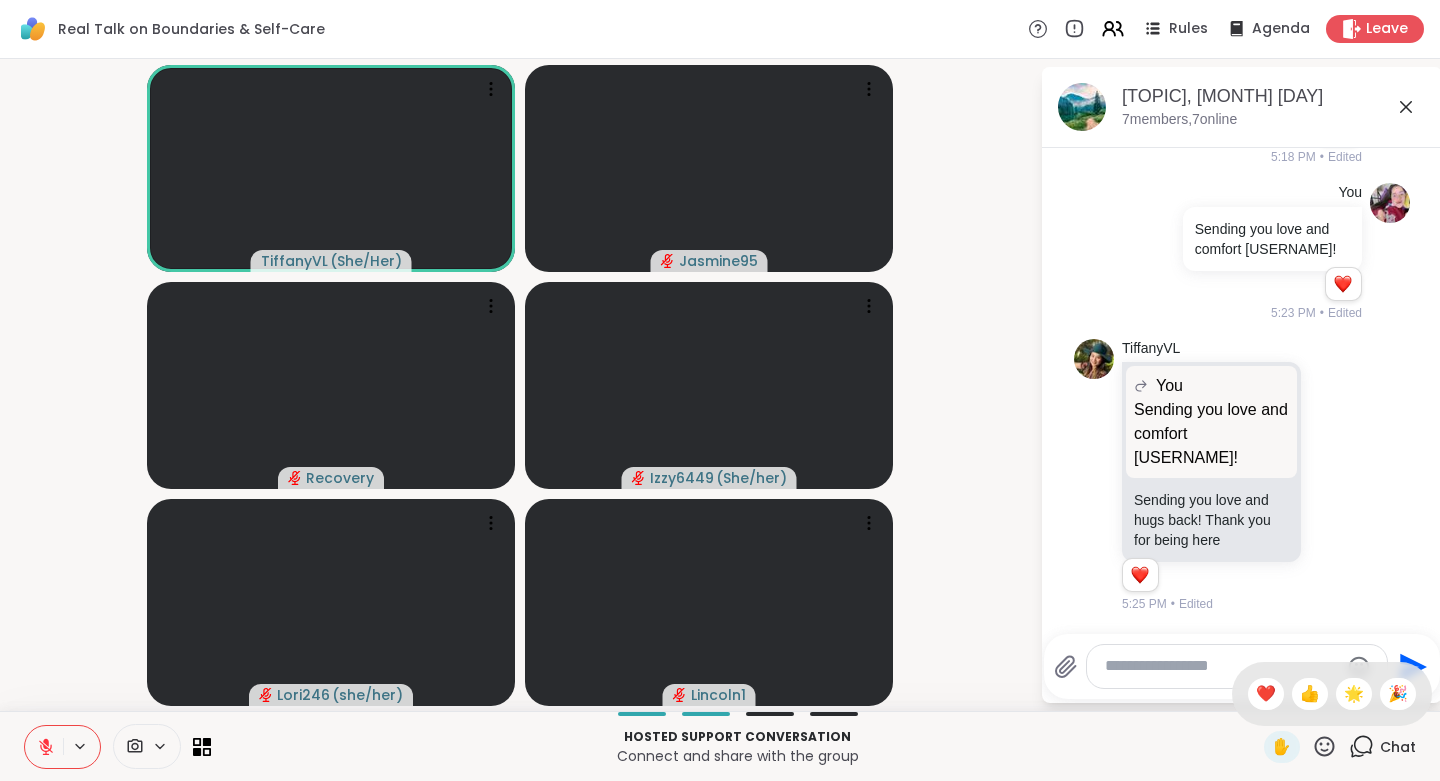 click on "❤️" at bounding box center (1266, 694) 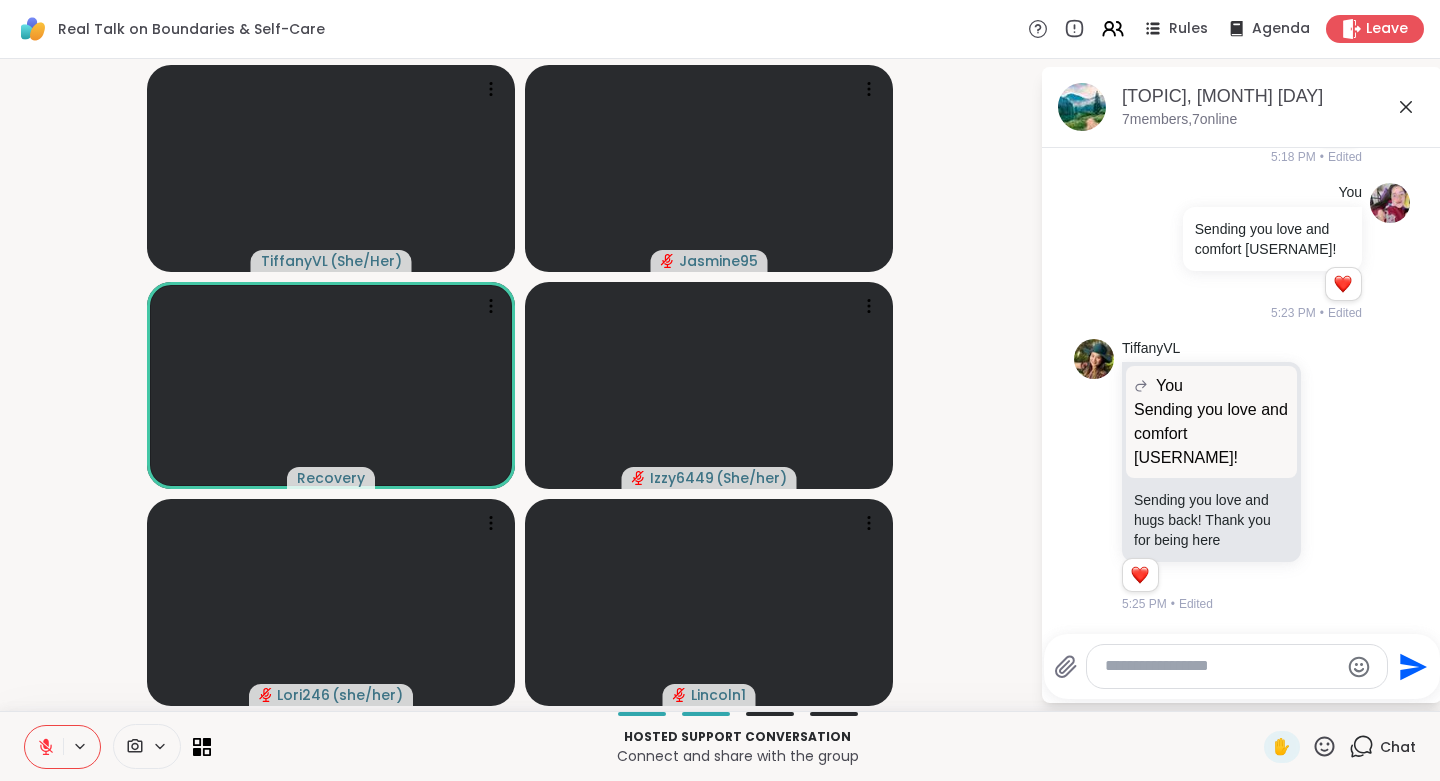 click 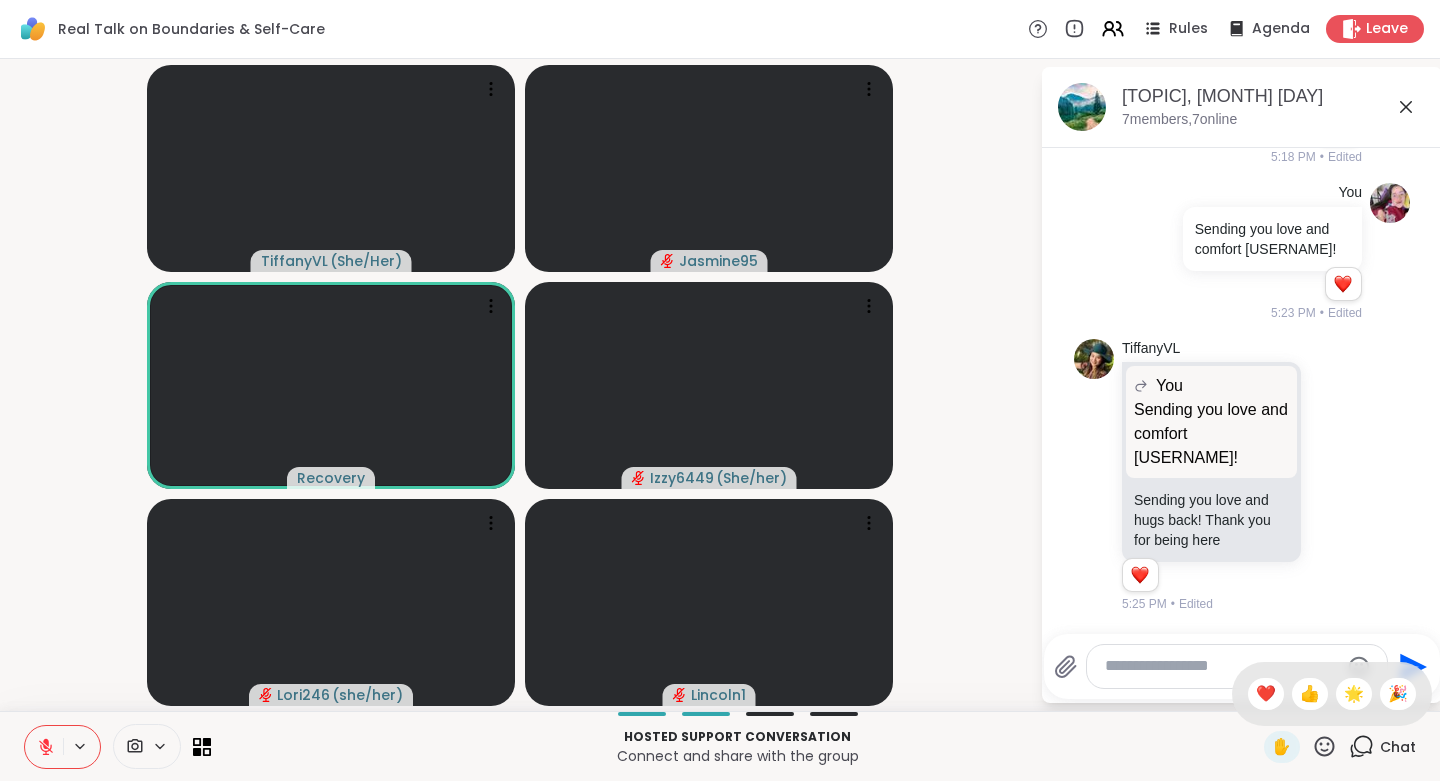 click on "👍" at bounding box center (1310, 694) 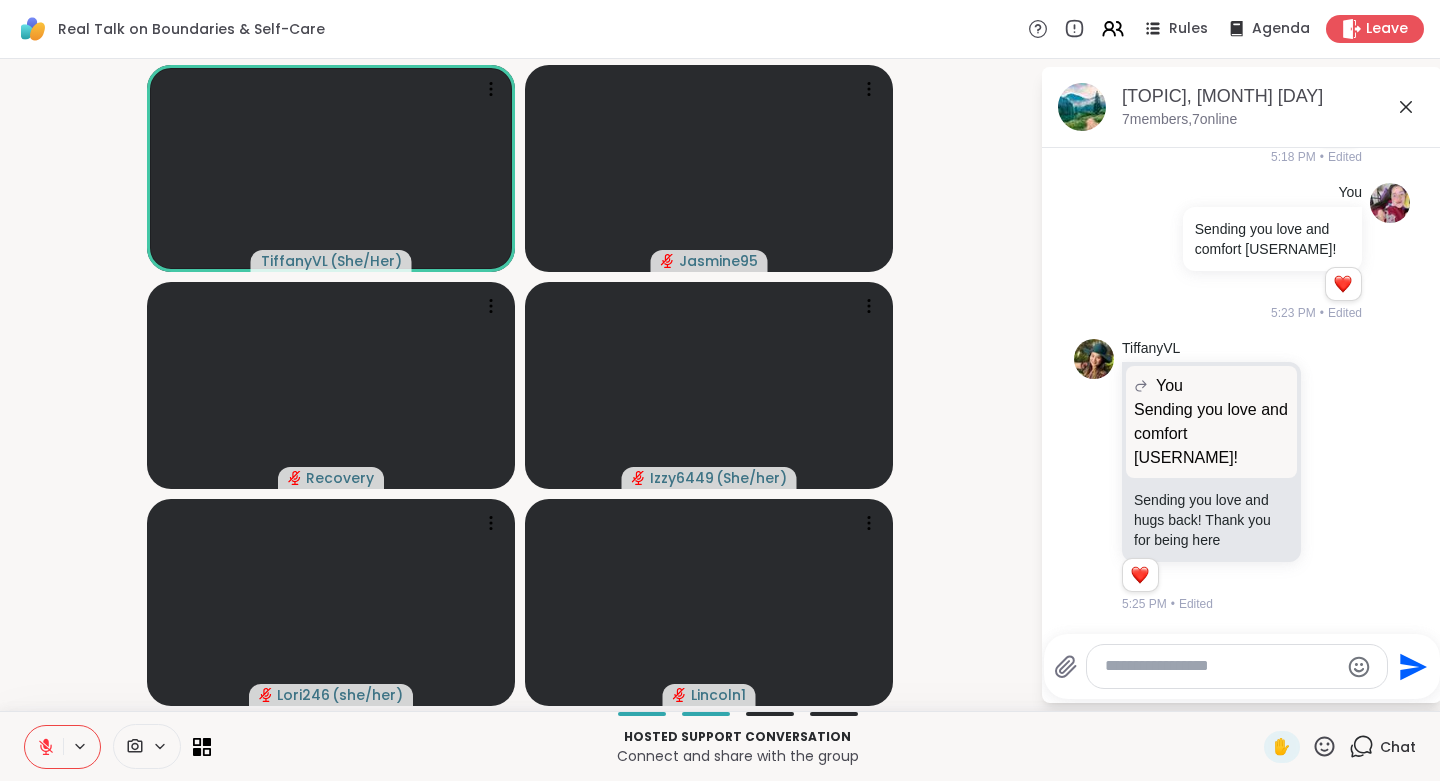 click 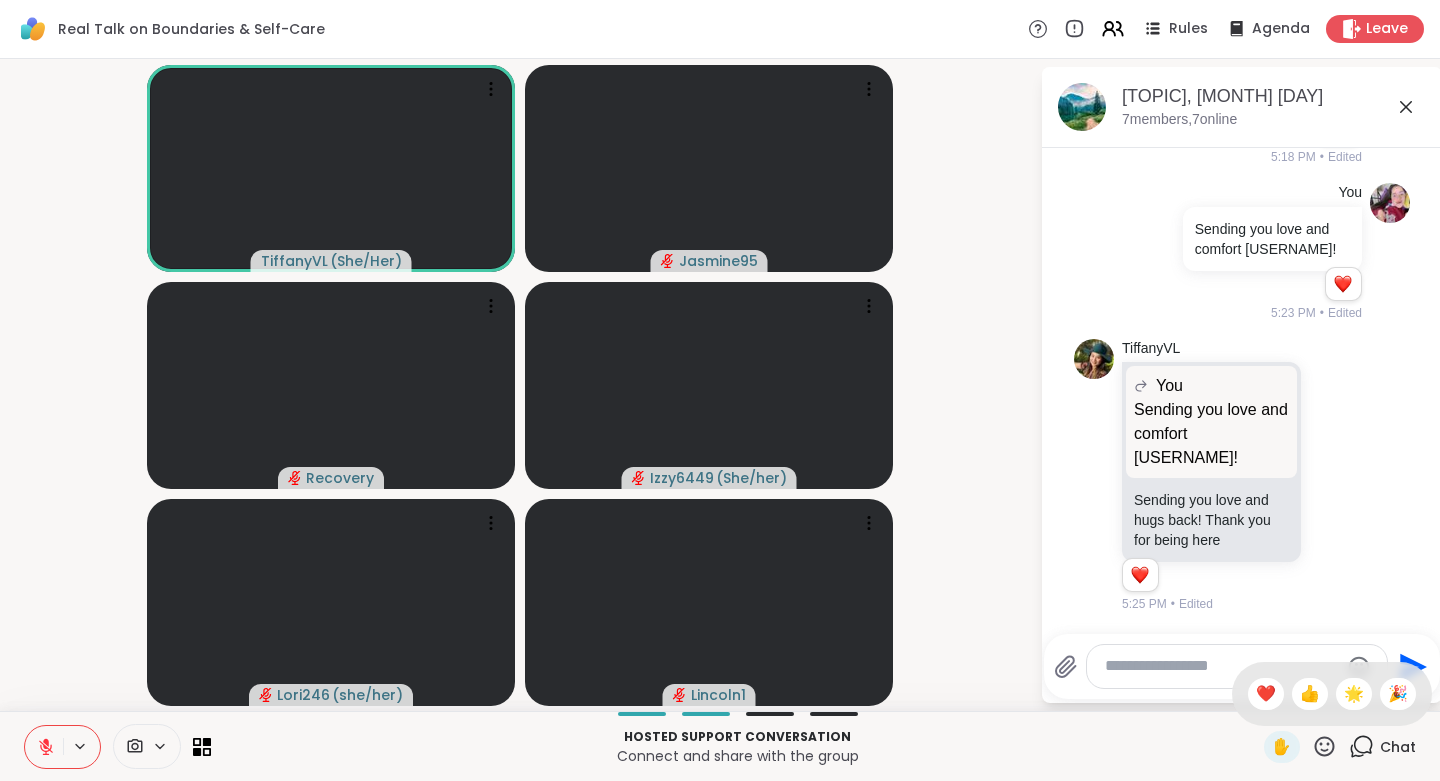 click on "🌟" at bounding box center [1354, 694] 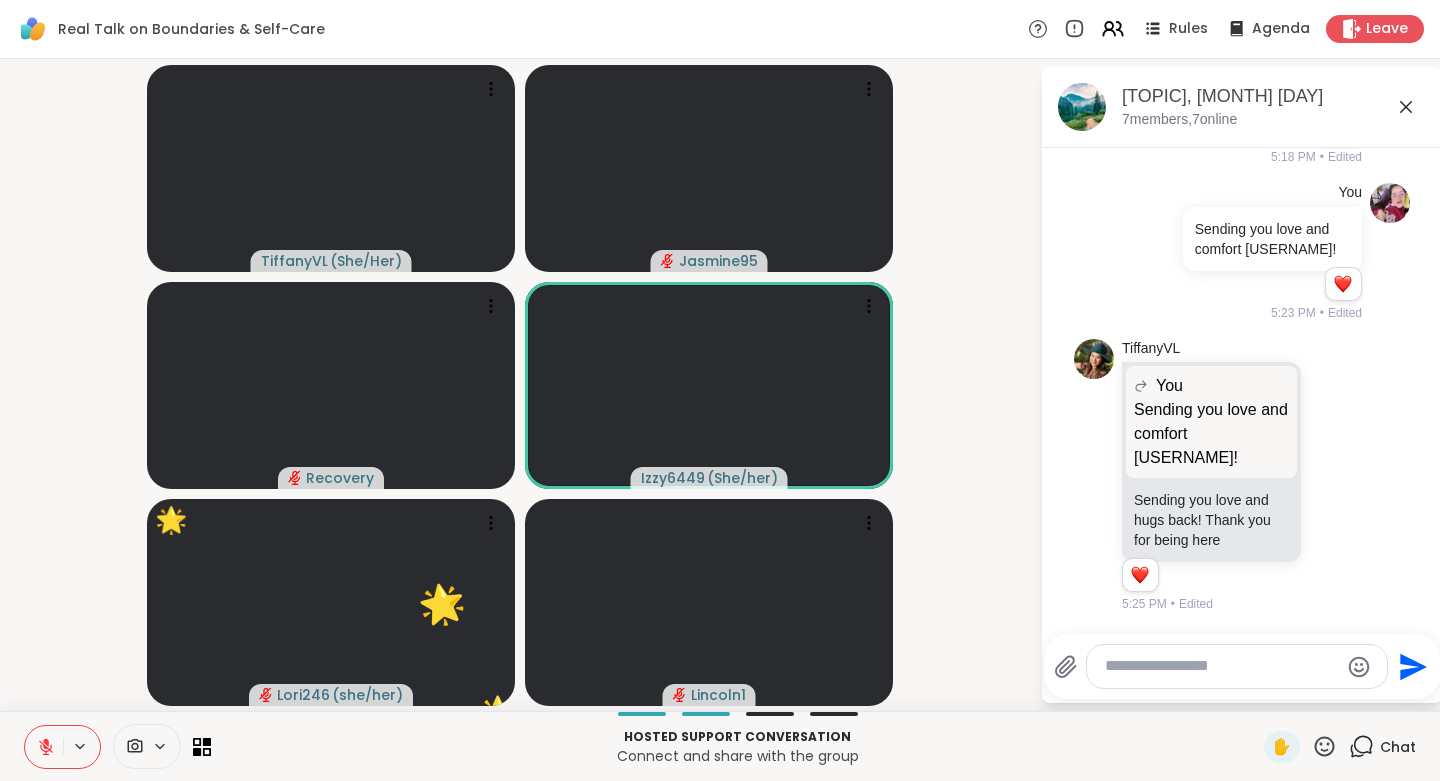 click 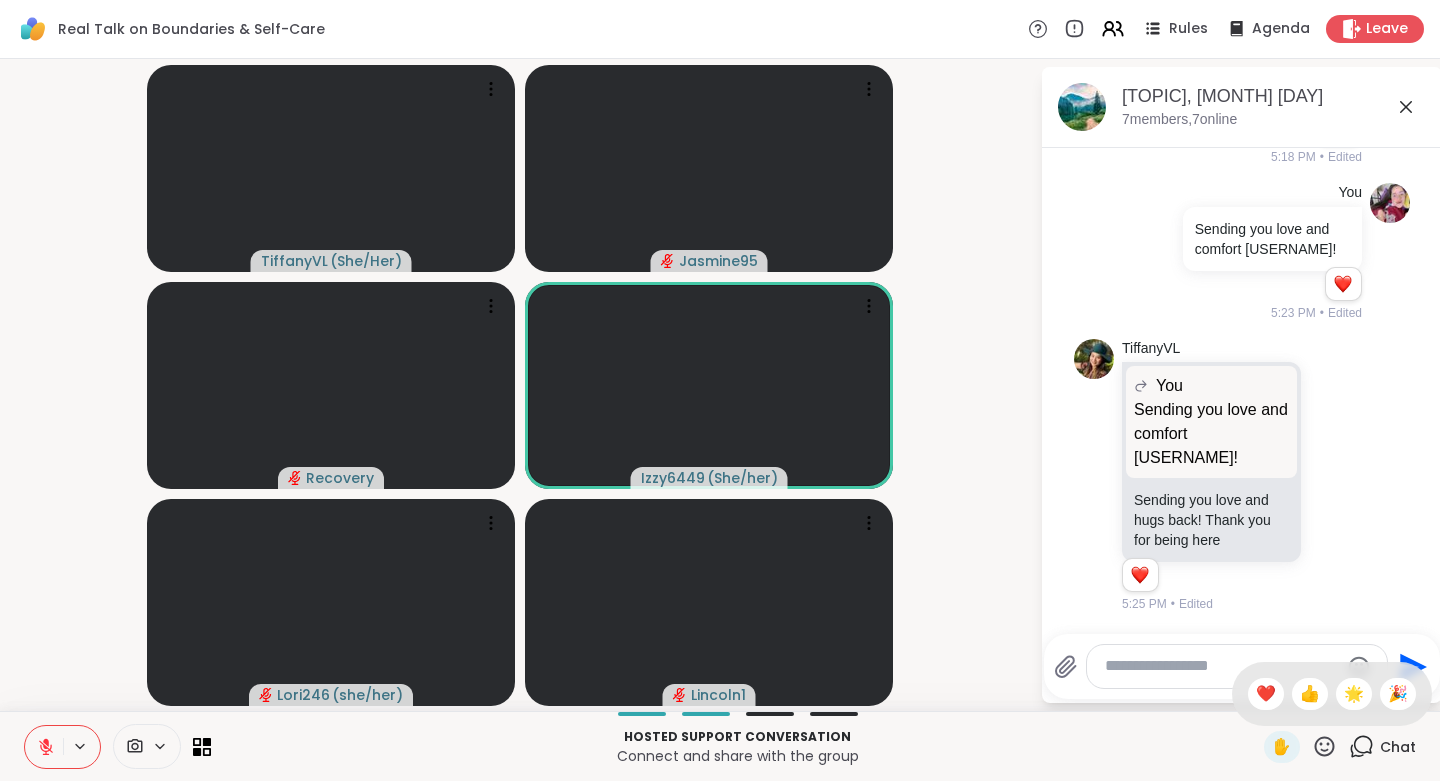click on "👍" at bounding box center (1310, 694) 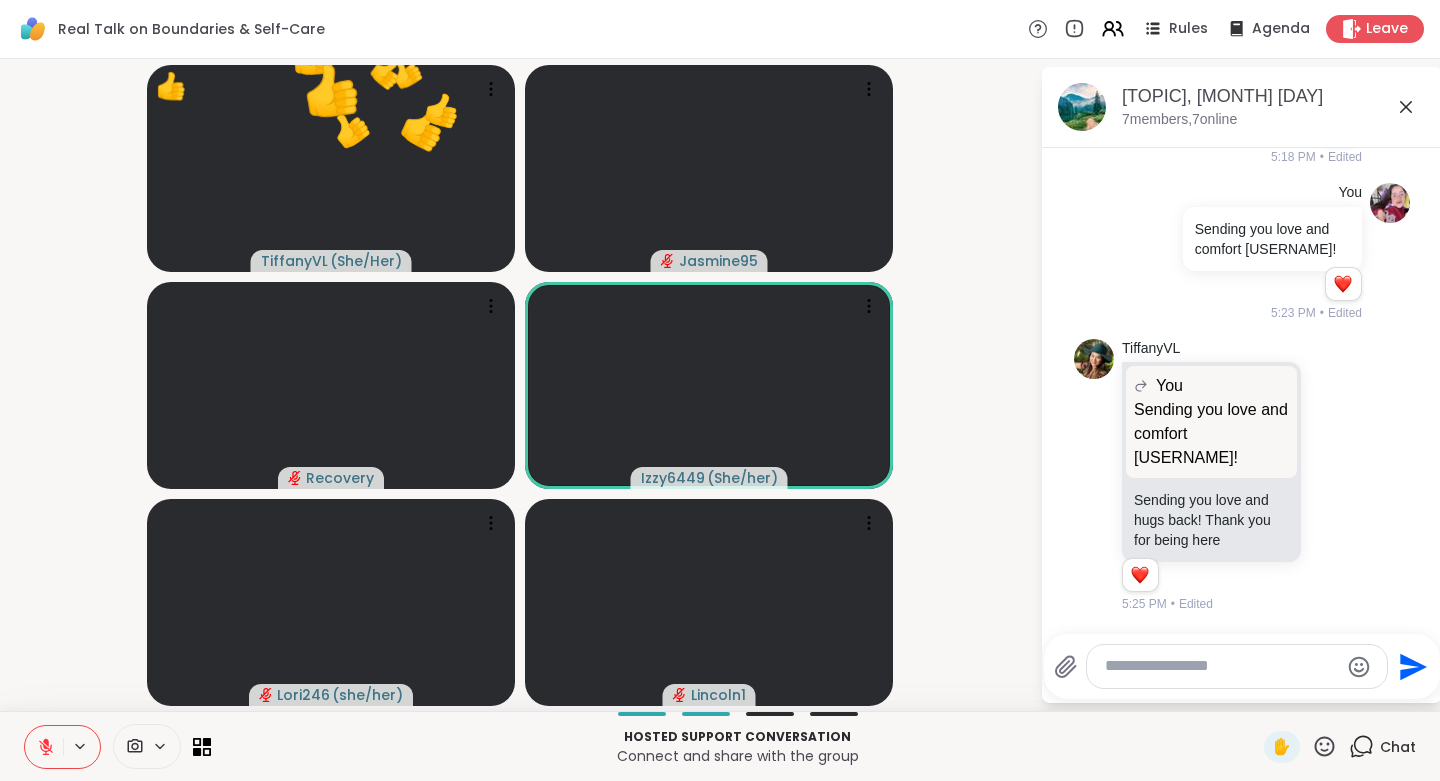 click 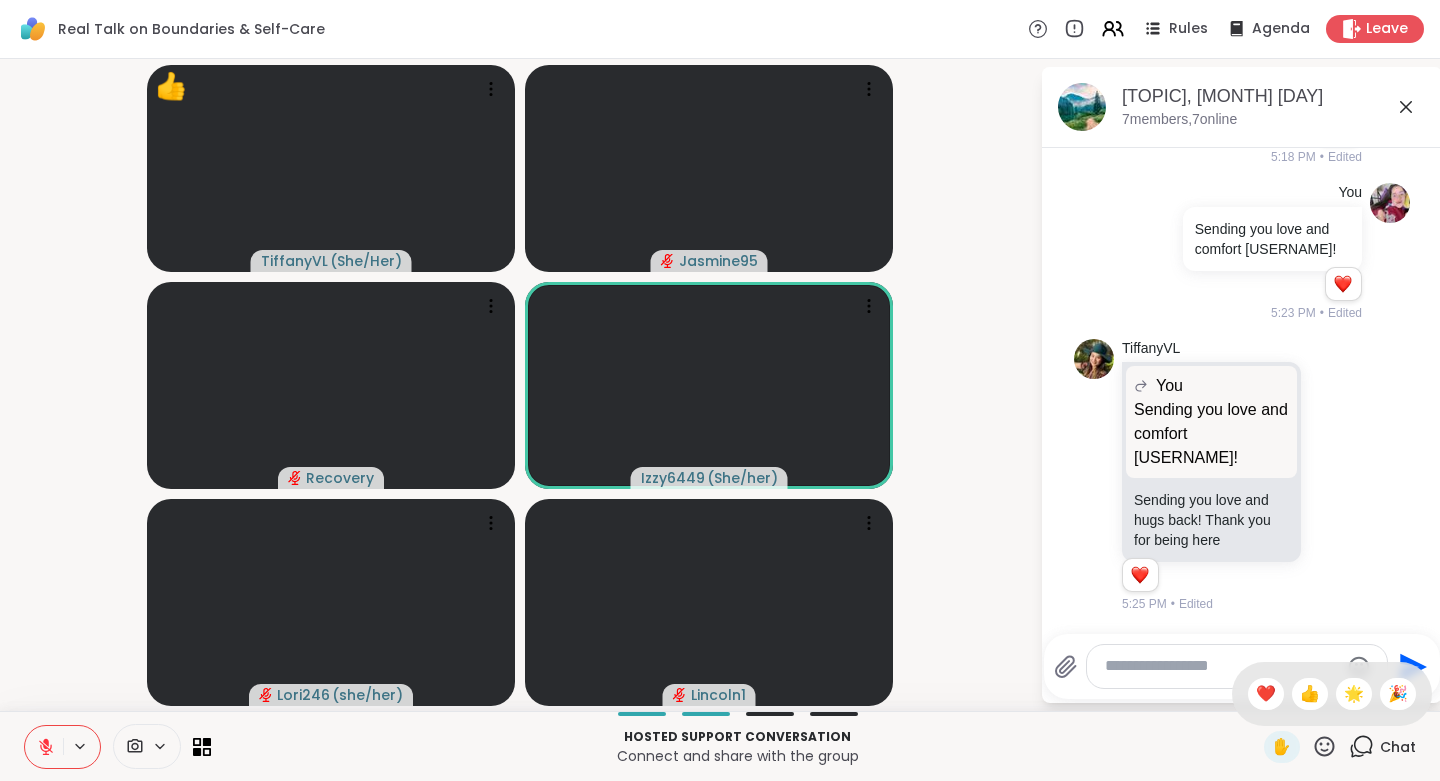 click on "❤️" at bounding box center [1266, 694] 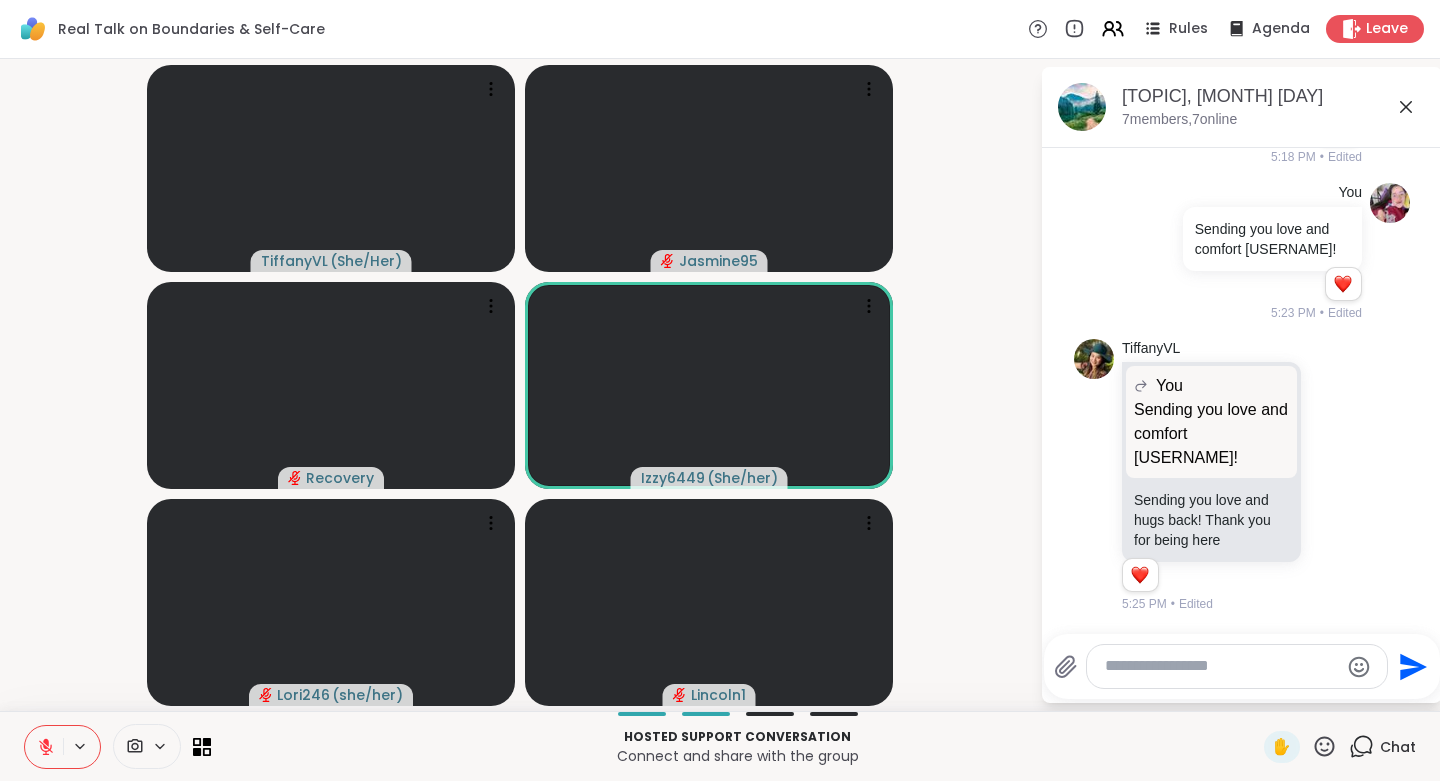 click 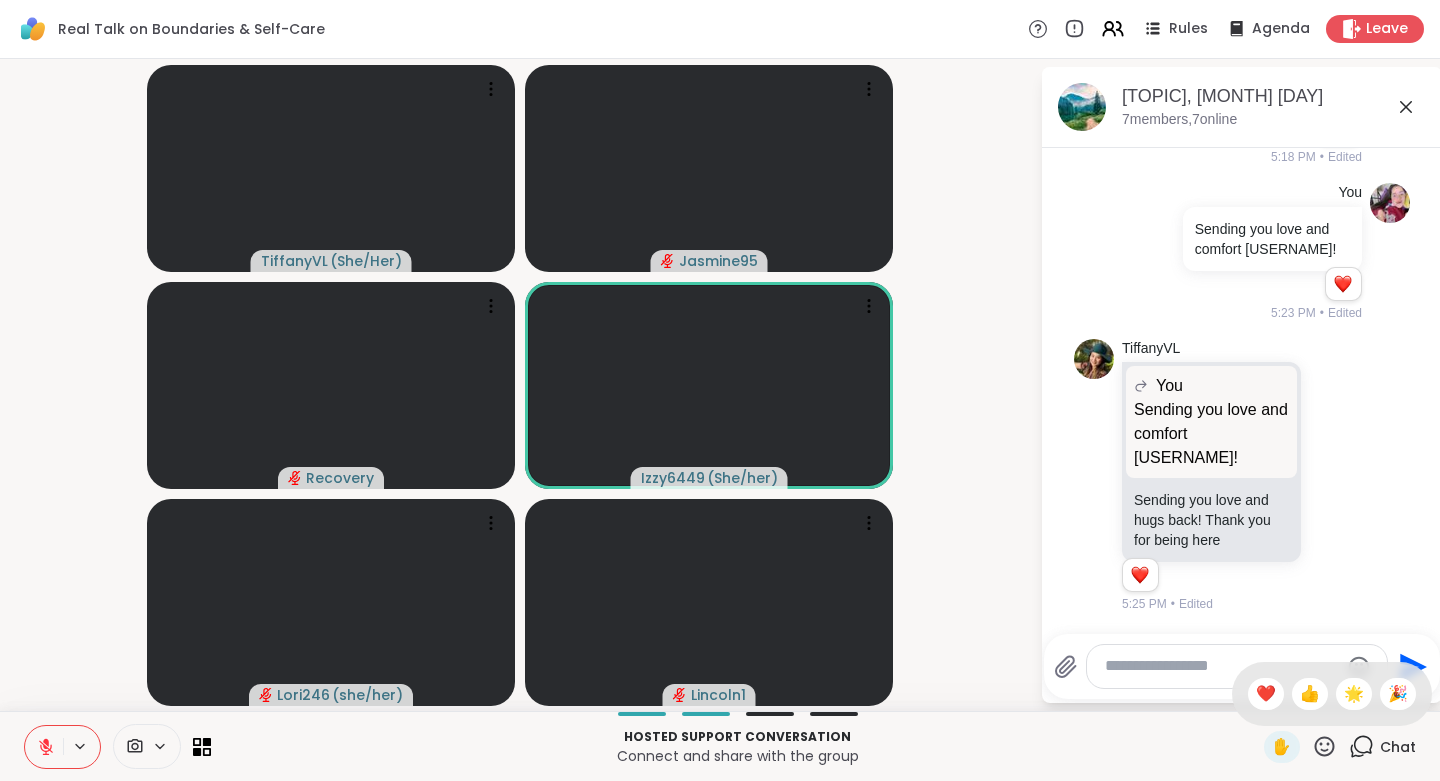 click on "👍" at bounding box center (1310, 694) 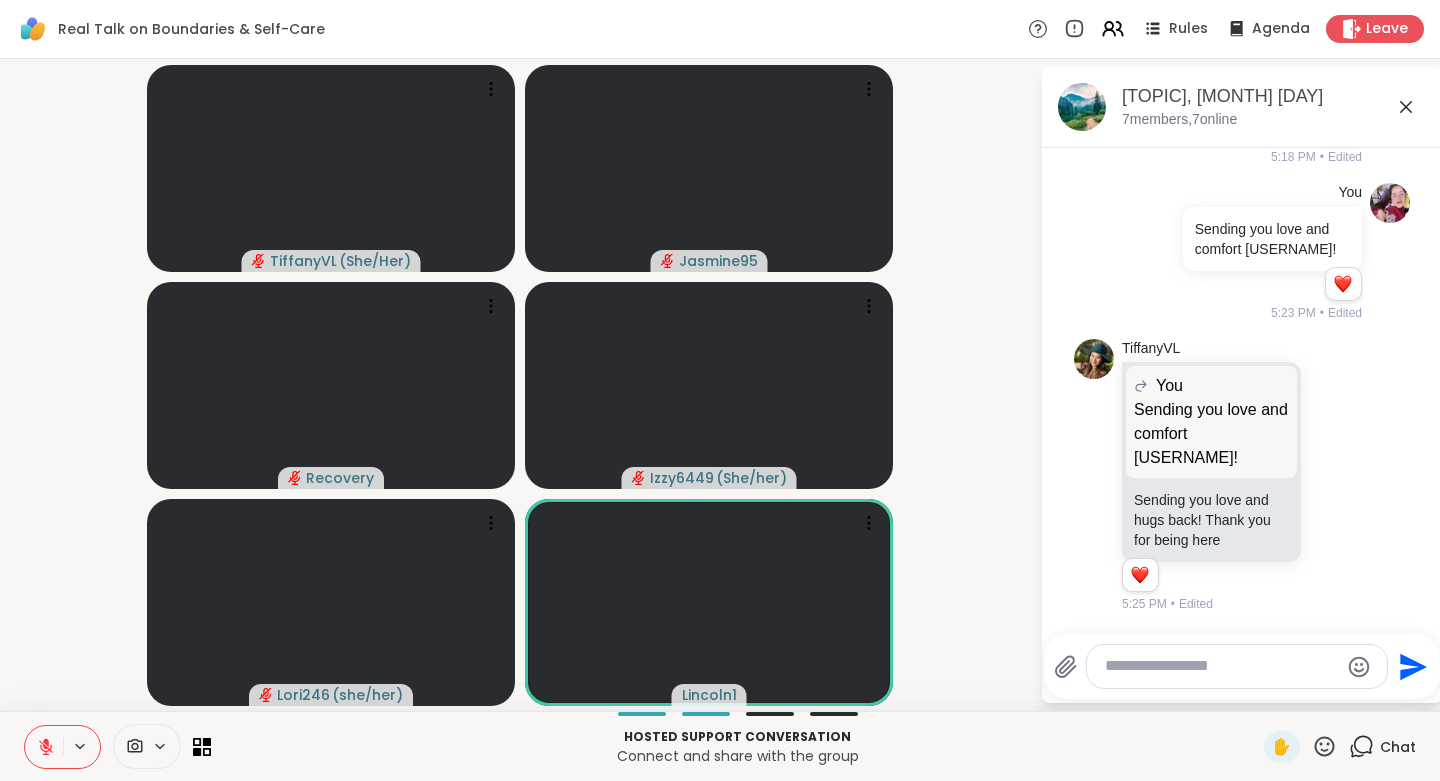 click 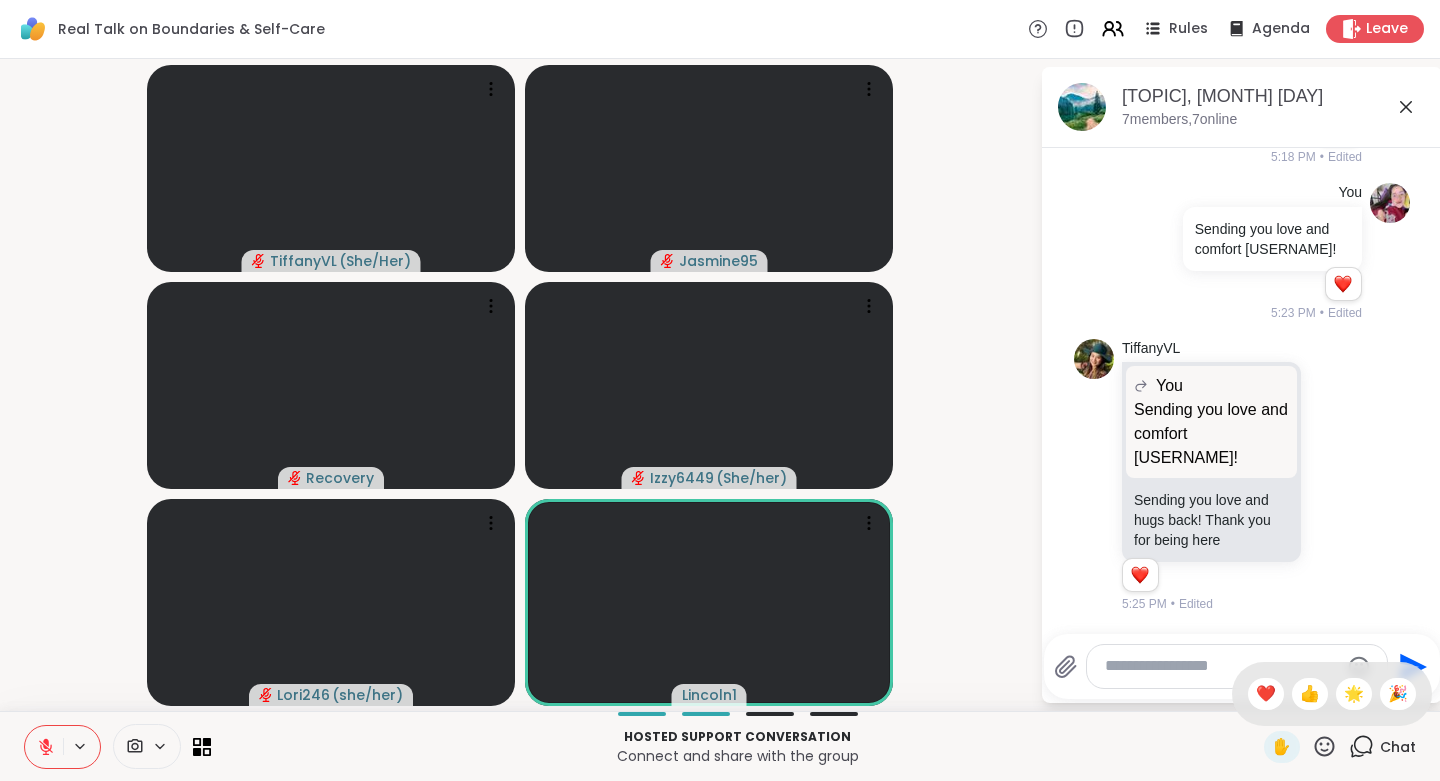 click on "❤️" at bounding box center [1266, 694] 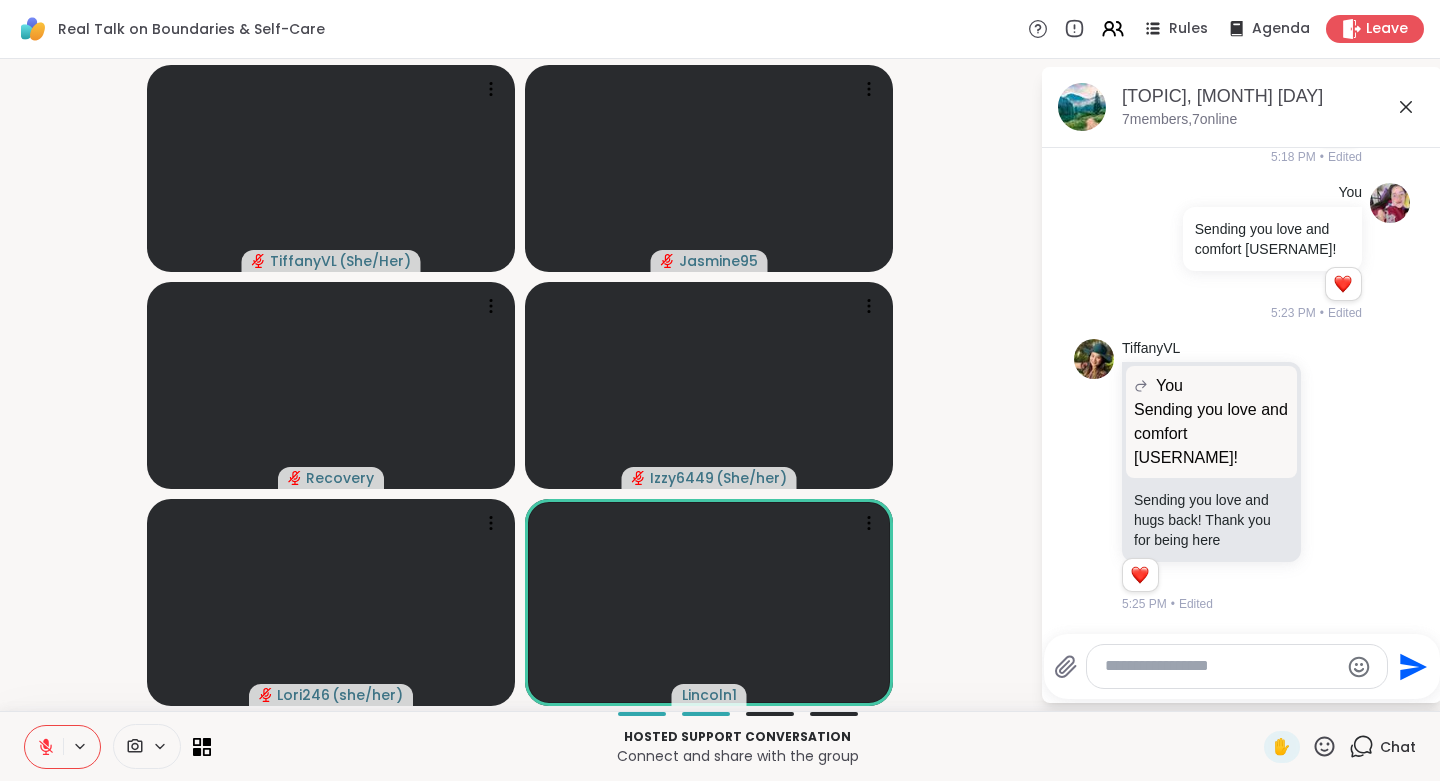 click 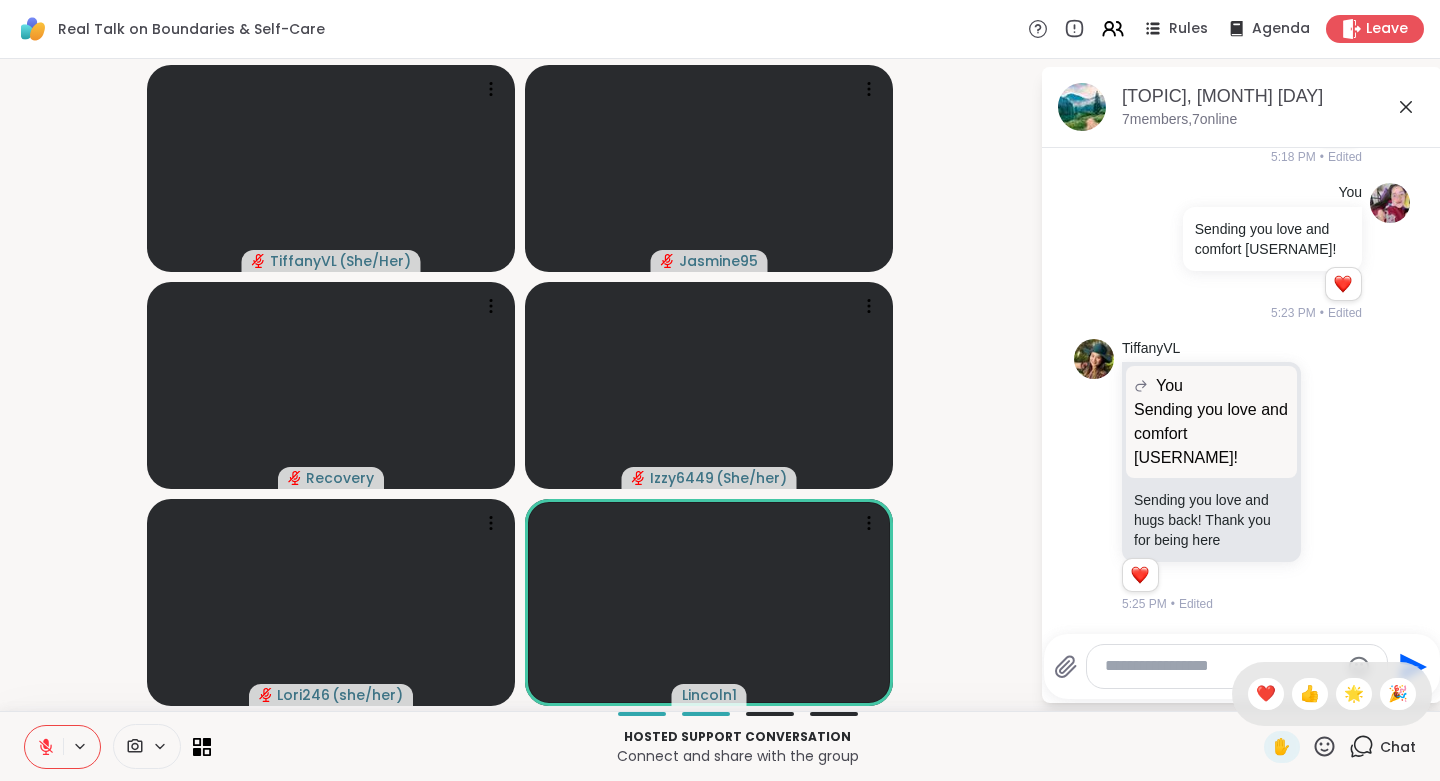 click on "👍" at bounding box center [1310, 694] 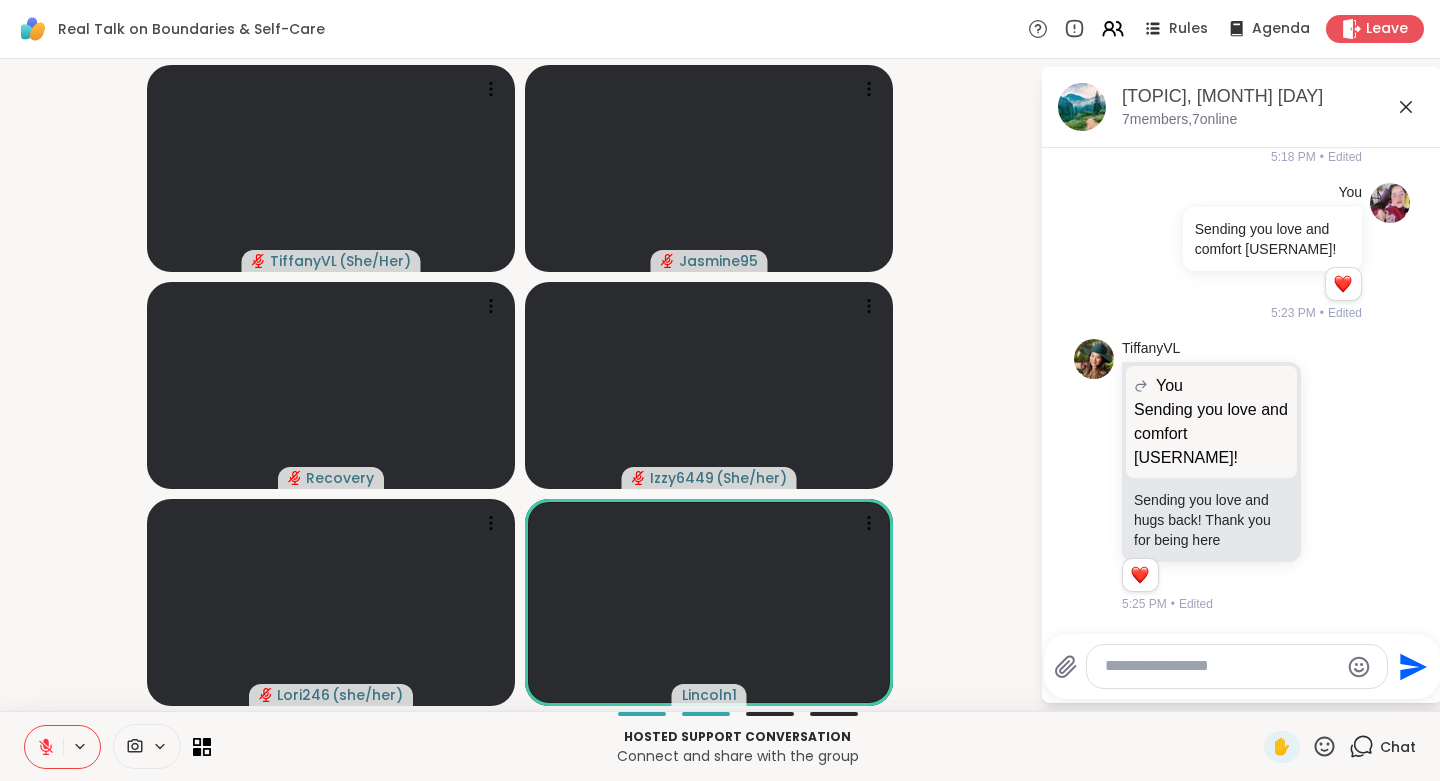 click at bounding box center [1221, 666] 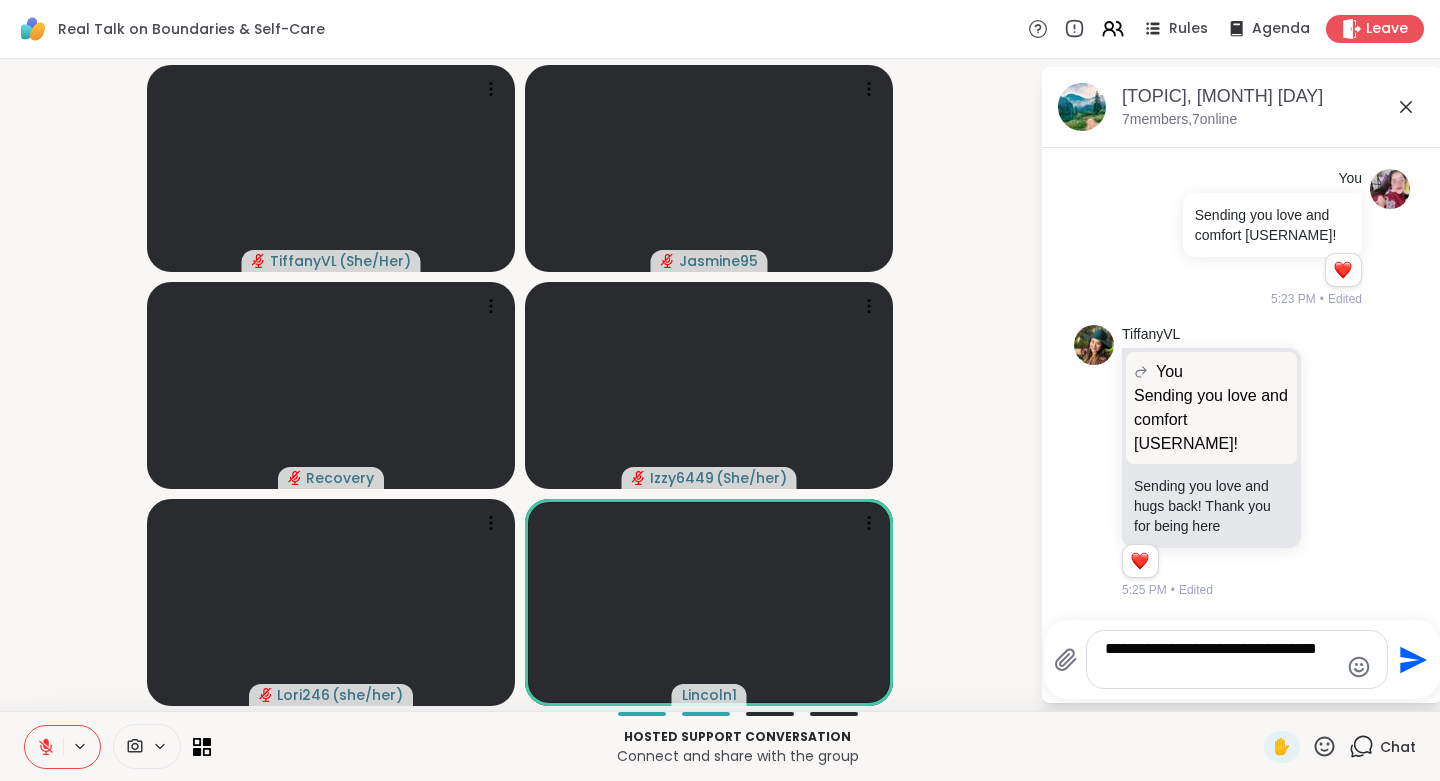 type on "**********" 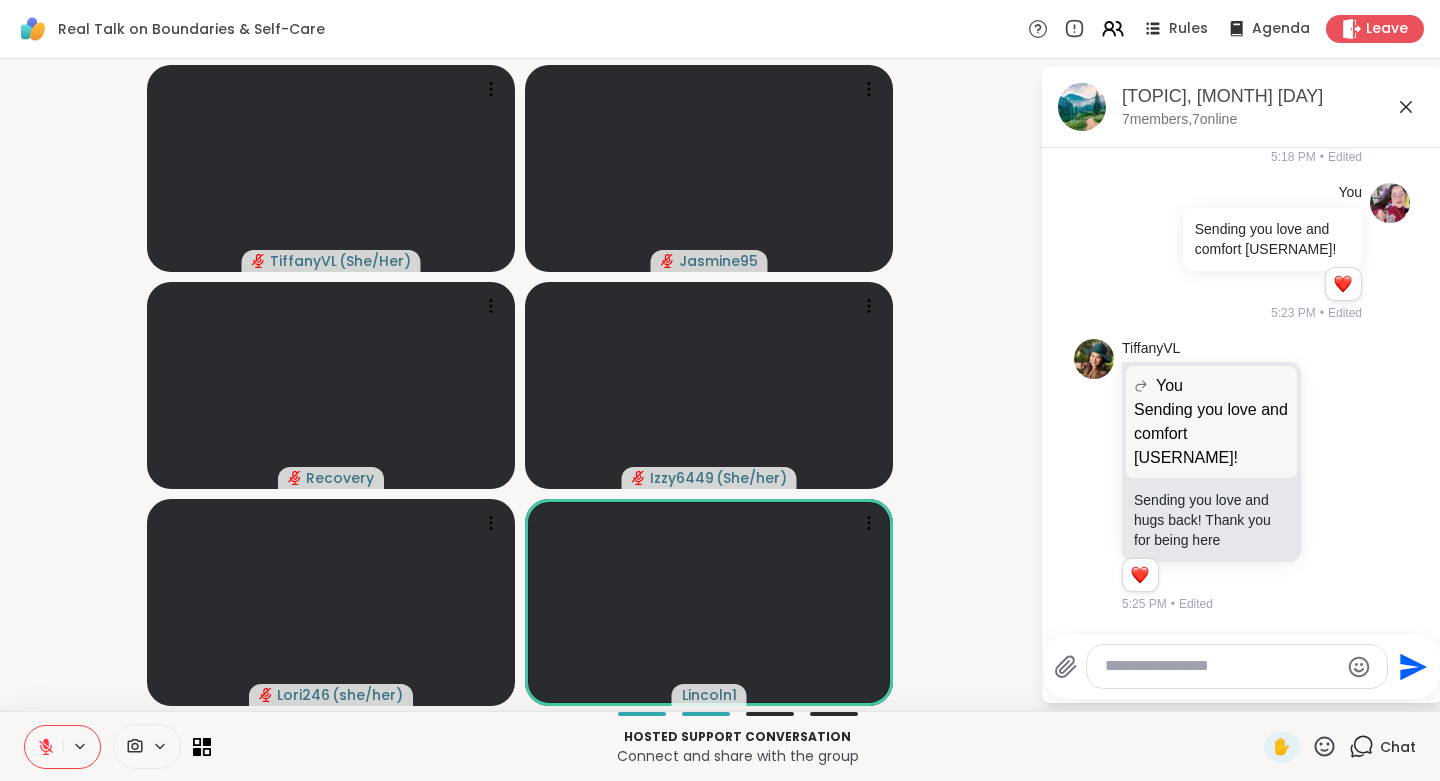 scroll, scrollTop: 1341, scrollLeft: 0, axis: vertical 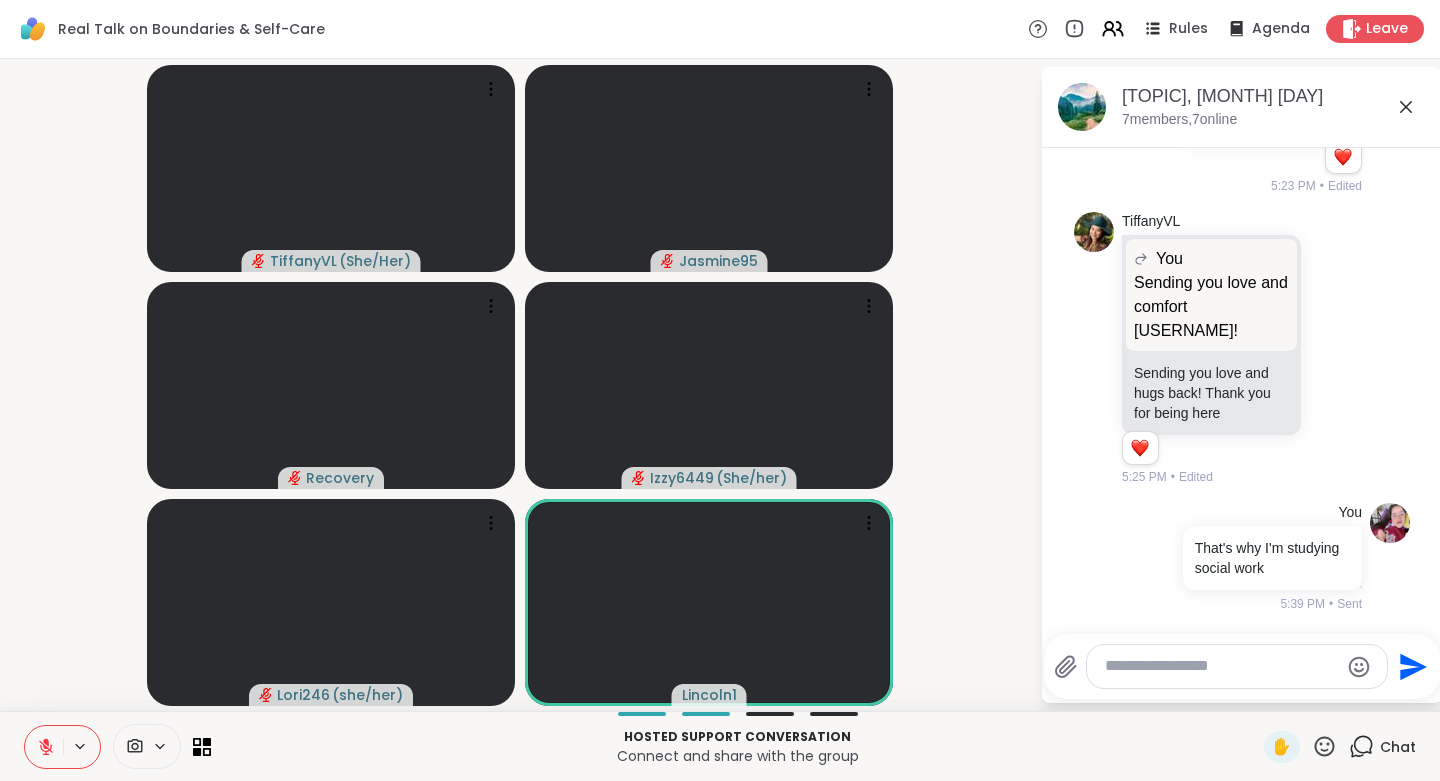 click 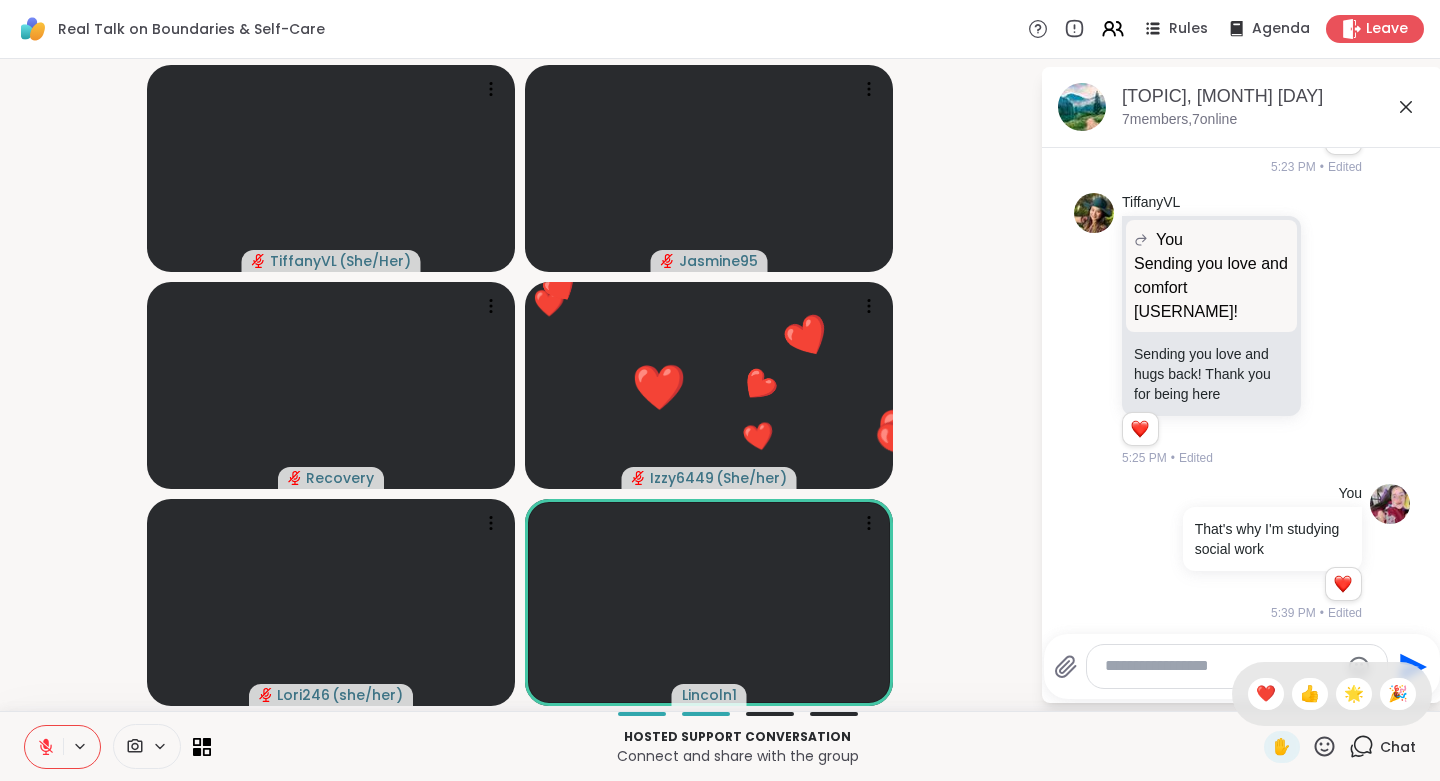 scroll, scrollTop: 1370, scrollLeft: 0, axis: vertical 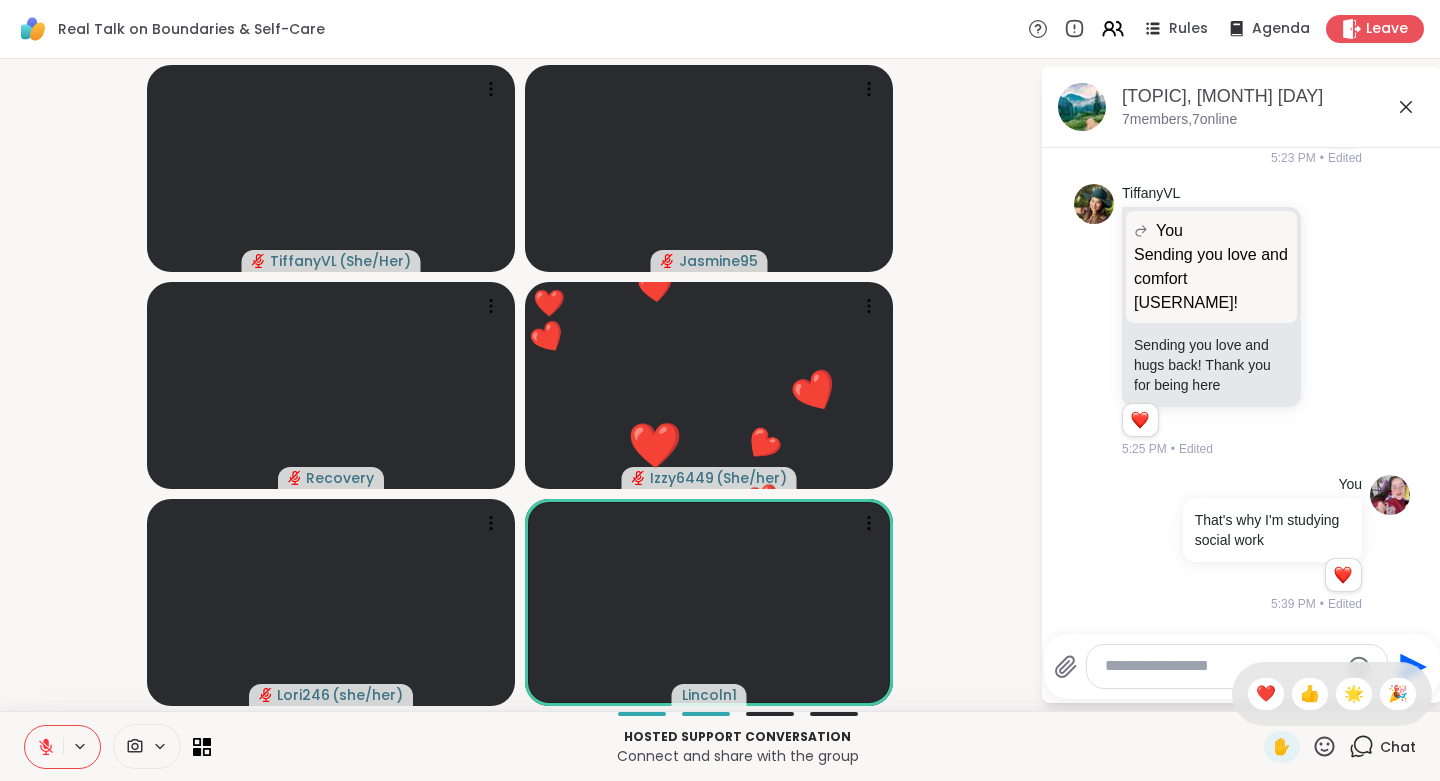 click on "❤️" at bounding box center (1266, 694) 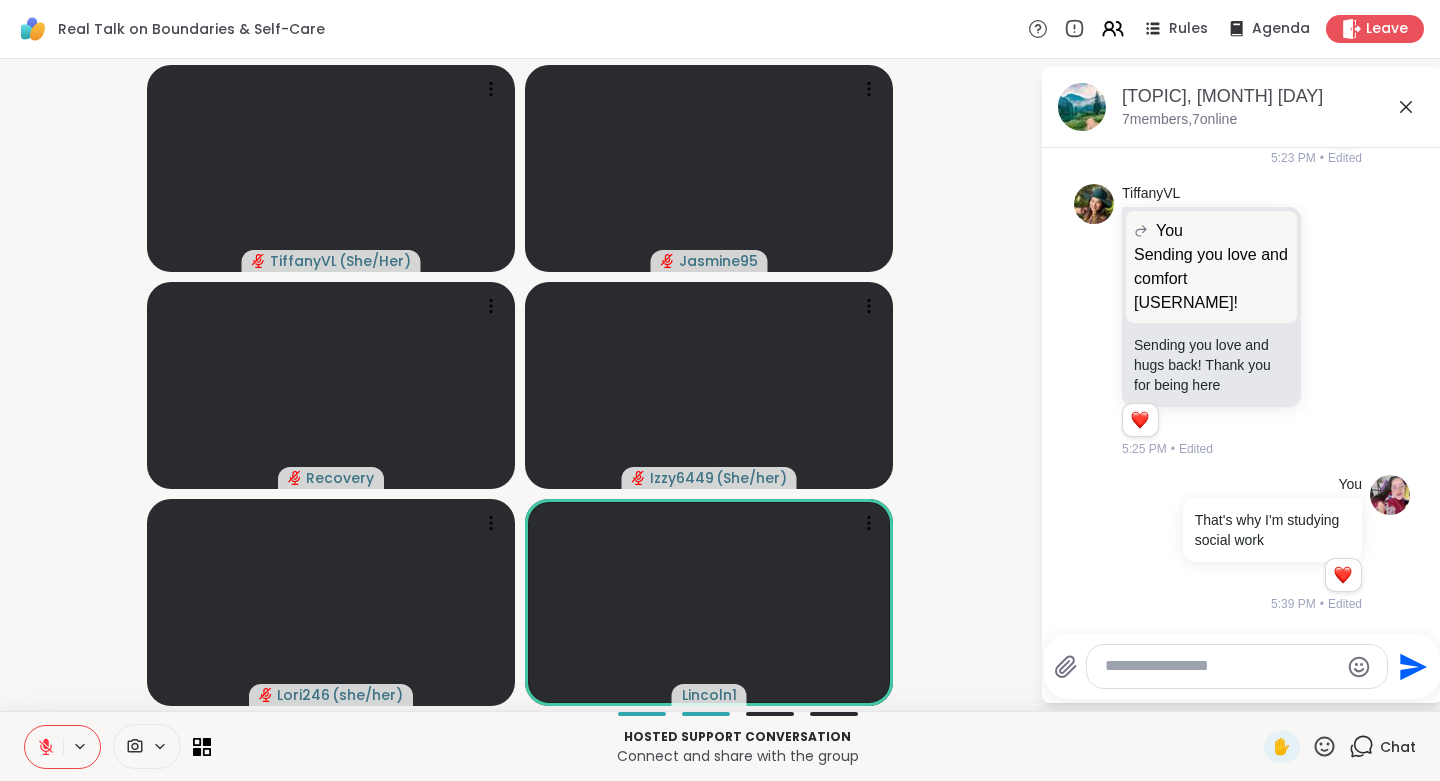 click 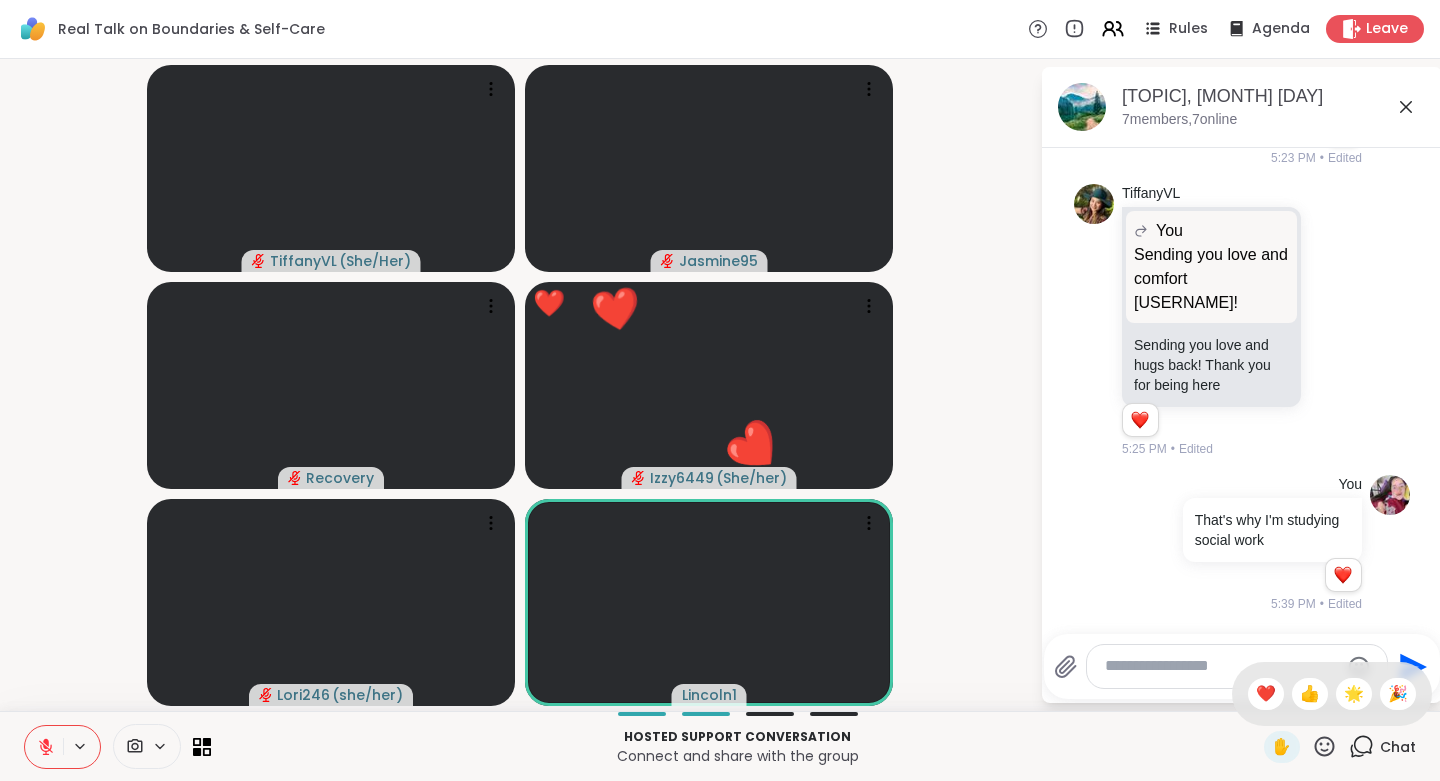 click on "❤️" at bounding box center (1266, 694) 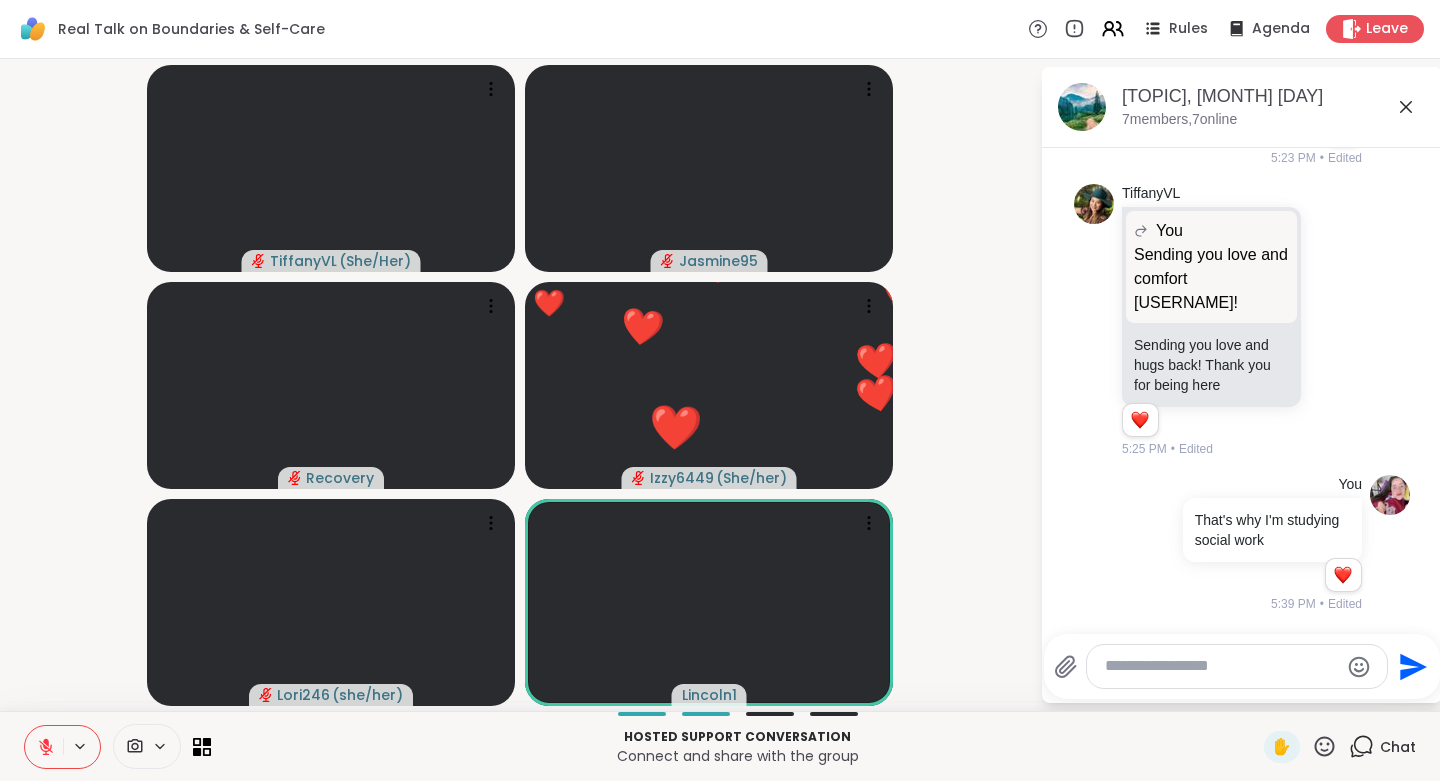 click at bounding box center (1221, 666) 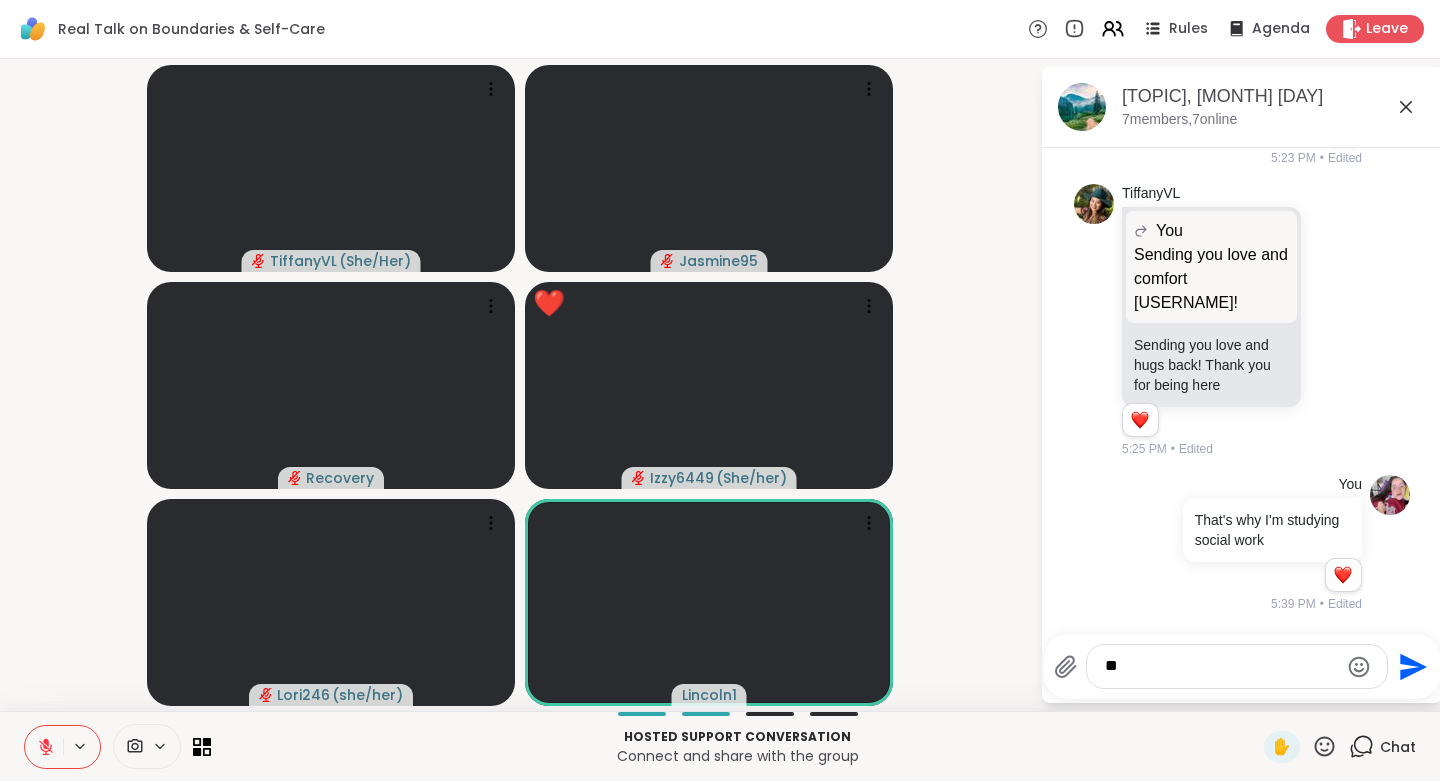 type on "*" 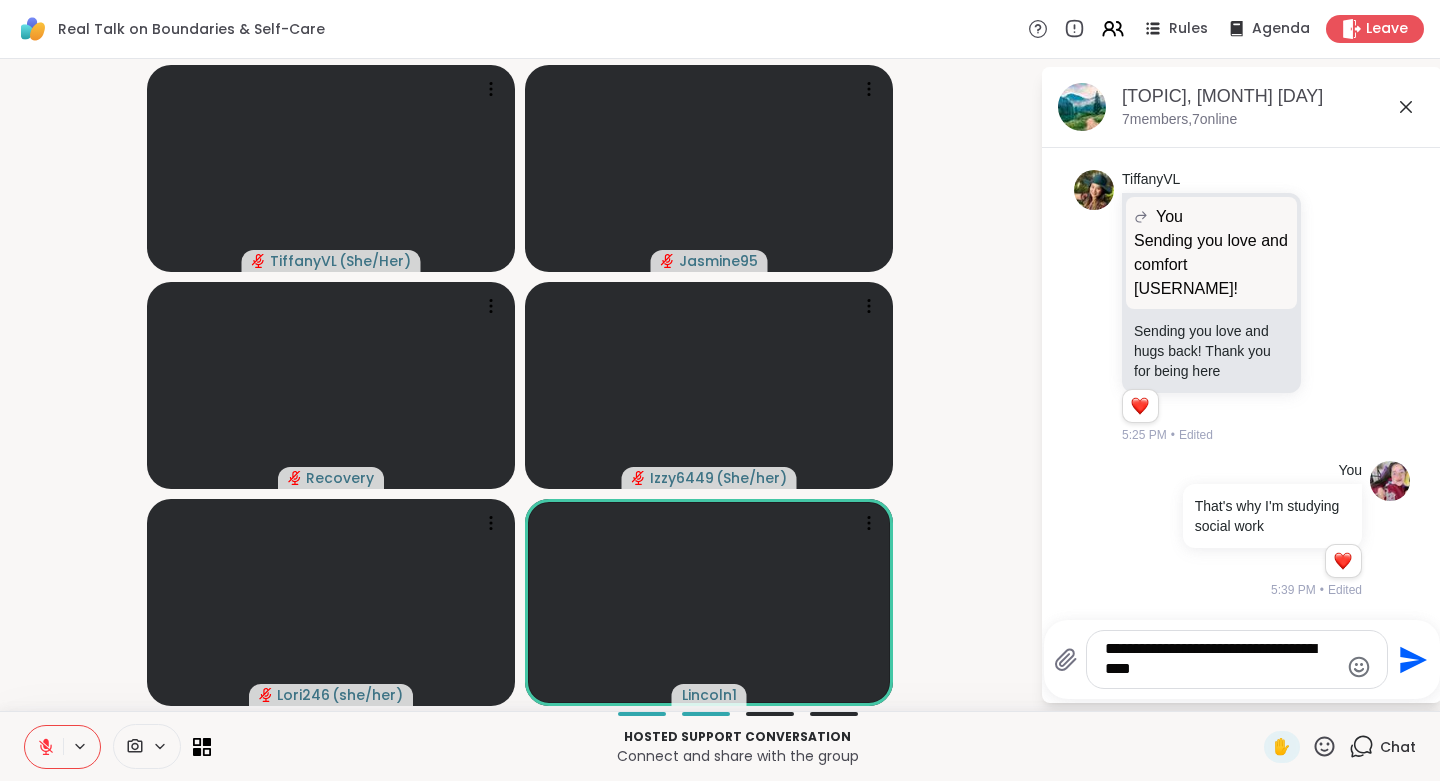 type on "**********" 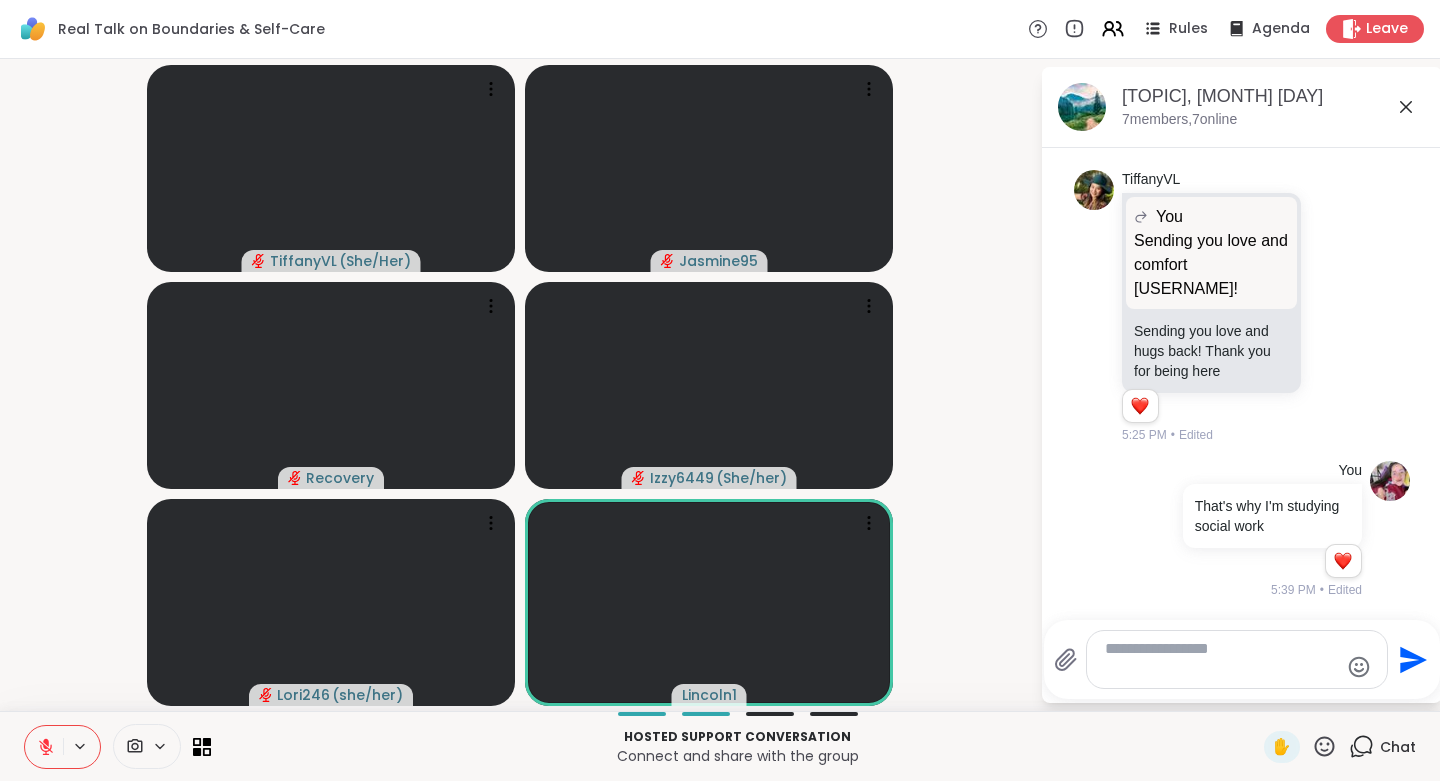 scroll, scrollTop: 1497, scrollLeft: 0, axis: vertical 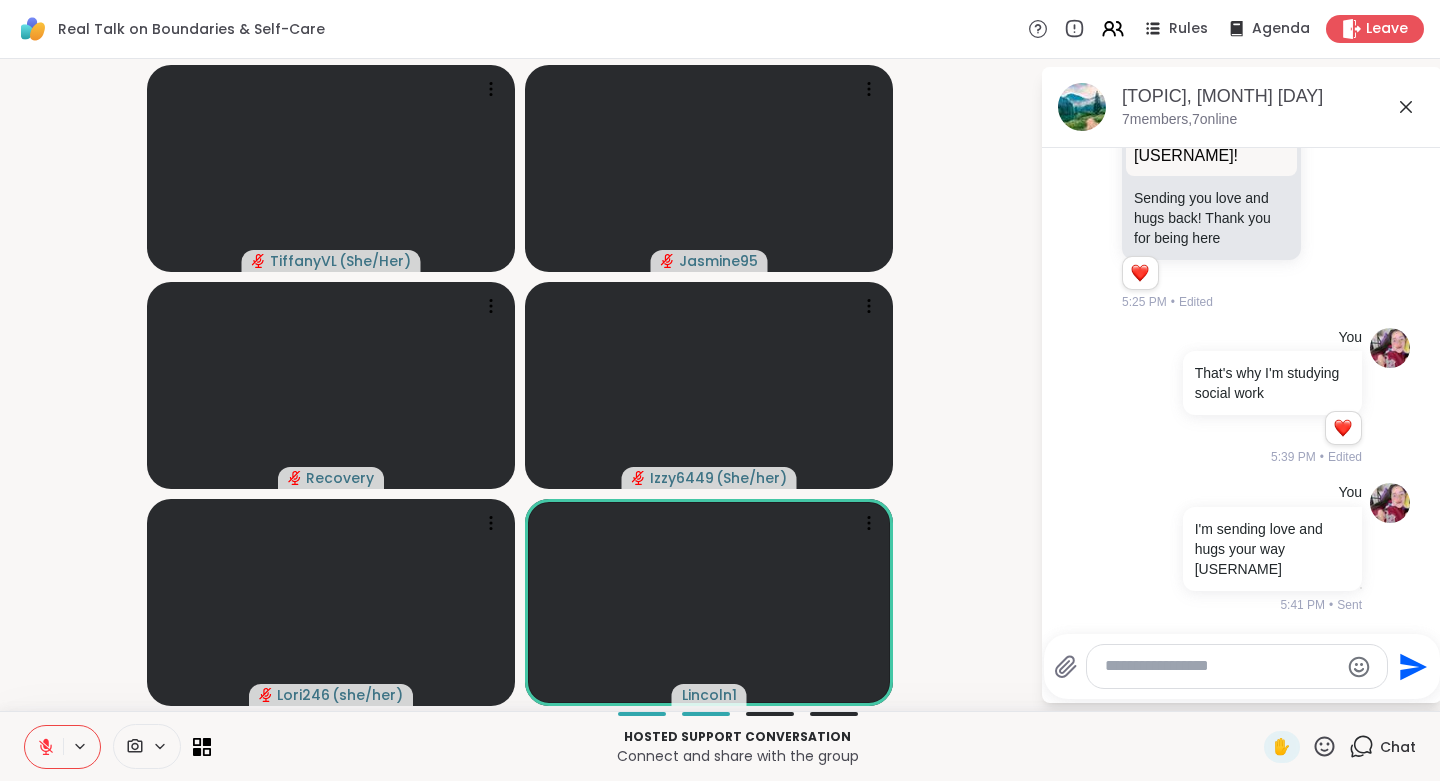click 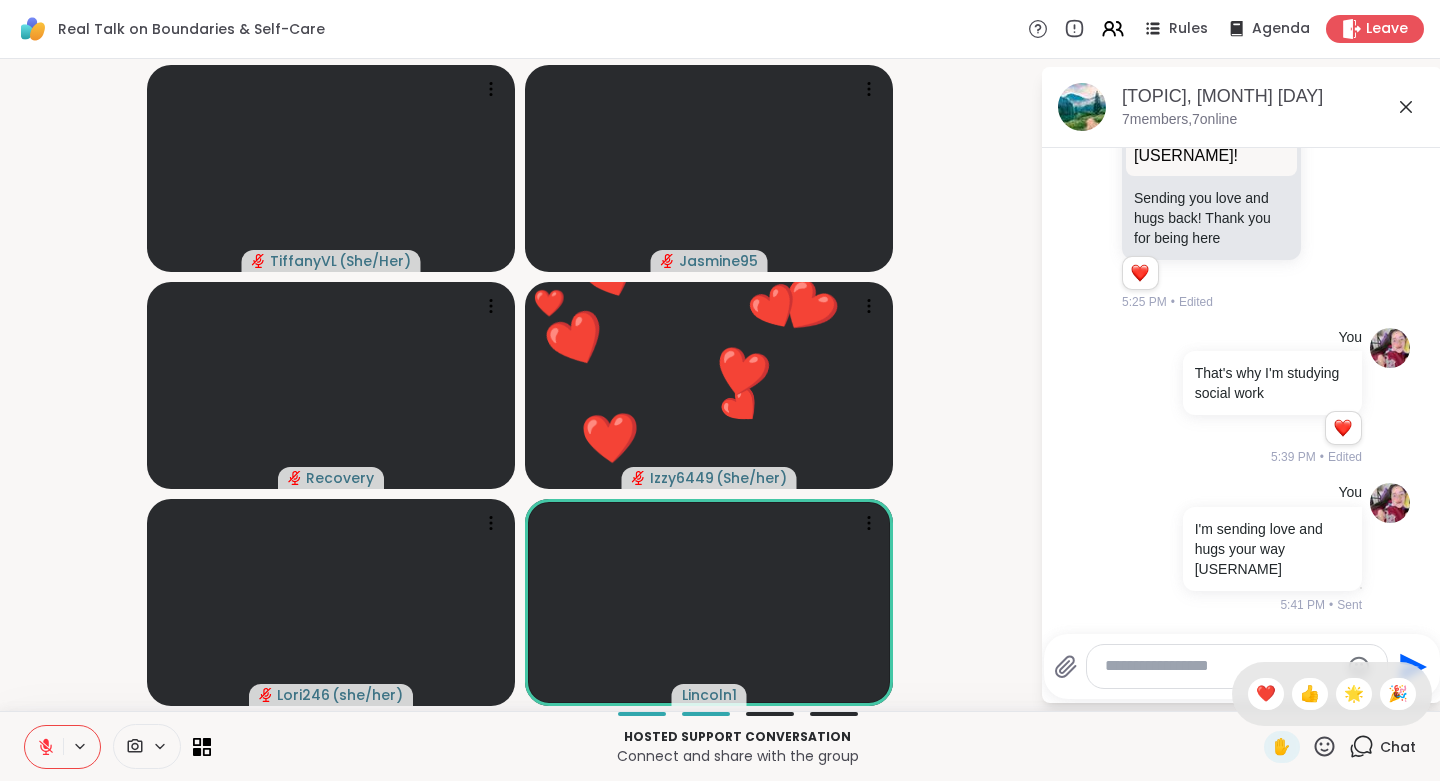 click on "❤️" at bounding box center (1266, 694) 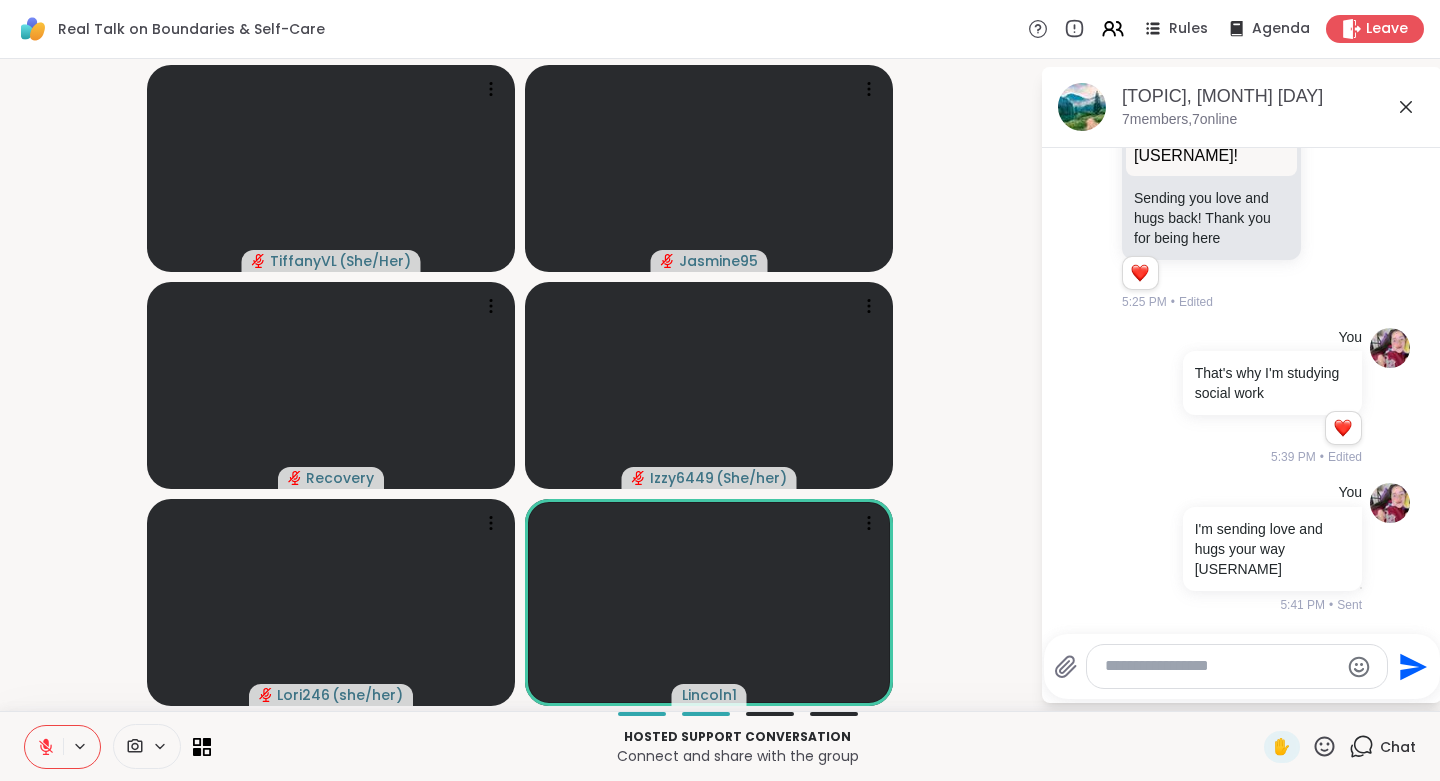click 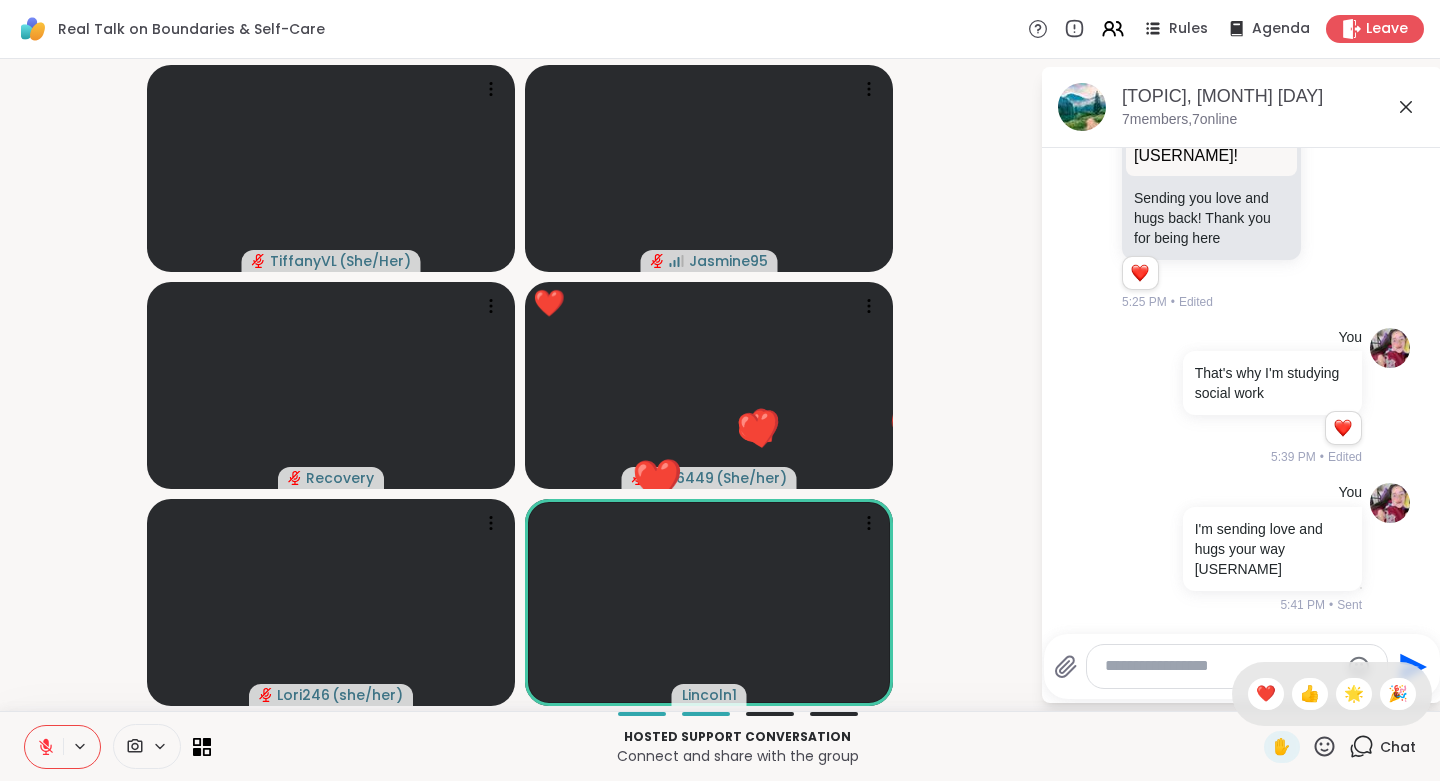 click on "❤️" at bounding box center (1266, 694) 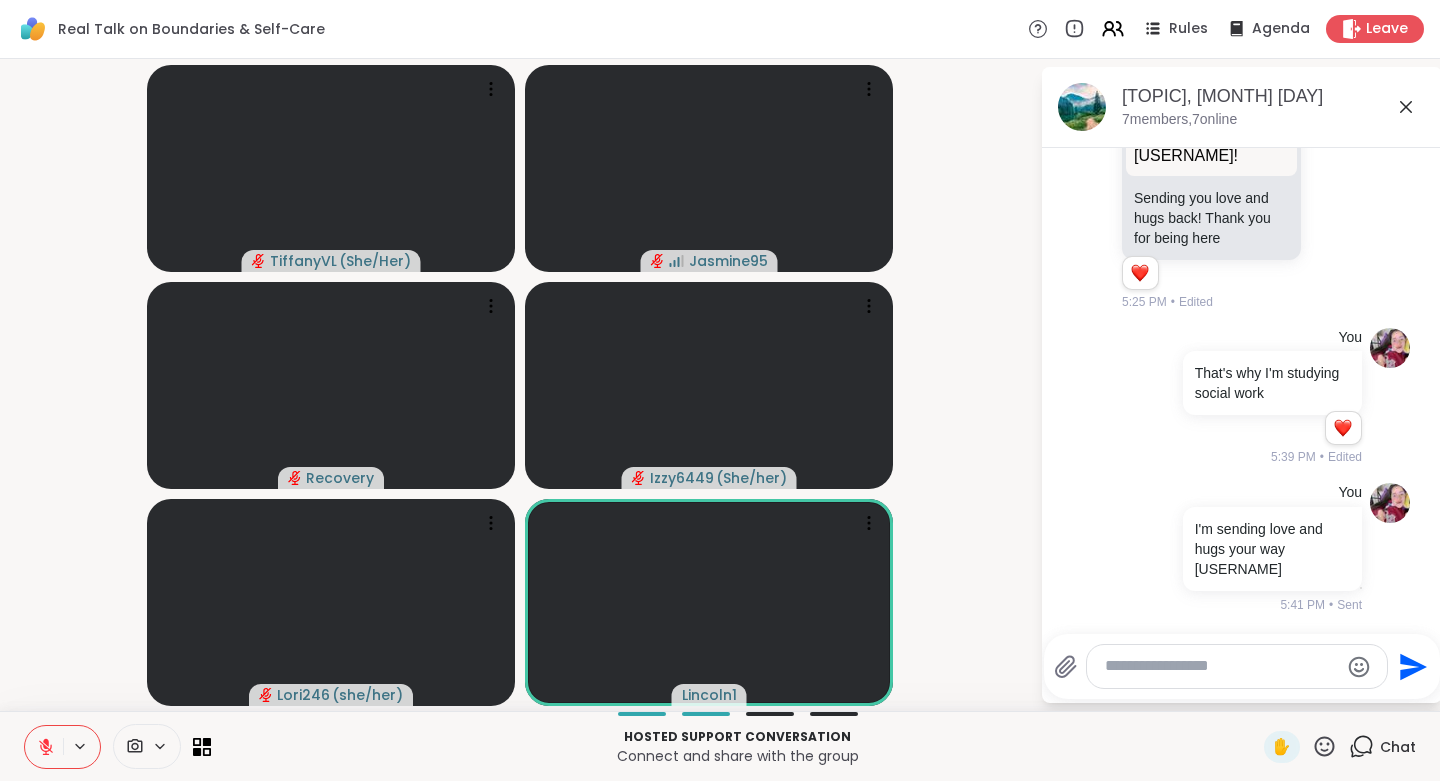 click 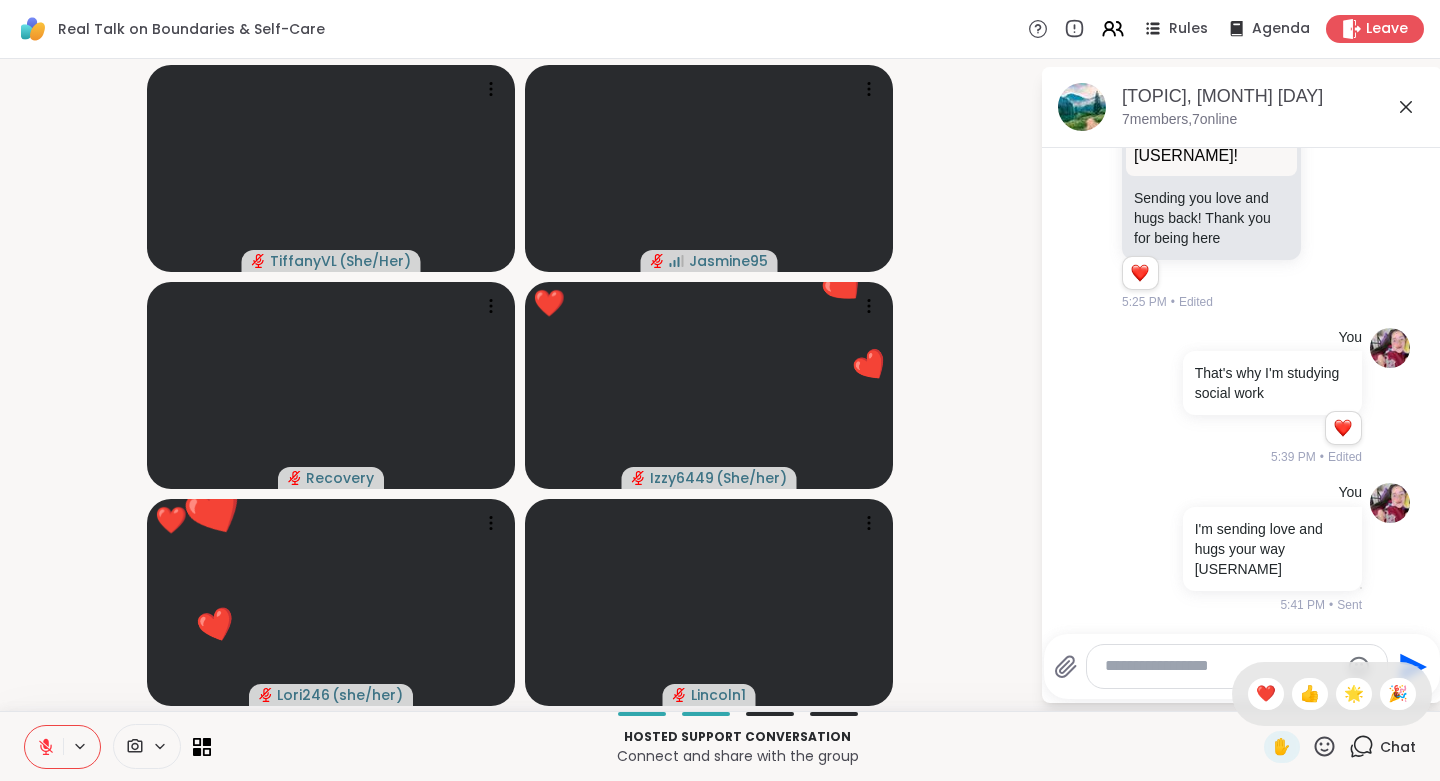 click on "👍" at bounding box center [1310, 694] 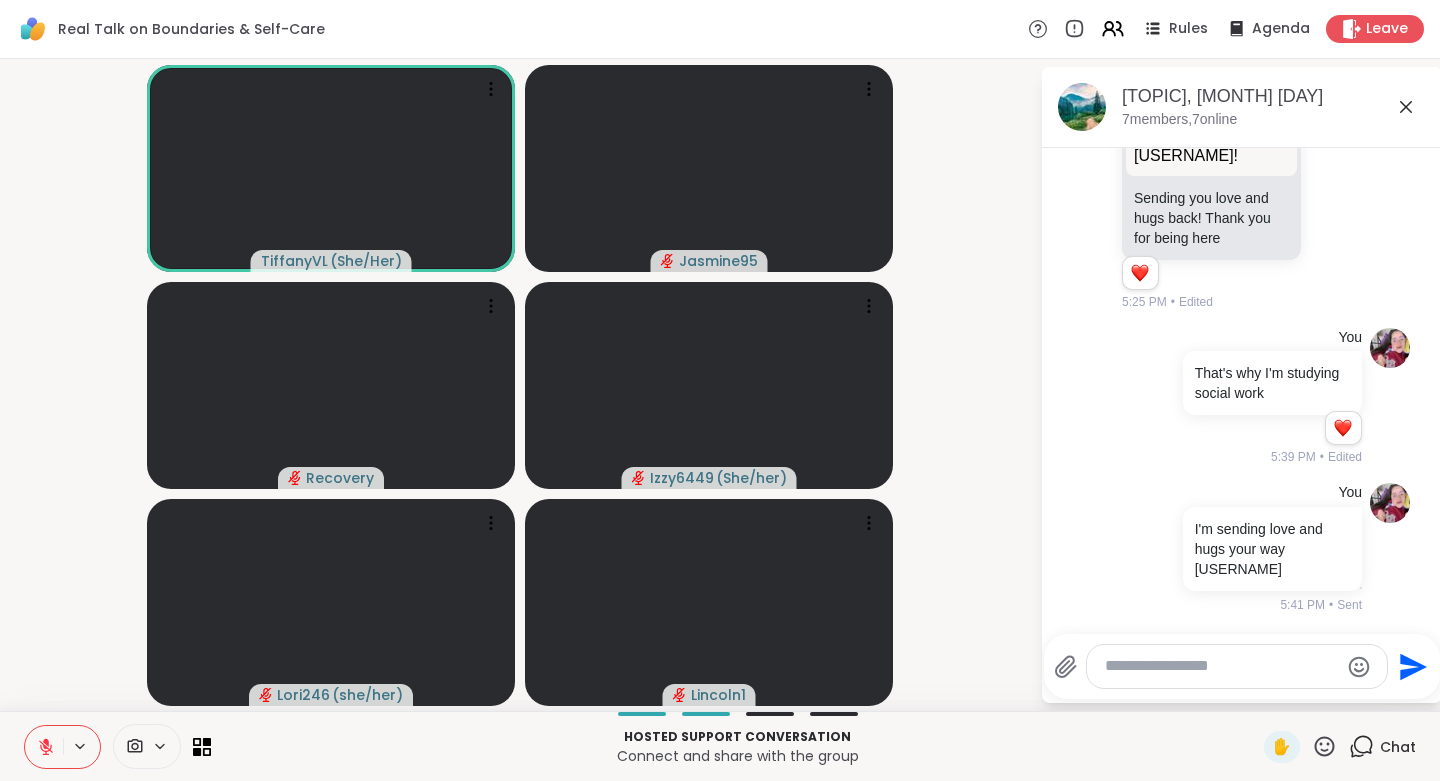 click 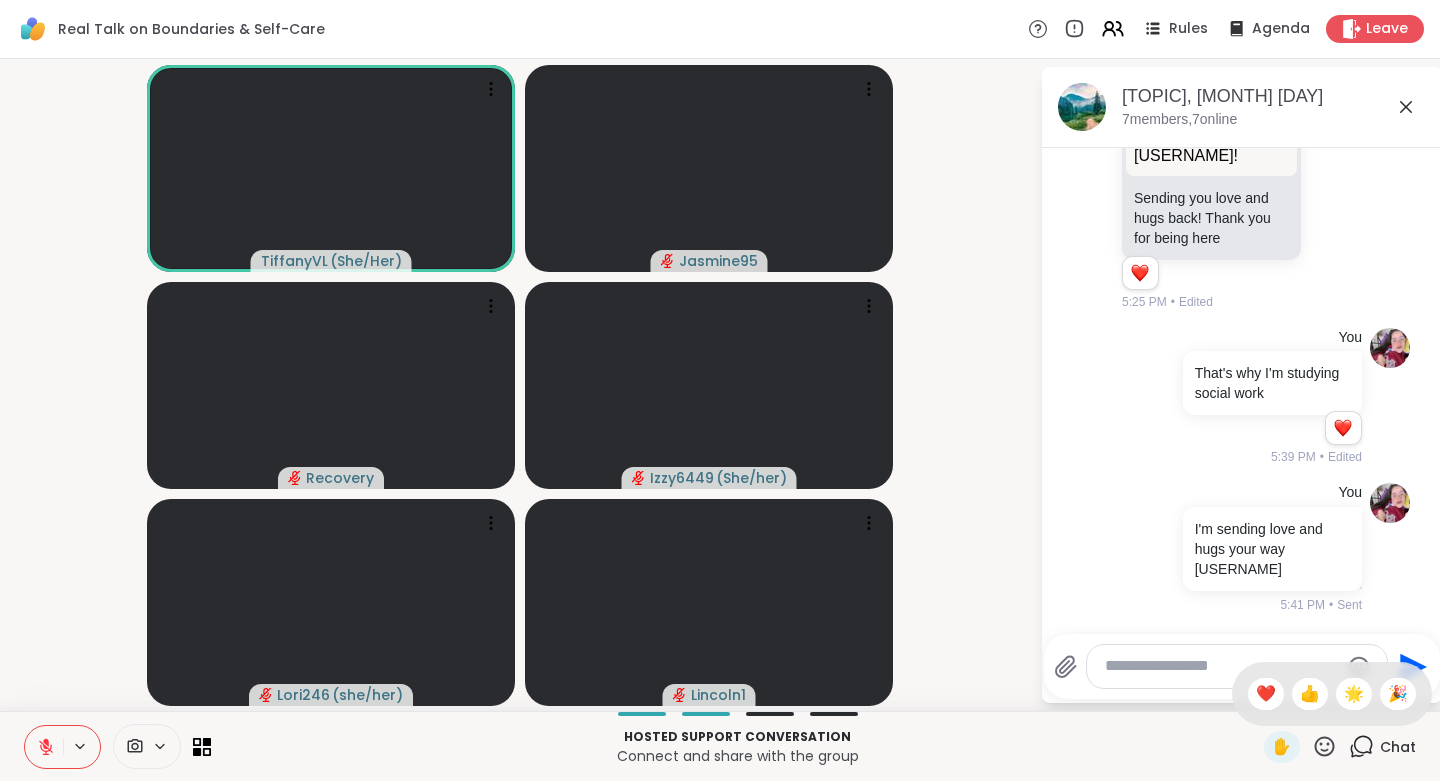 click on "❤️" at bounding box center [1266, 694] 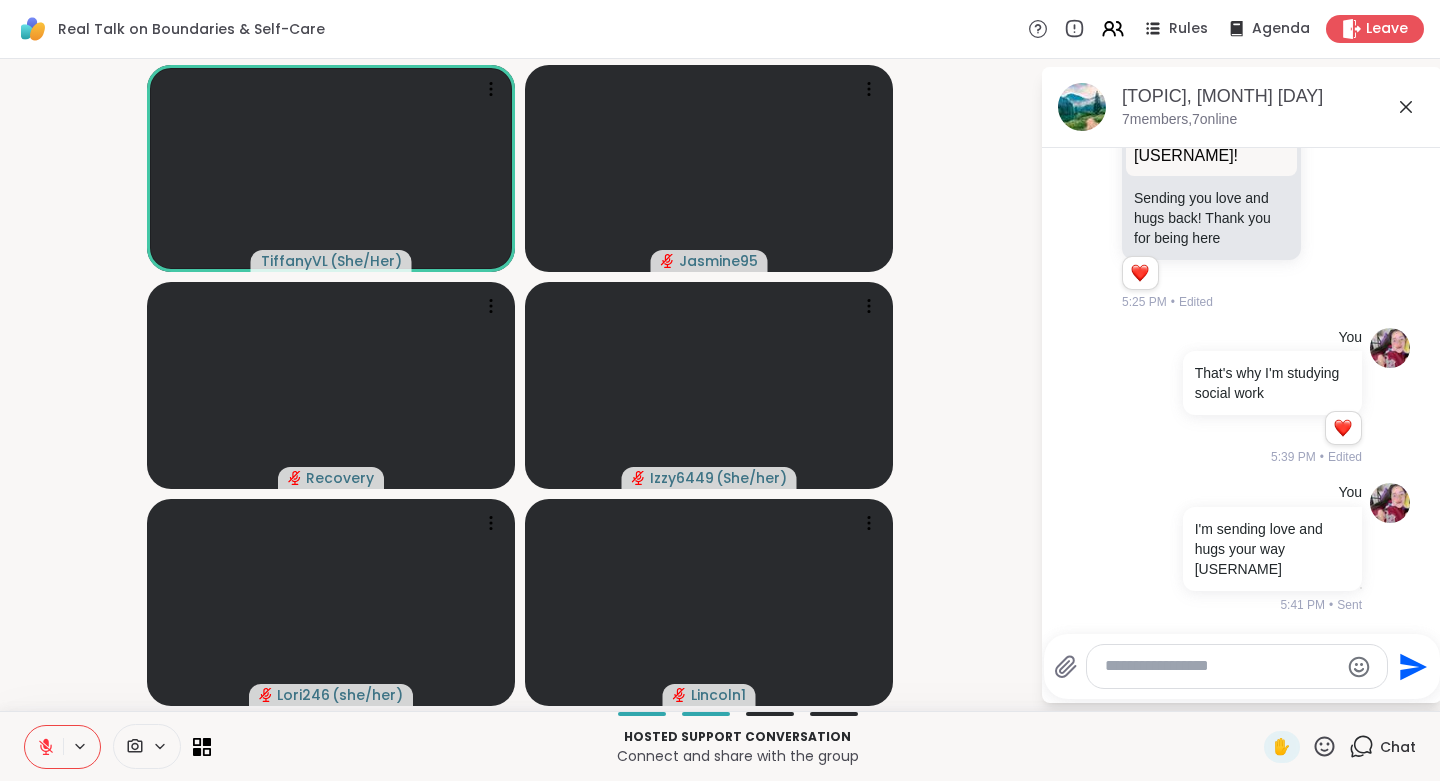 click 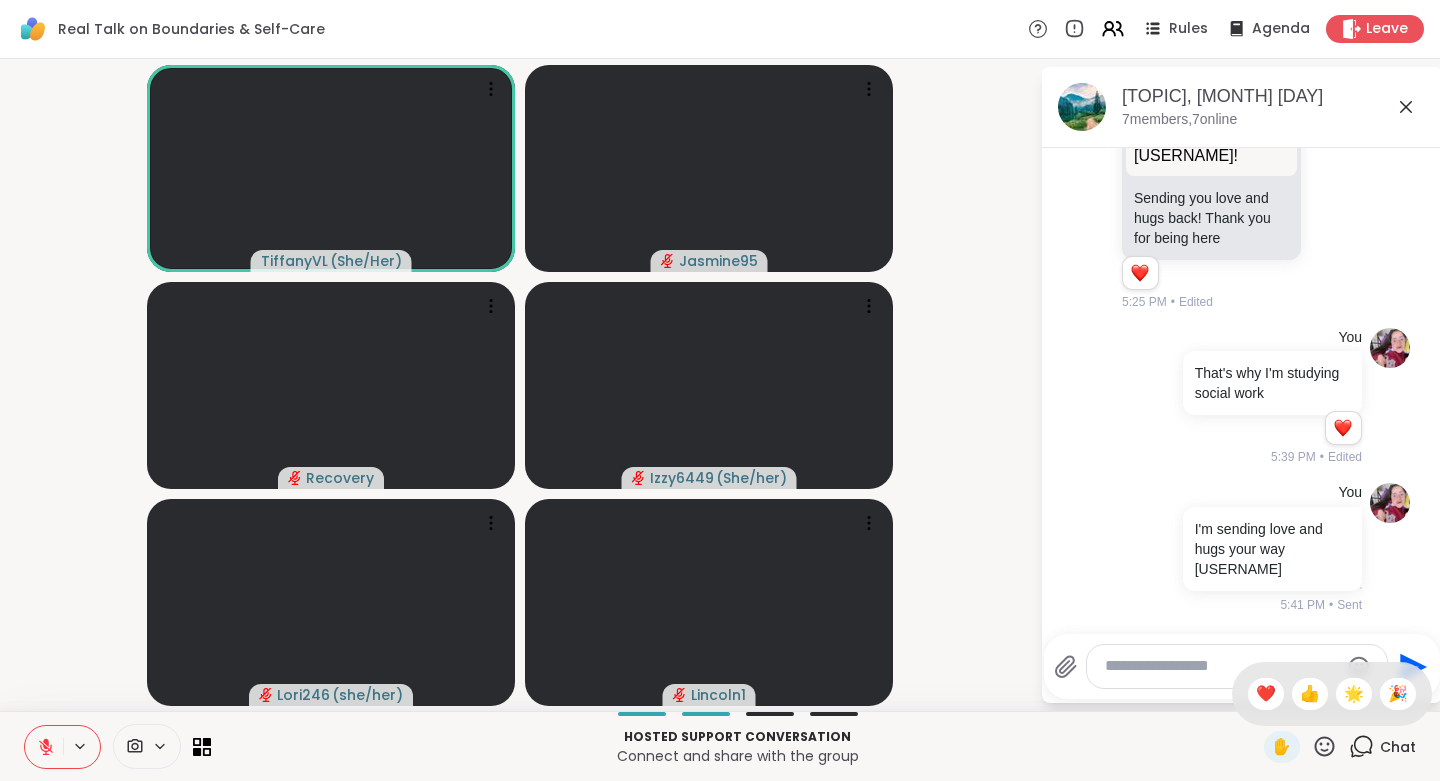 click on "🌟" at bounding box center (1354, 694) 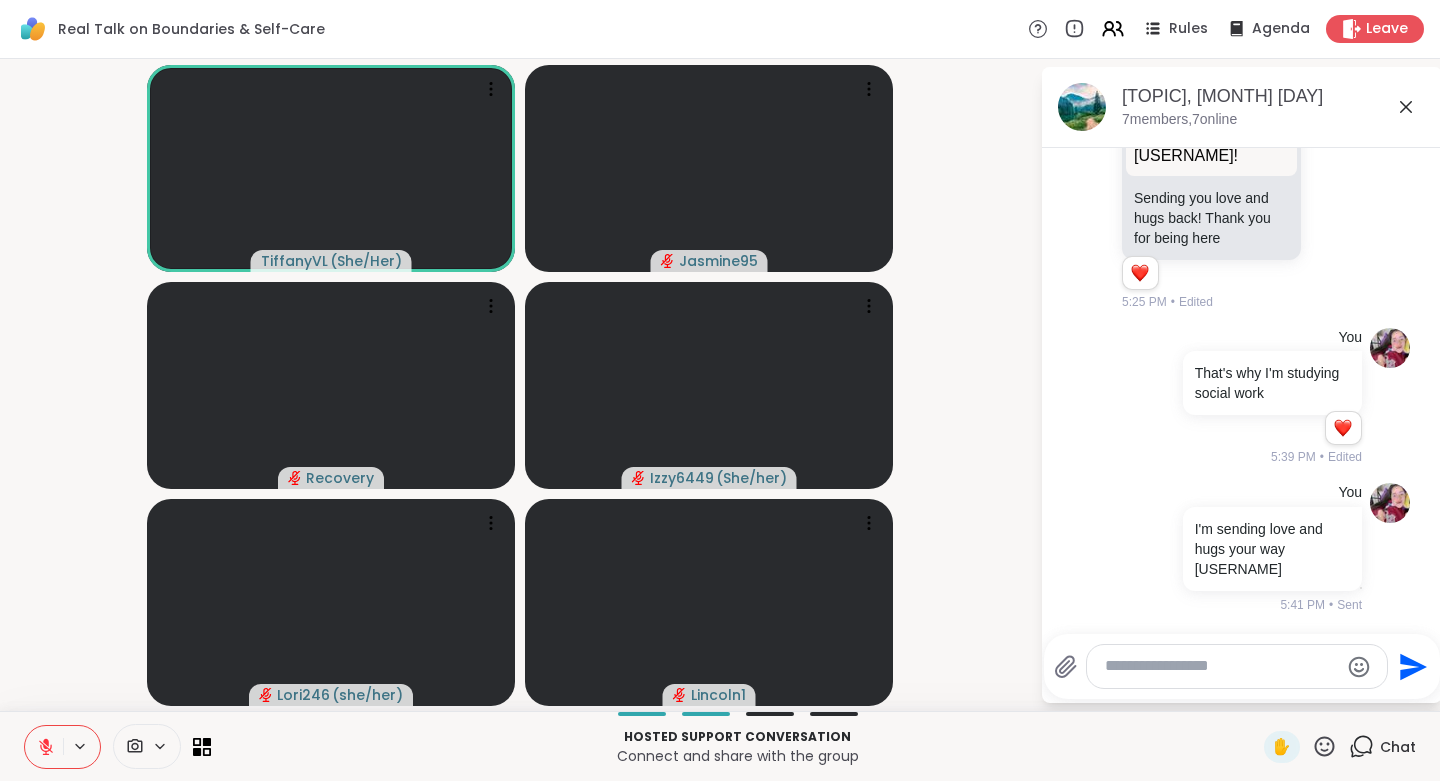 click 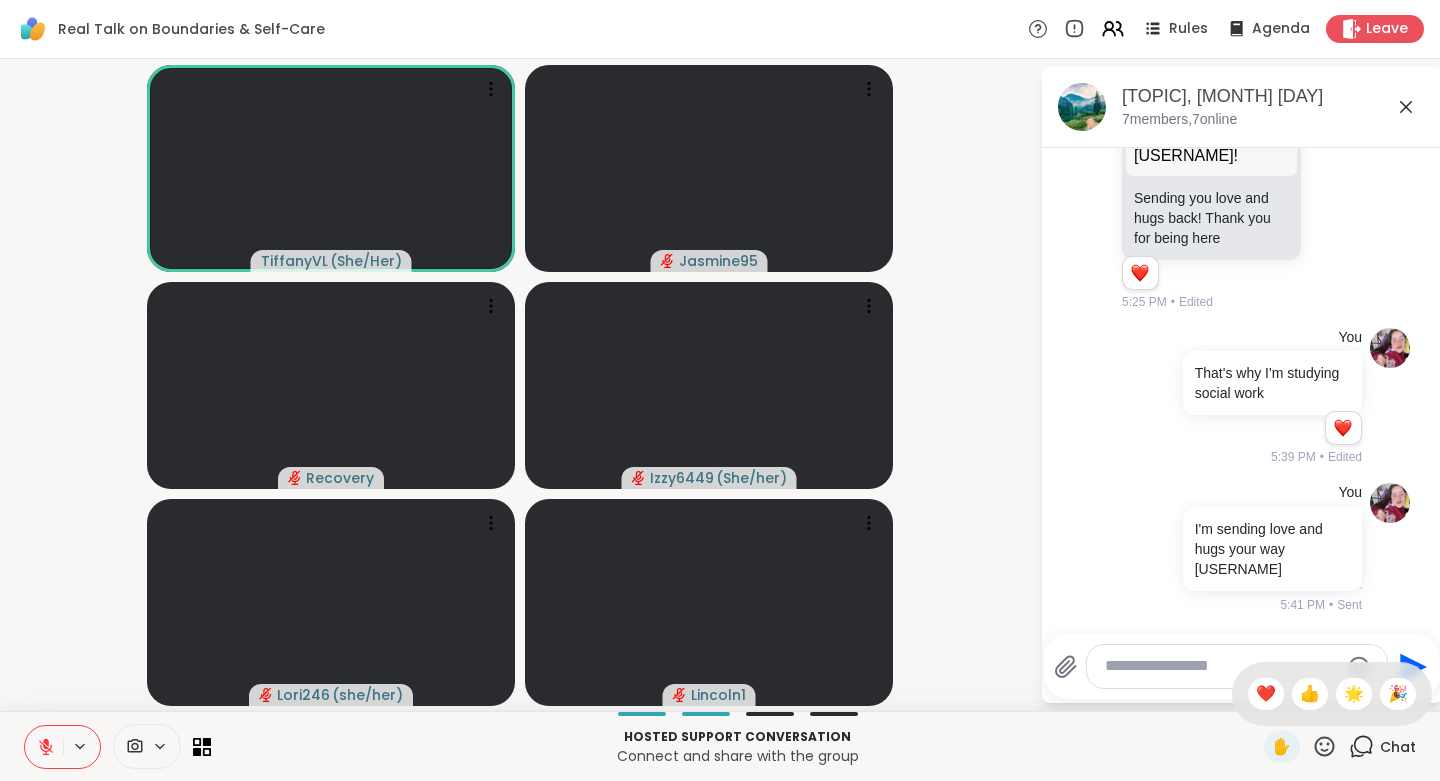 click on "❤️" at bounding box center [1266, 694] 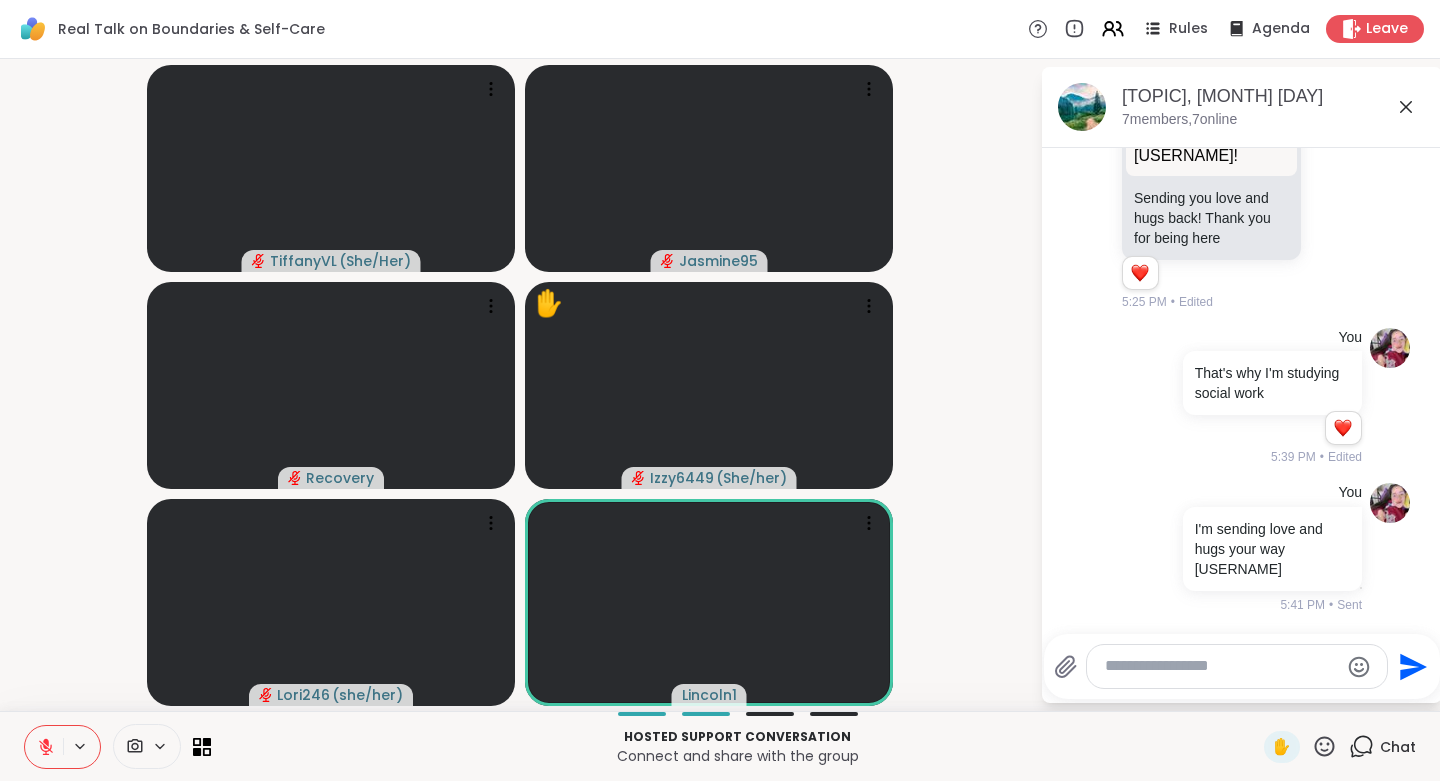 click at bounding box center (1221, 666) 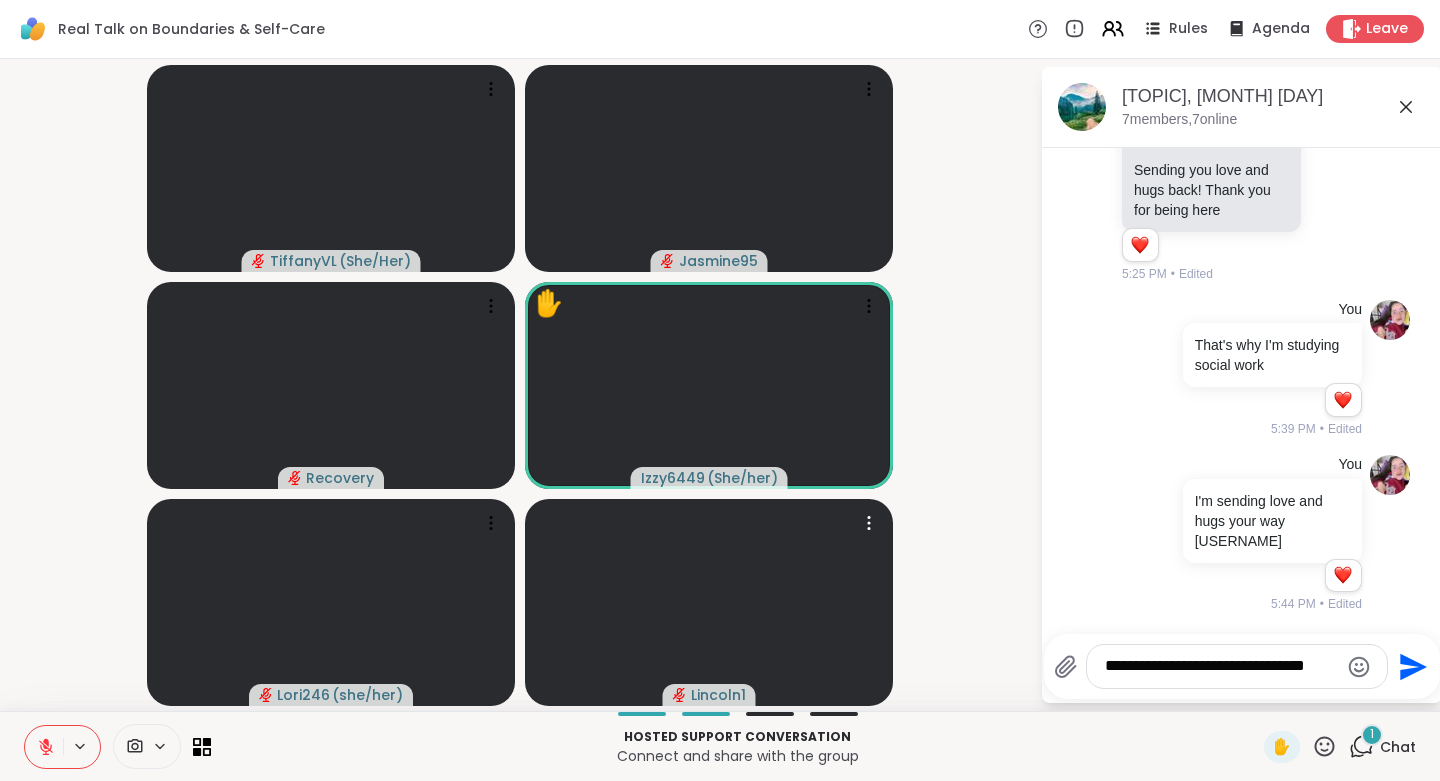 scroll, scrollTop: 1692, scrollLeft: 0, axis: vertical 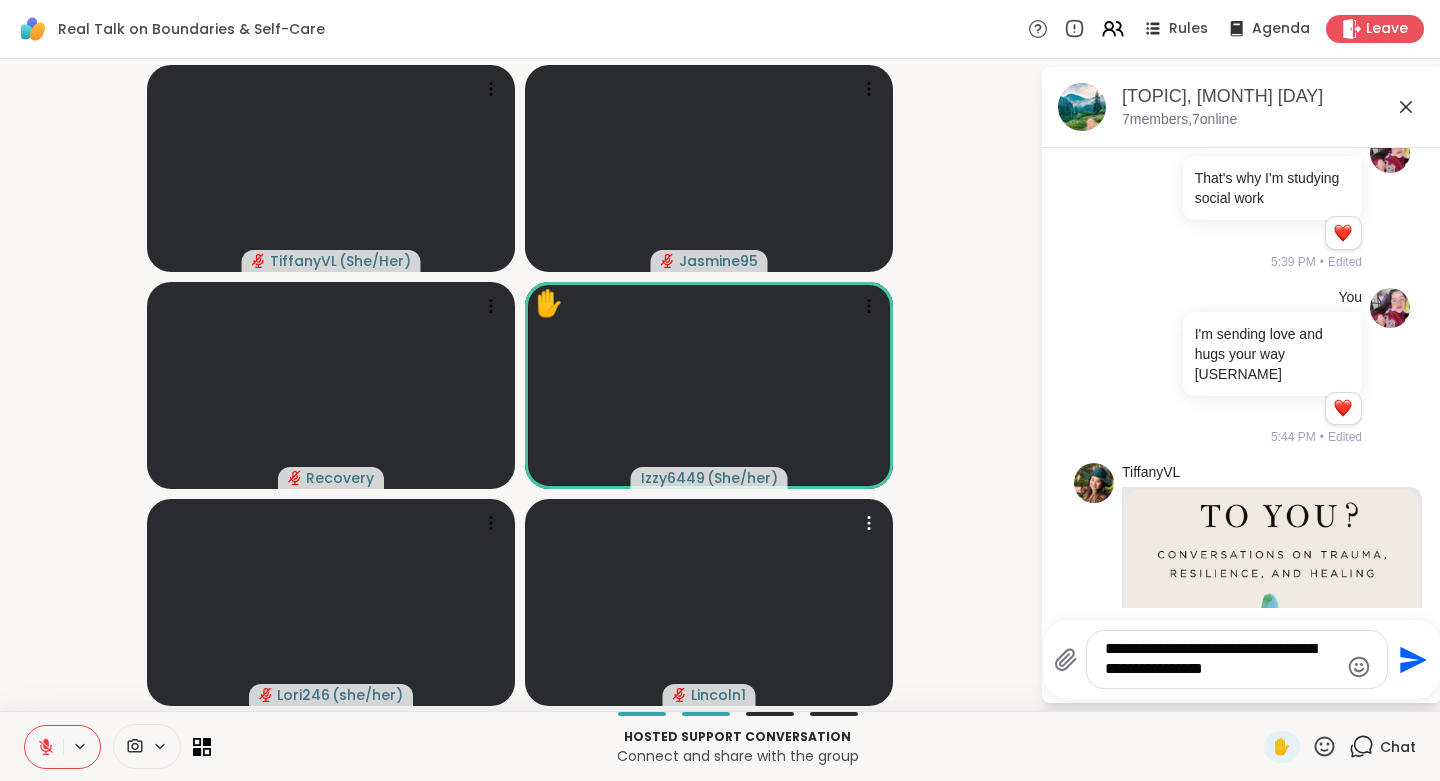 type on "**********" 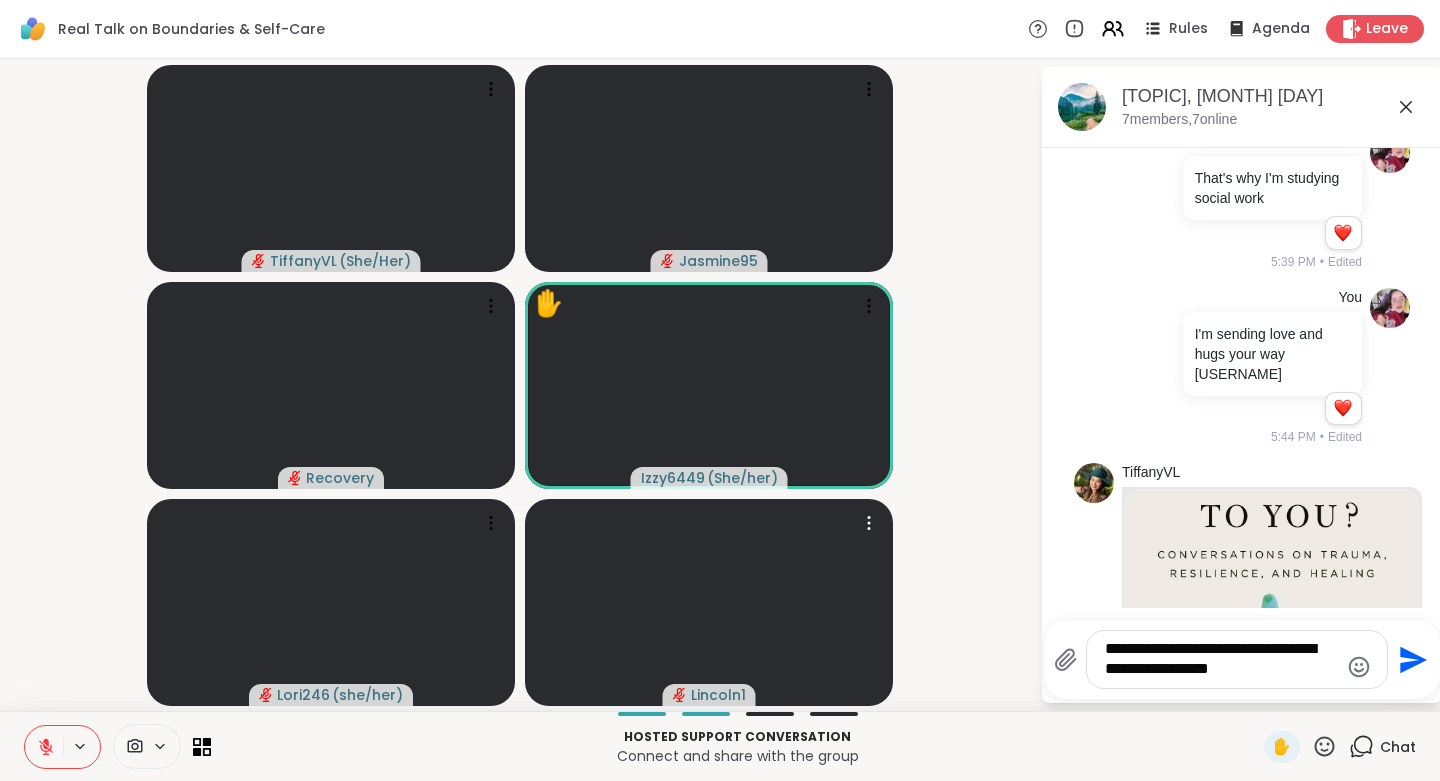 type 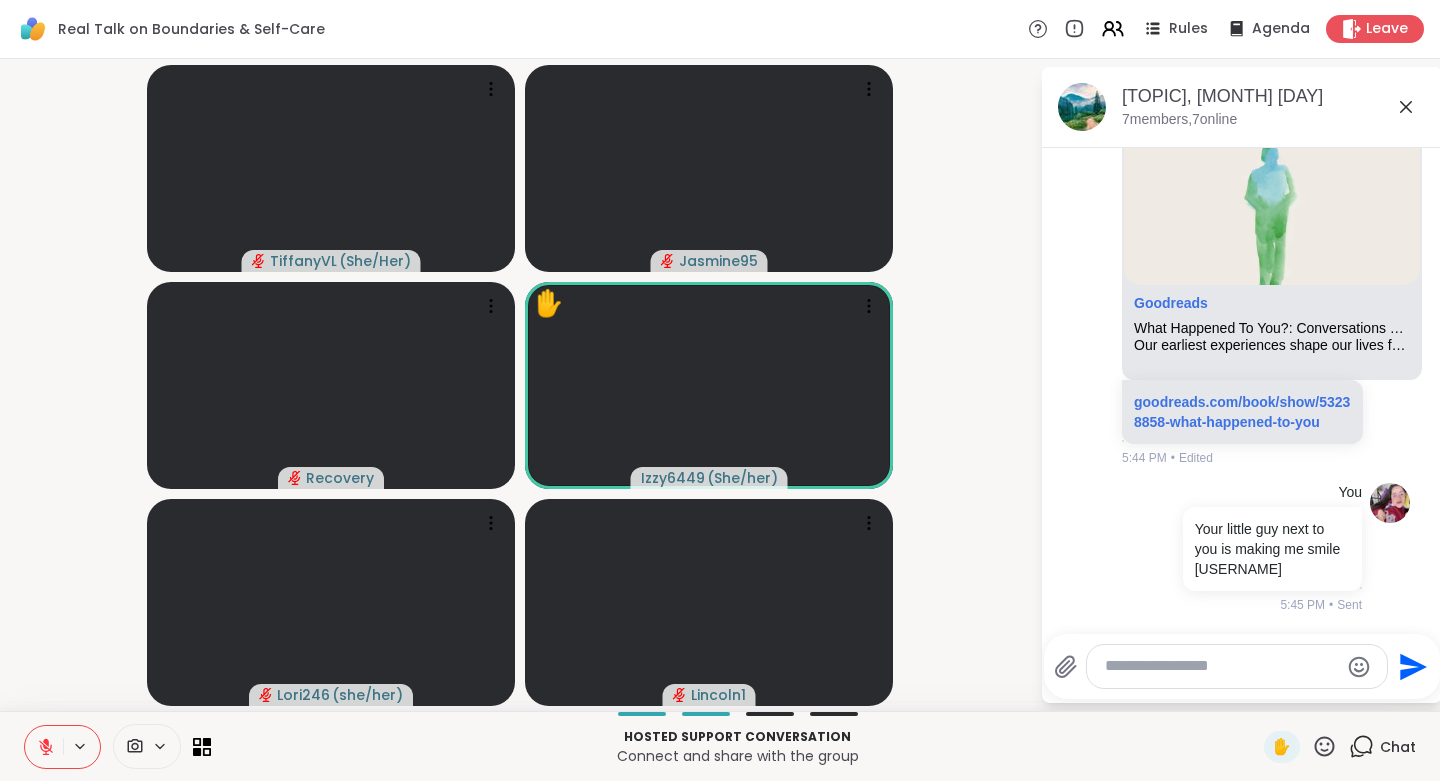 scroll, scrollTop: 2292, scrollLeft: 0, axis: vertical 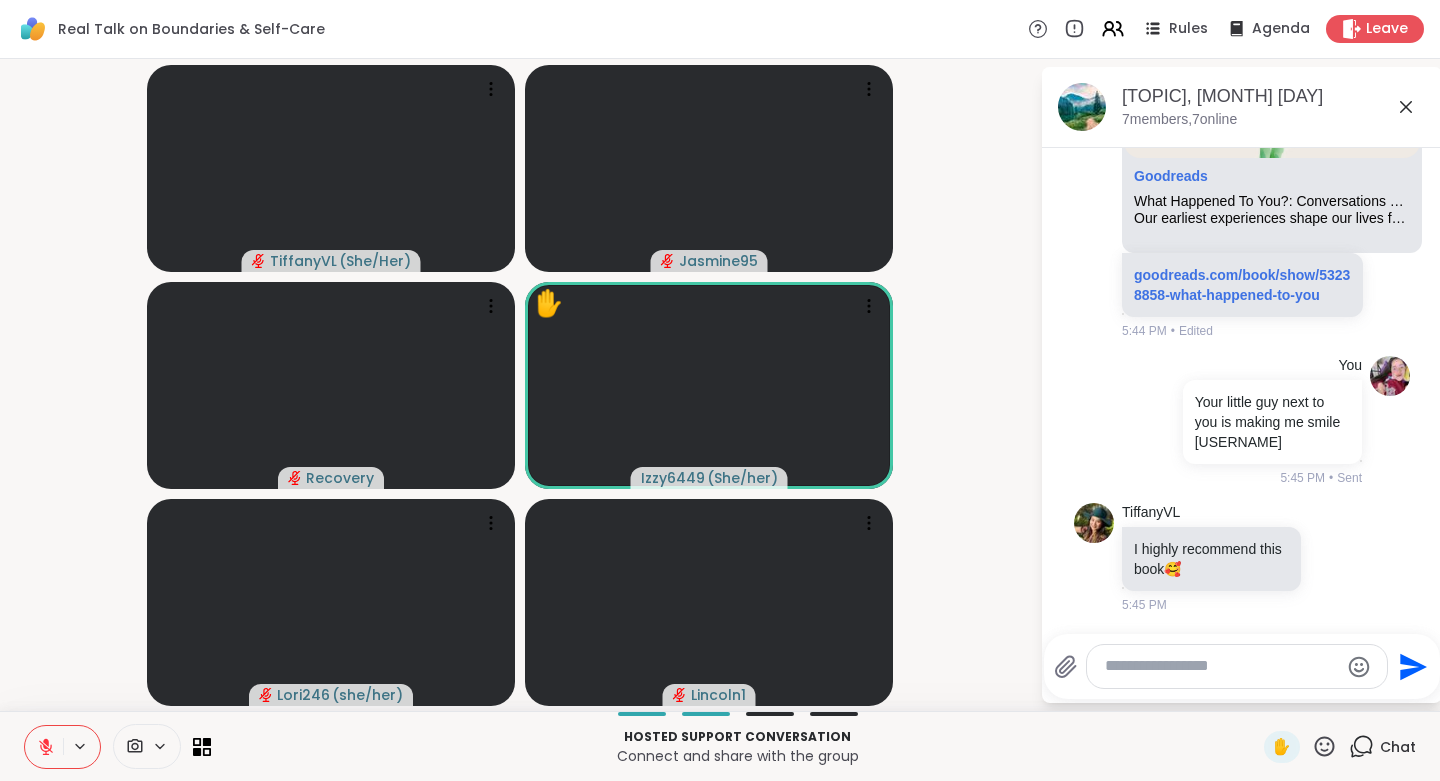 click 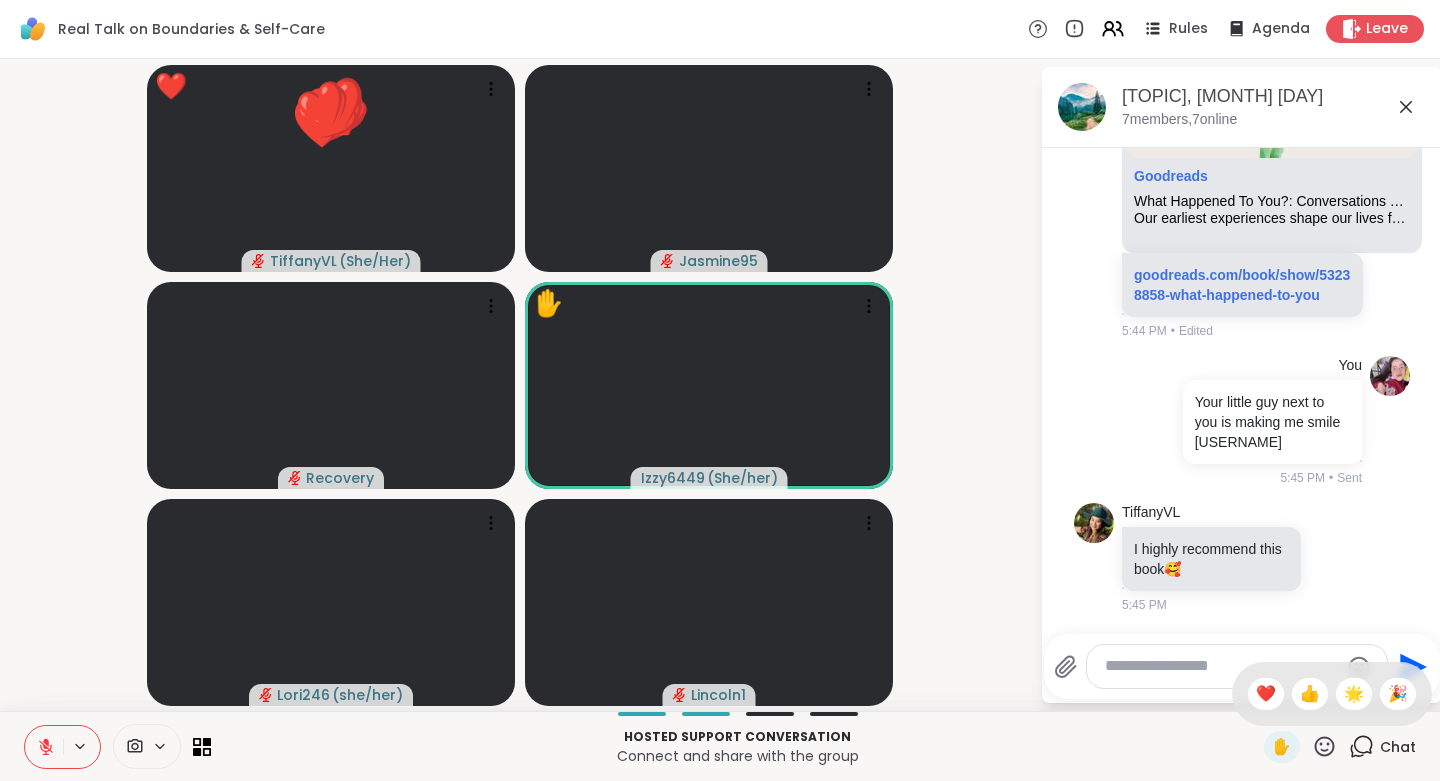 click on "❤️" at bounding box center (1266, 694) 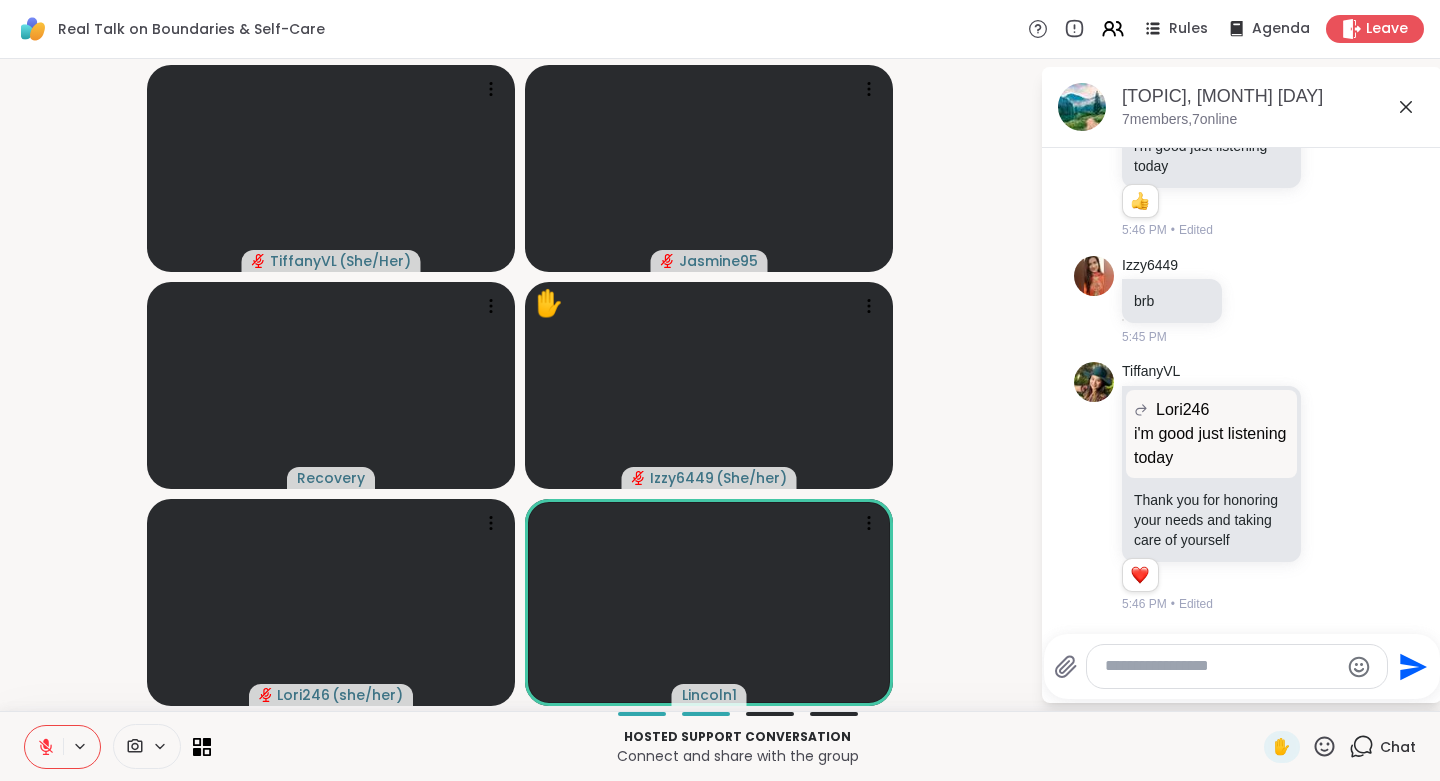 scroll, scrollTop: 2841, scrollLeft: 0, axis: vertical 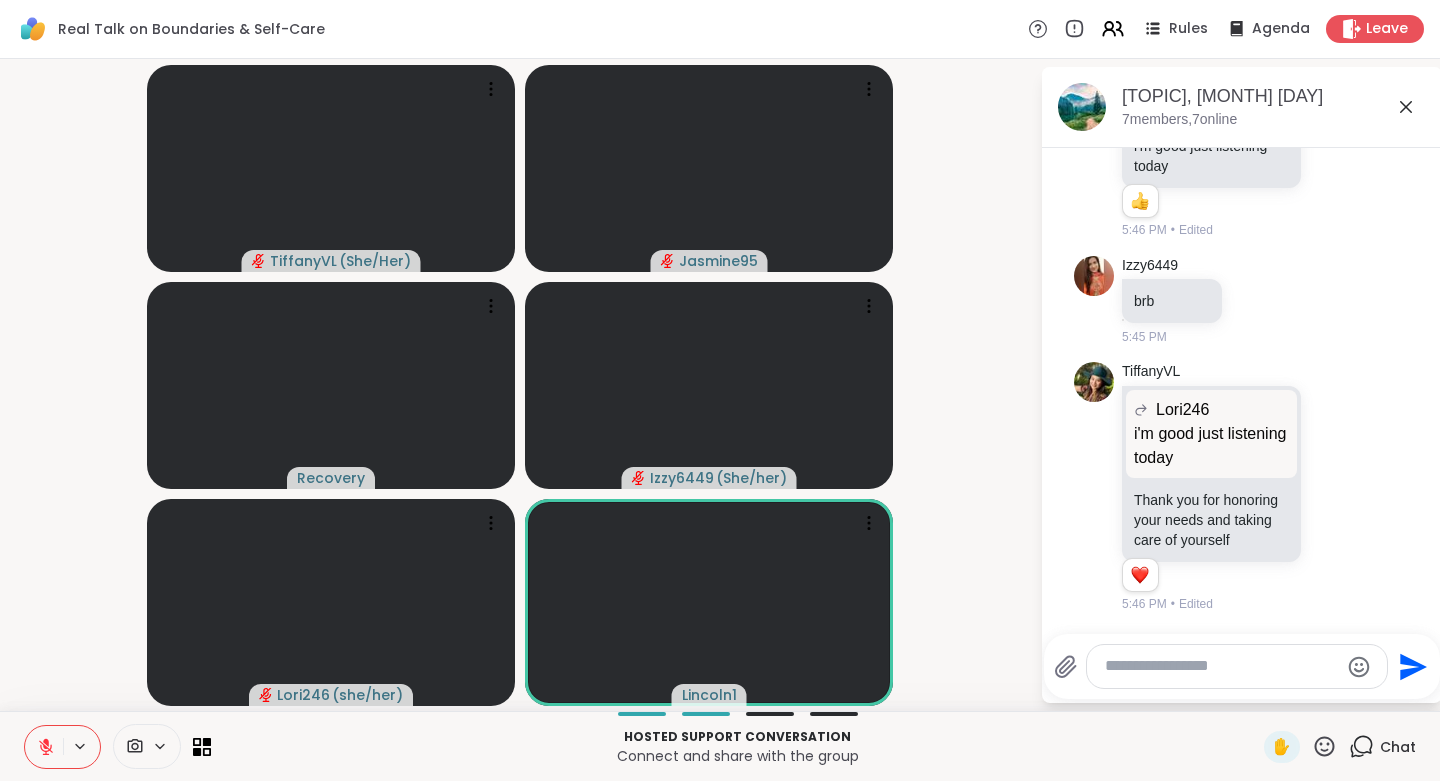 click 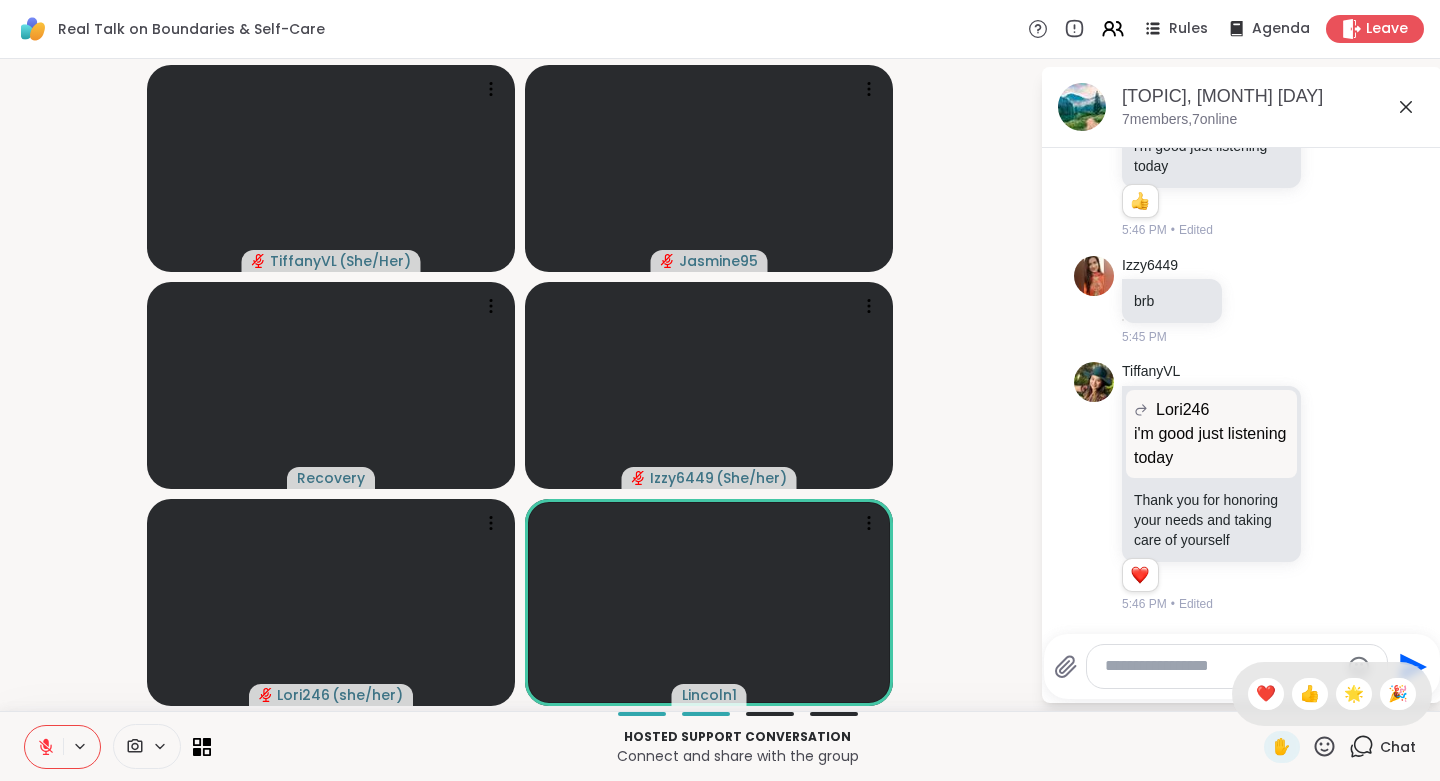 click on "❤️" at bounding box center (1266, 694) 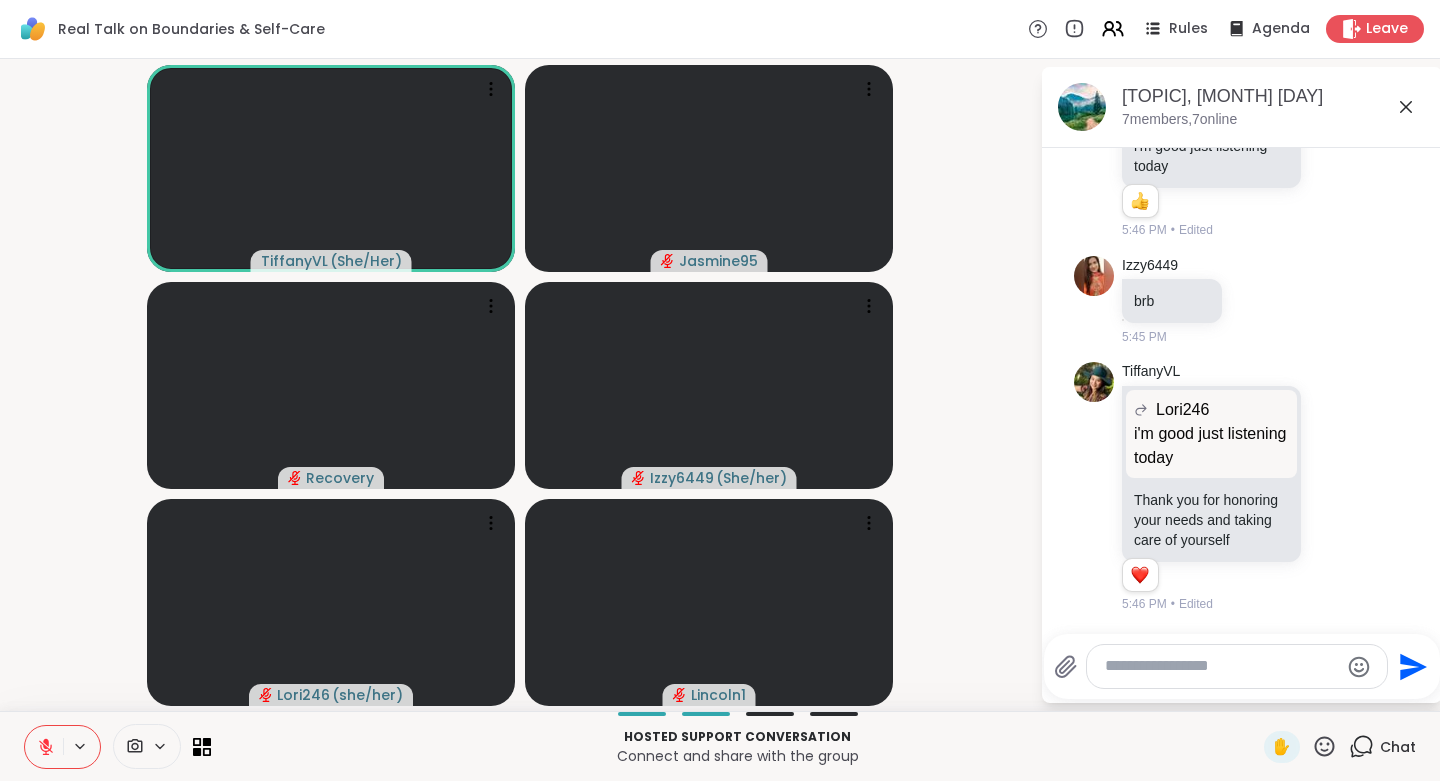 click on "[USERNAME] ( [PRONOUNS] ) [USERNAME] [USERNAME] ( [PRONOUNS] ) [USERNAME] ( [PRONOUNS] ) [USERNAME]" at bounding box center [520, 385] 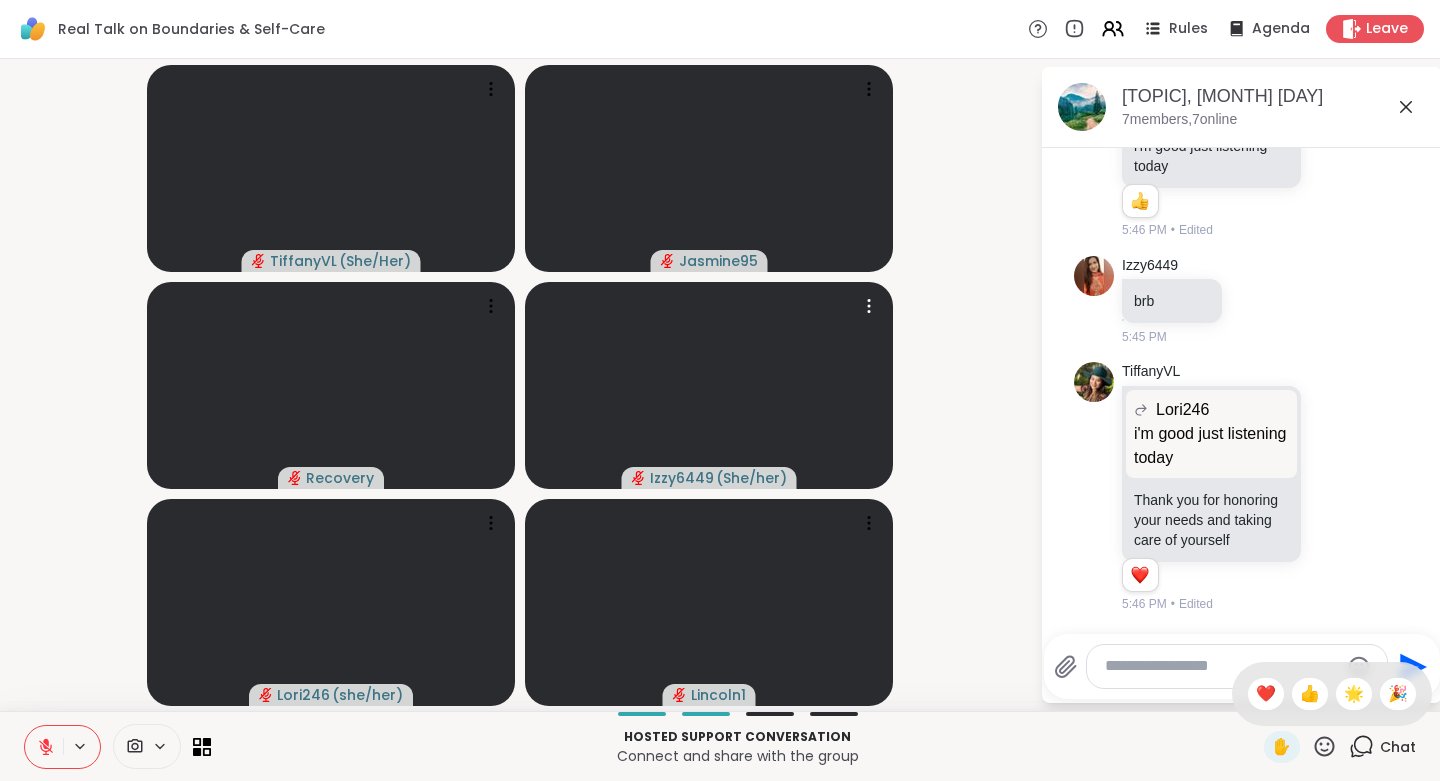 click at bounding box center [709, 385] 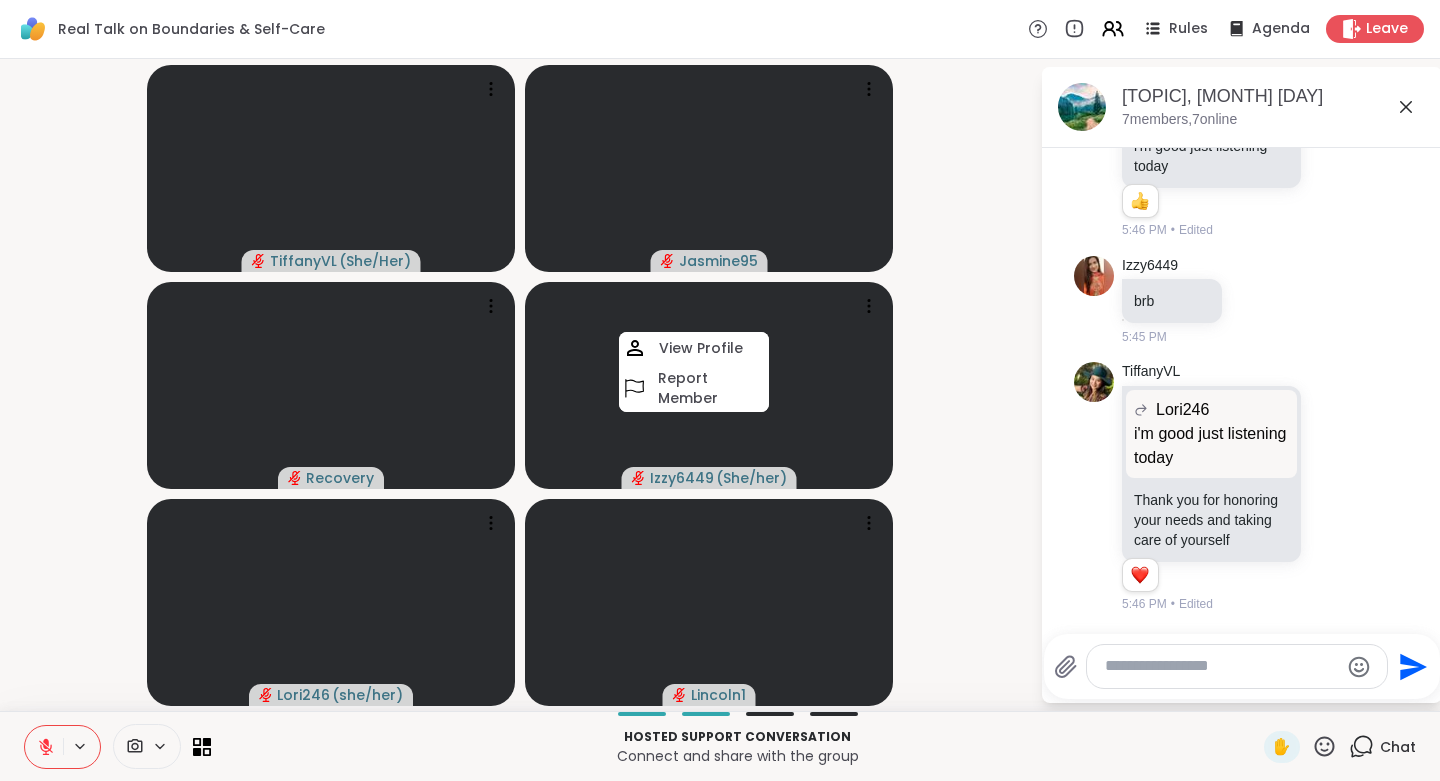 click 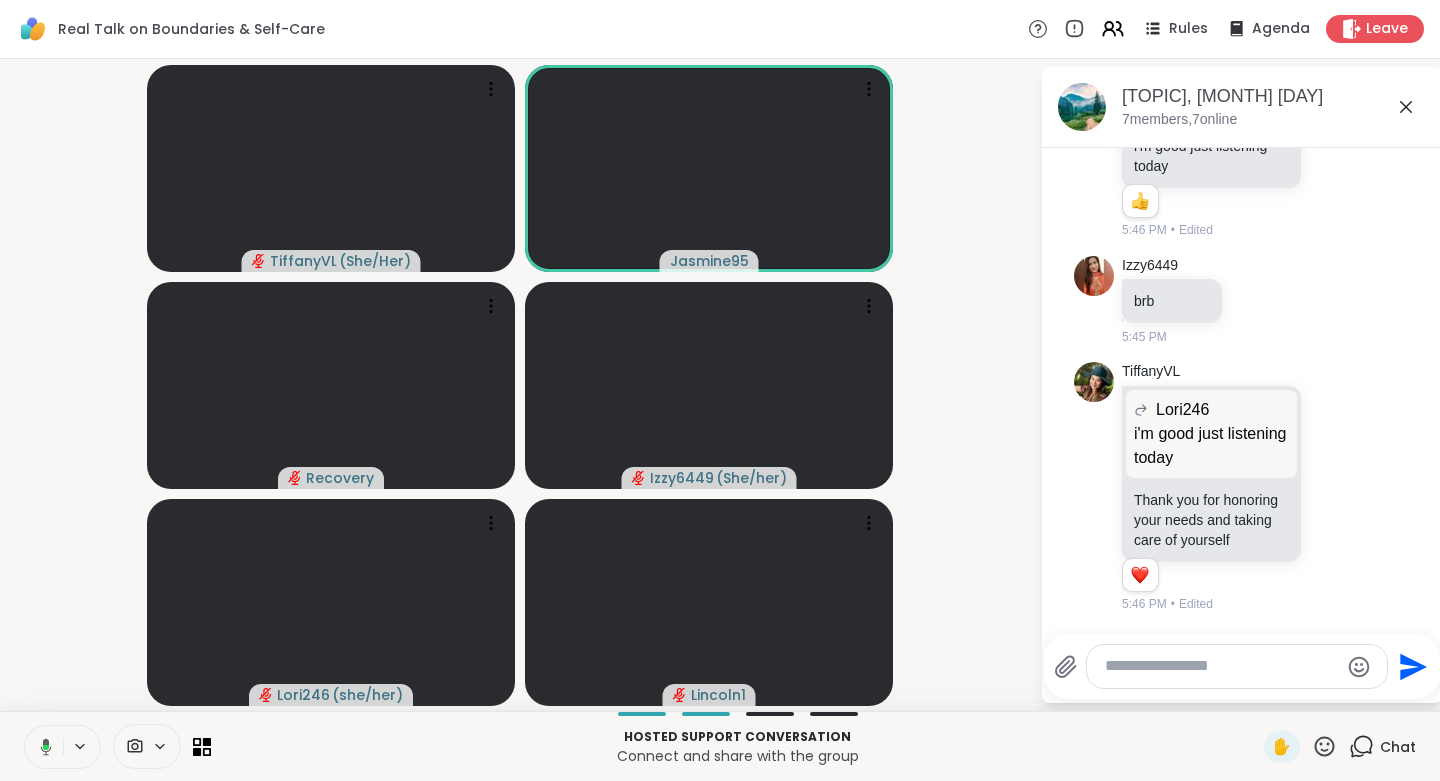 click on "[USERNAME] ( [PRONOUNS] ) [USERNAME] [USERNAME] ( [PRONOUNS] ) [USERNAME] ( [PRONOUNS] ) [USERNAME]" at bounding box center (520, 385) 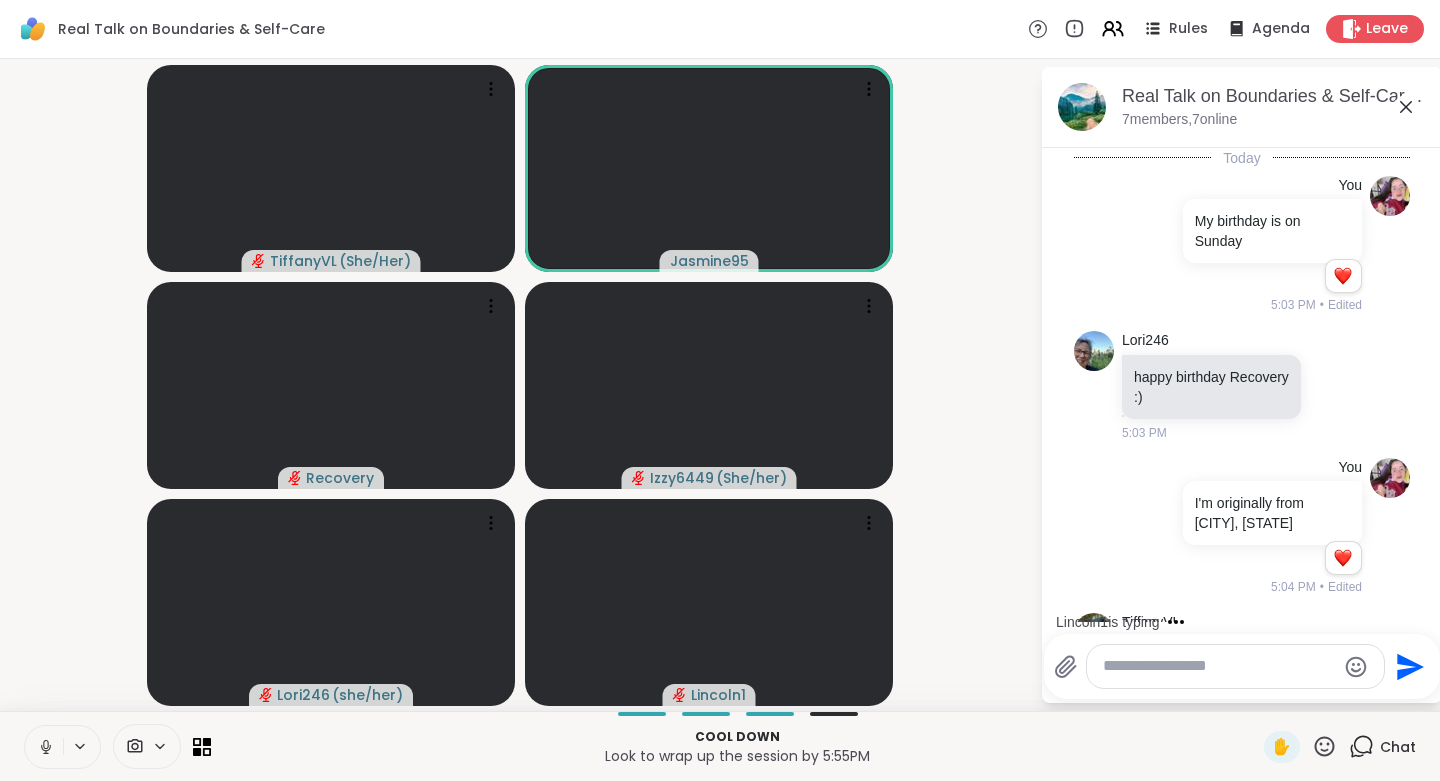 scroll, scrollTop: 0, scrollLeft: 0, axis: both 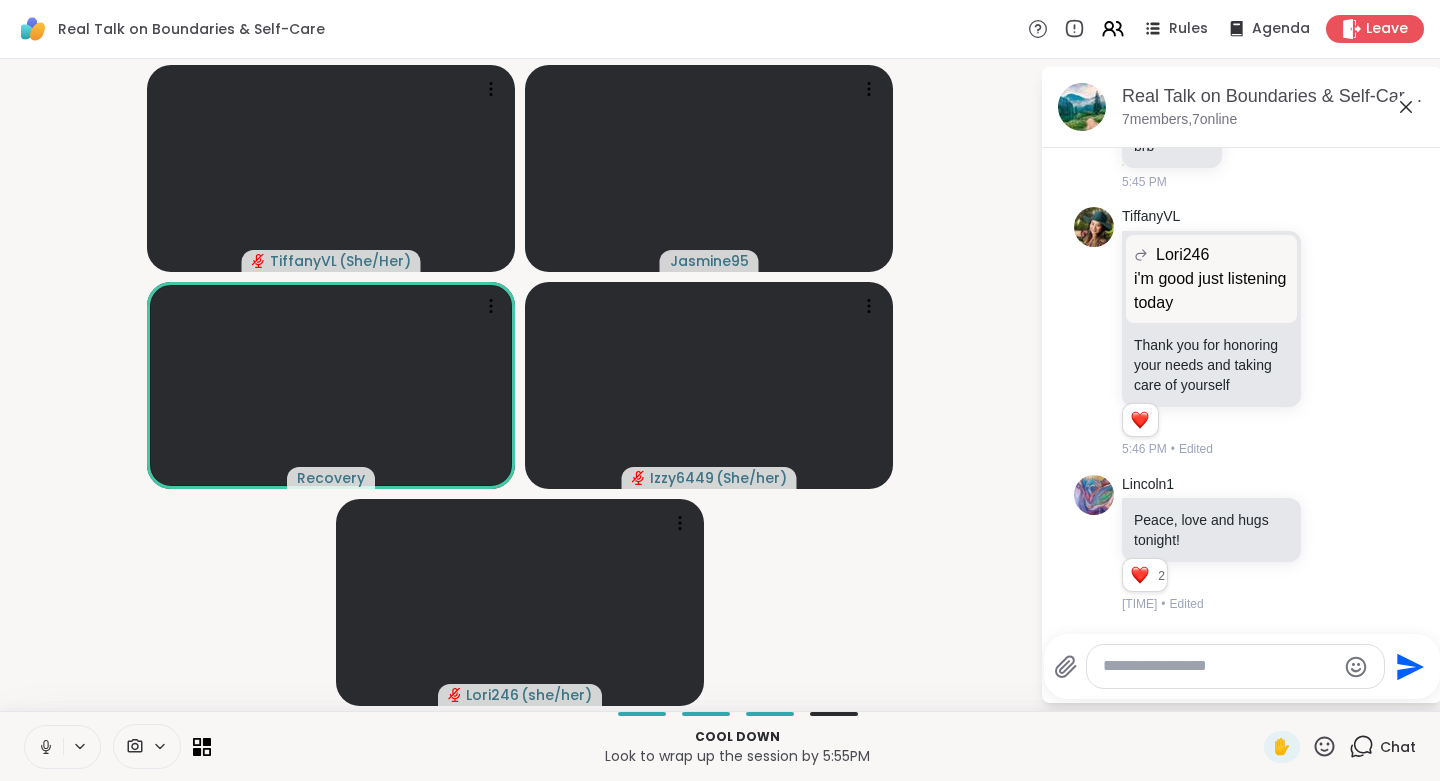 click 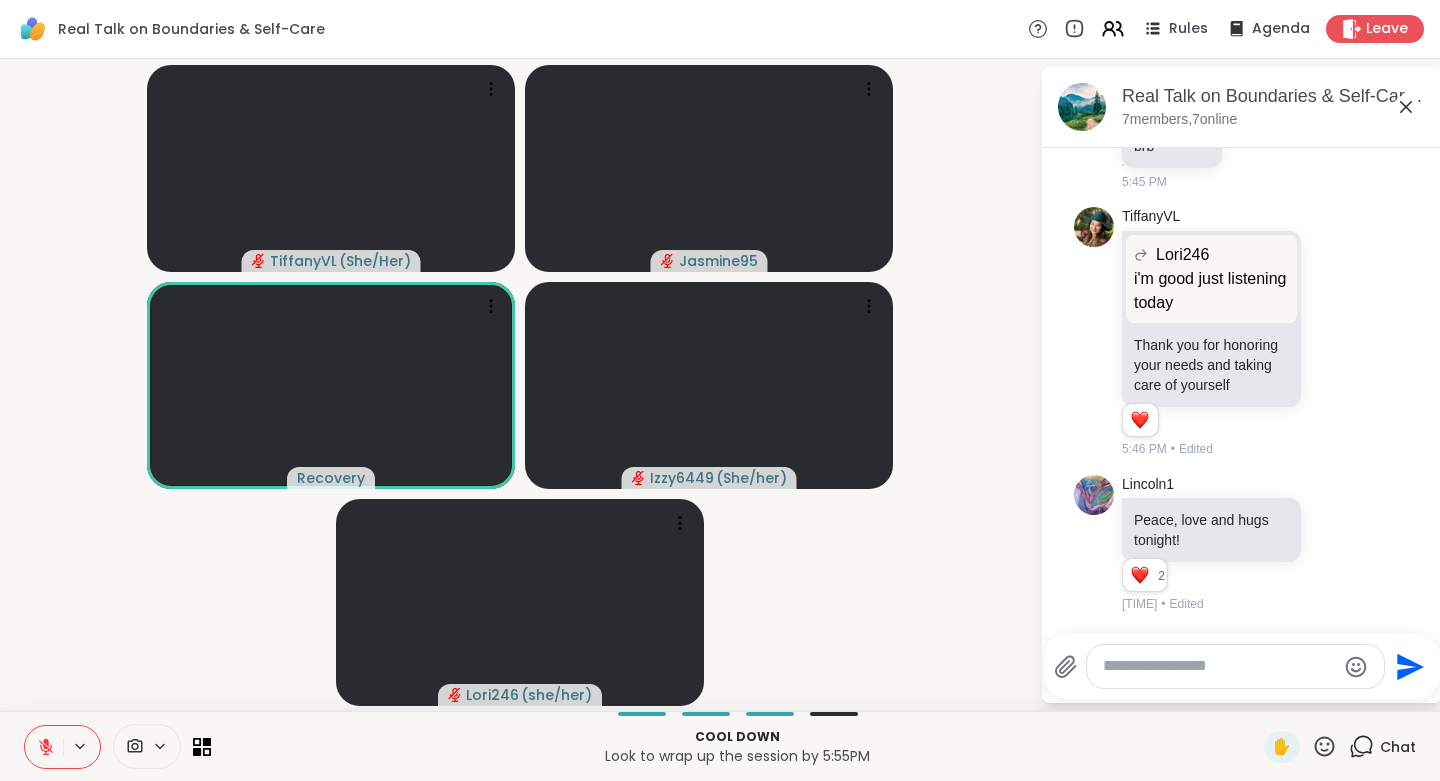 click 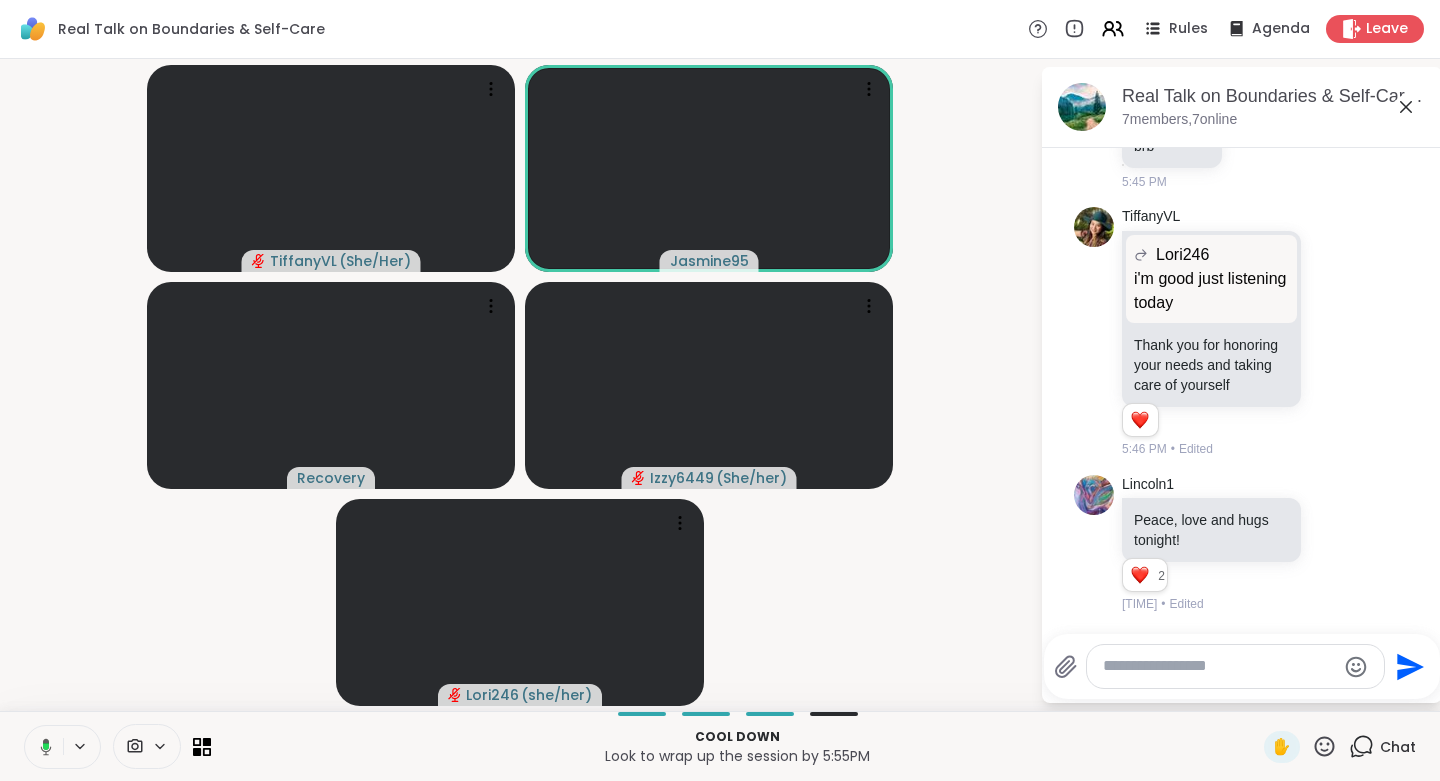click at bounding box center [42, 747] 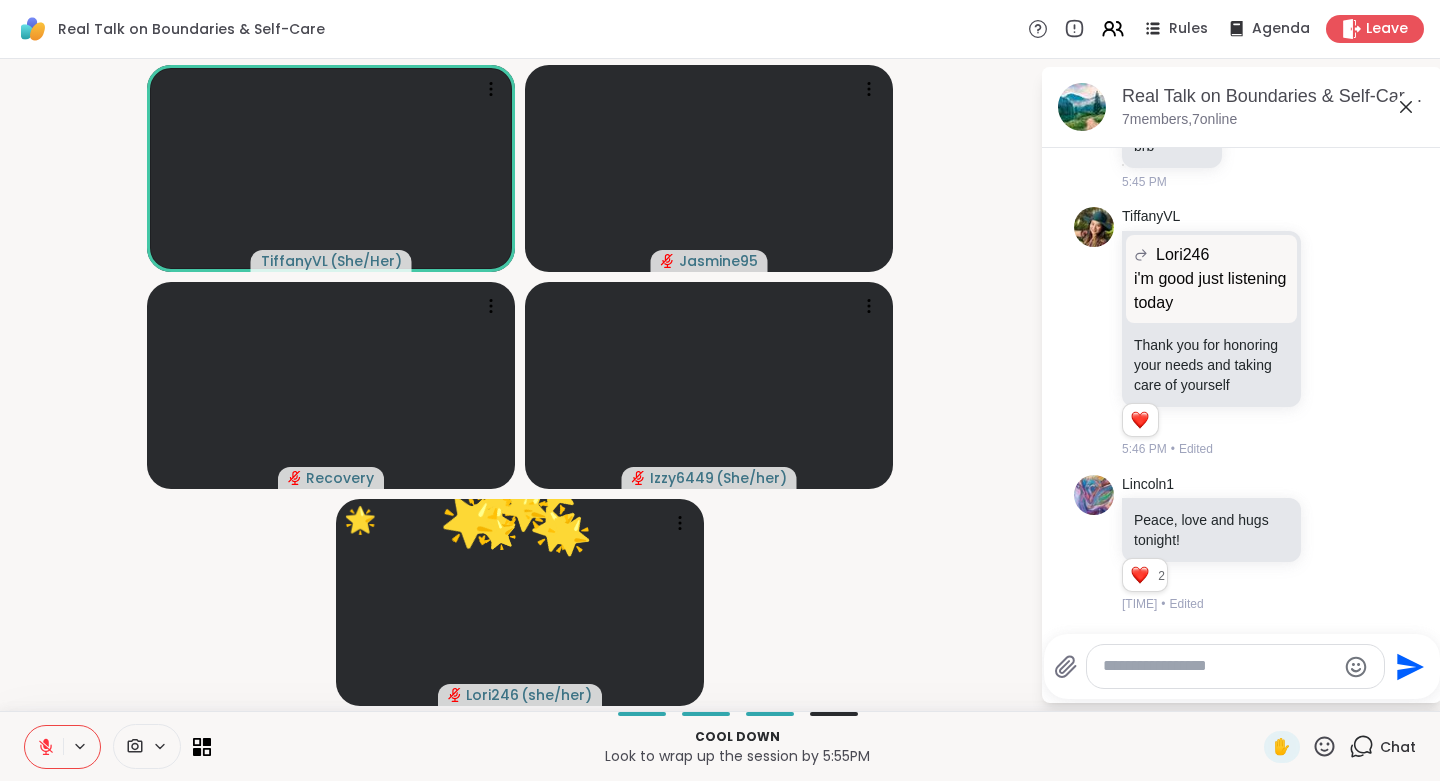 click at bounding box center (44, 747) 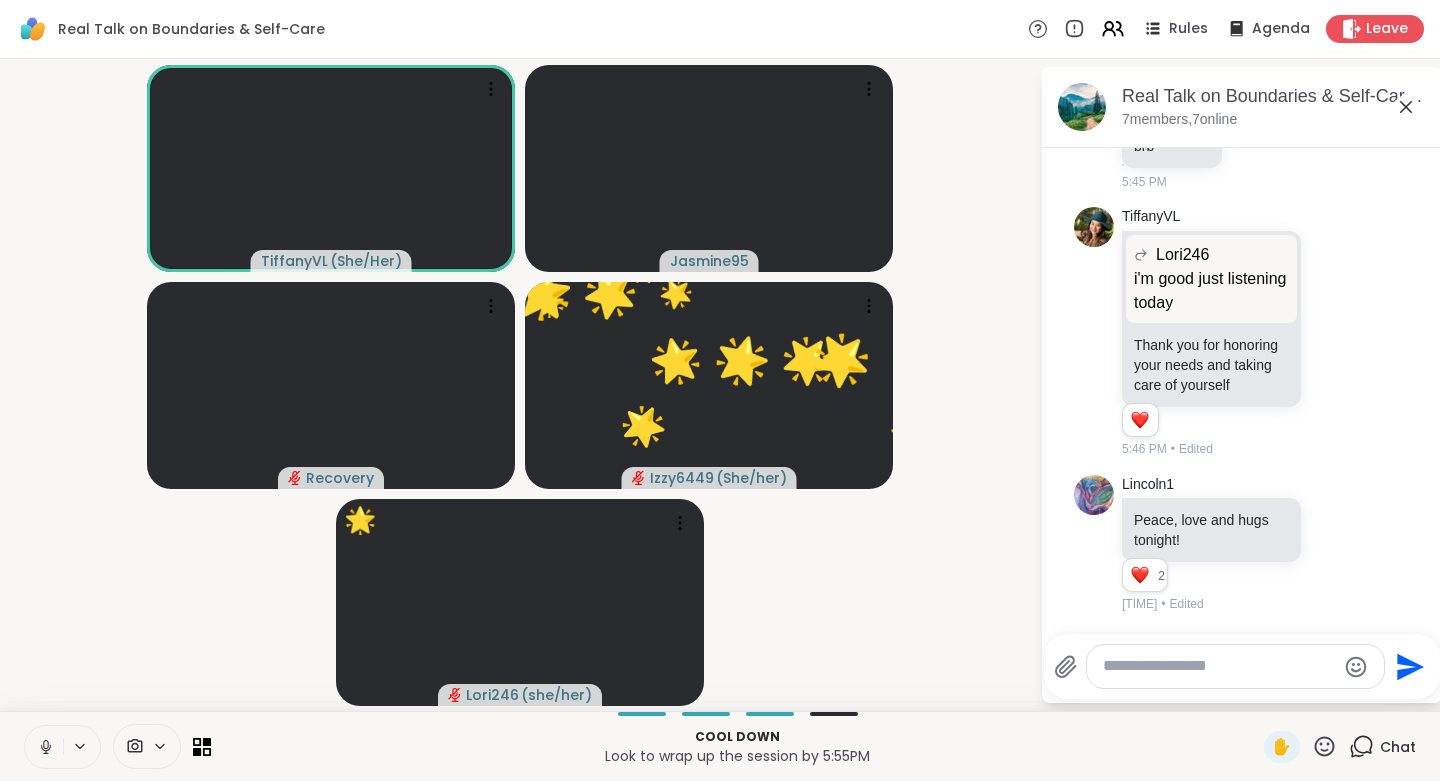 click 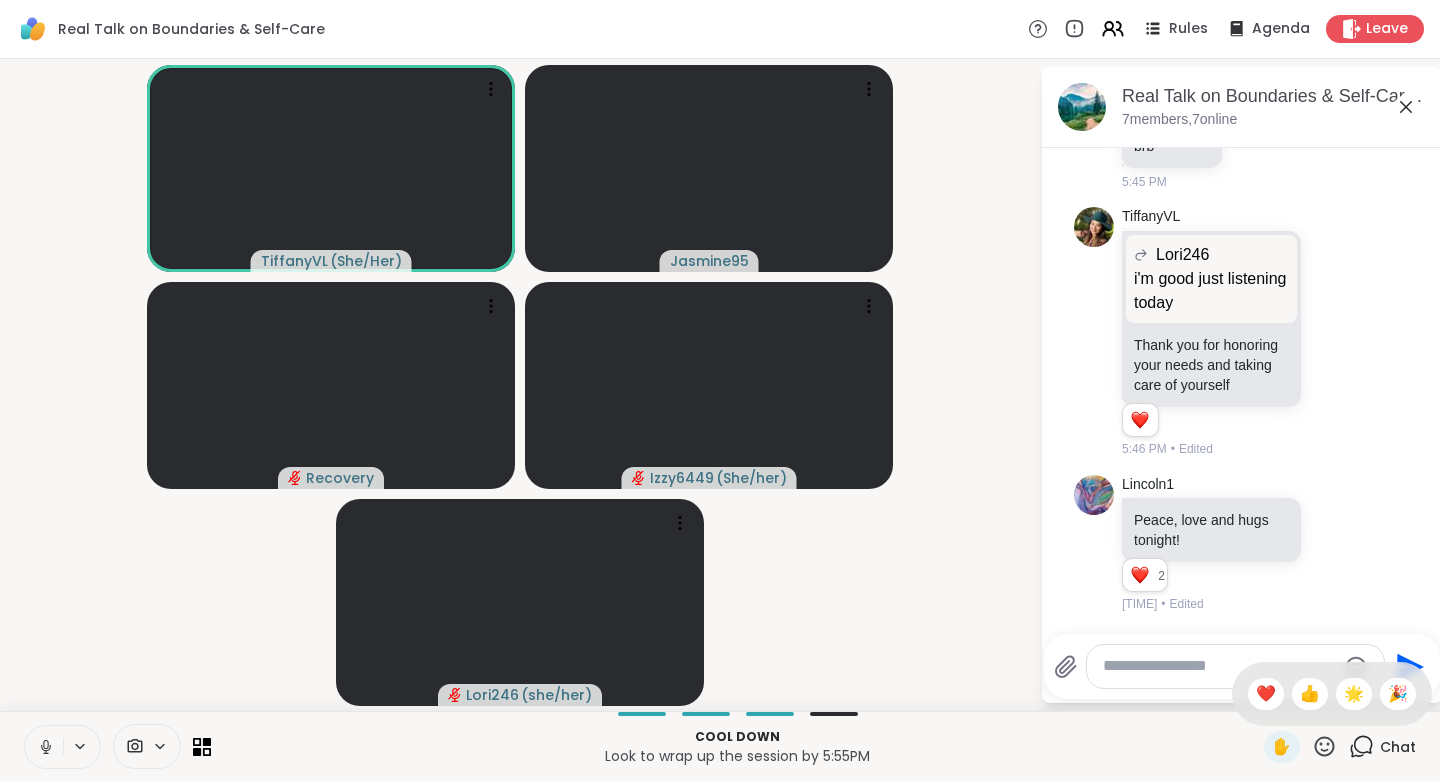 click on "❤️" at bounding box center (1266, 694) 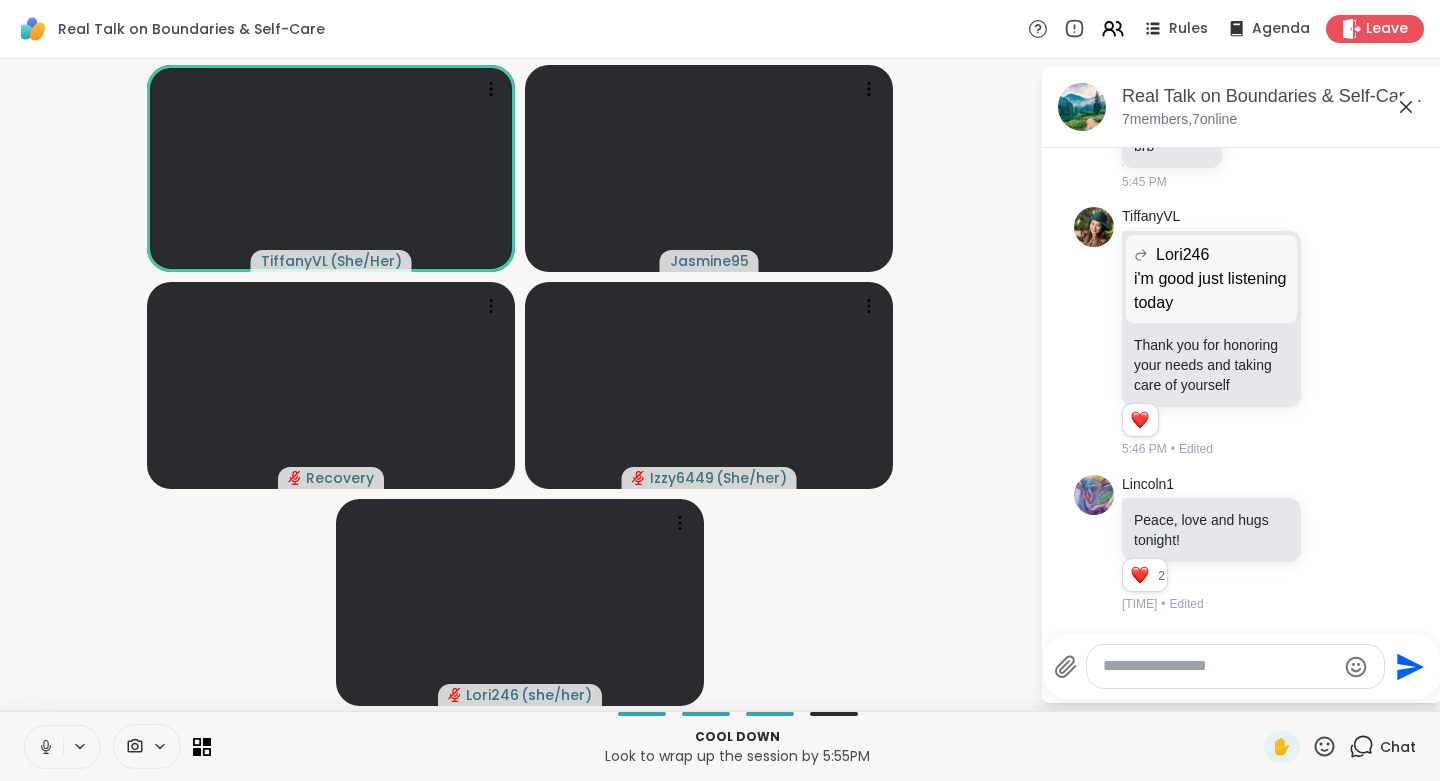 click 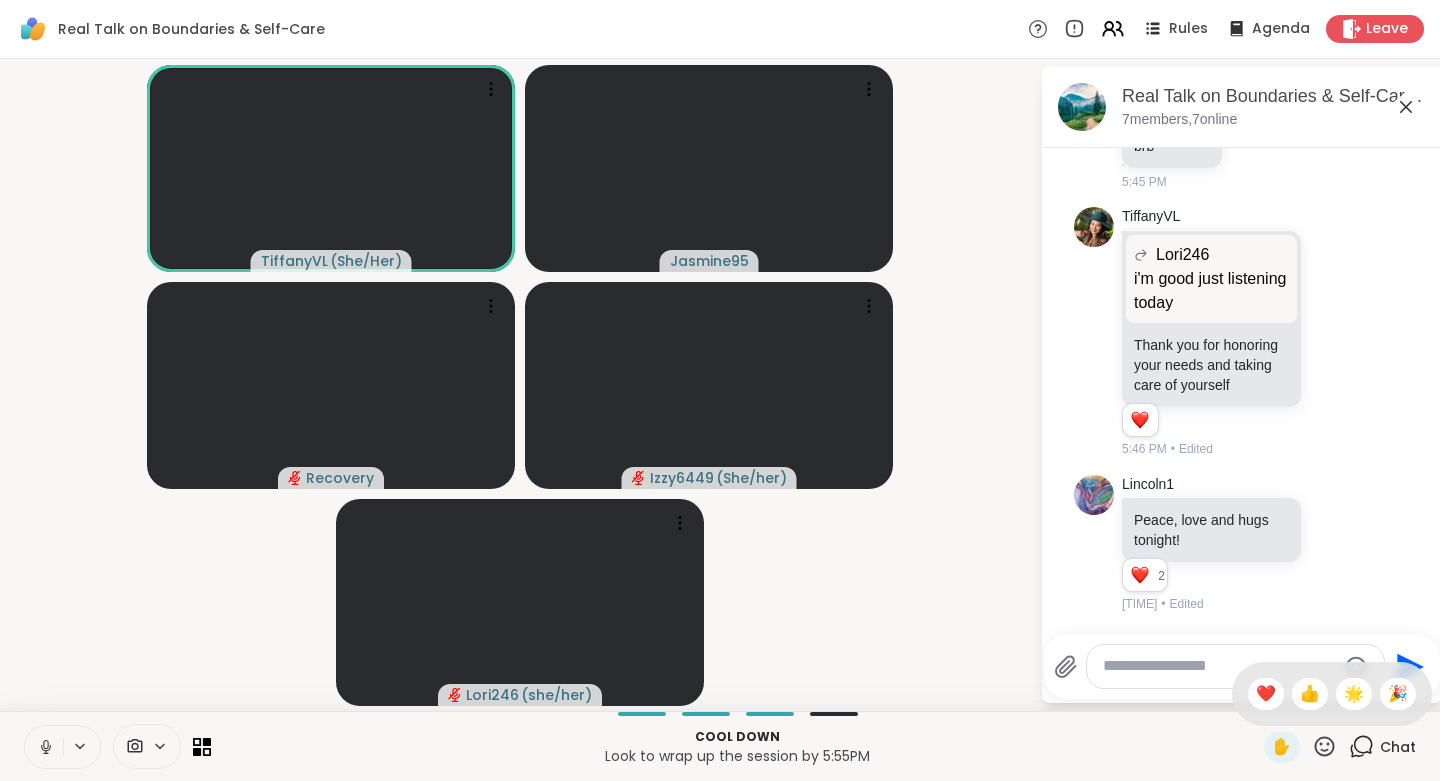 click on "👍" at bounding box center [1310, 694] 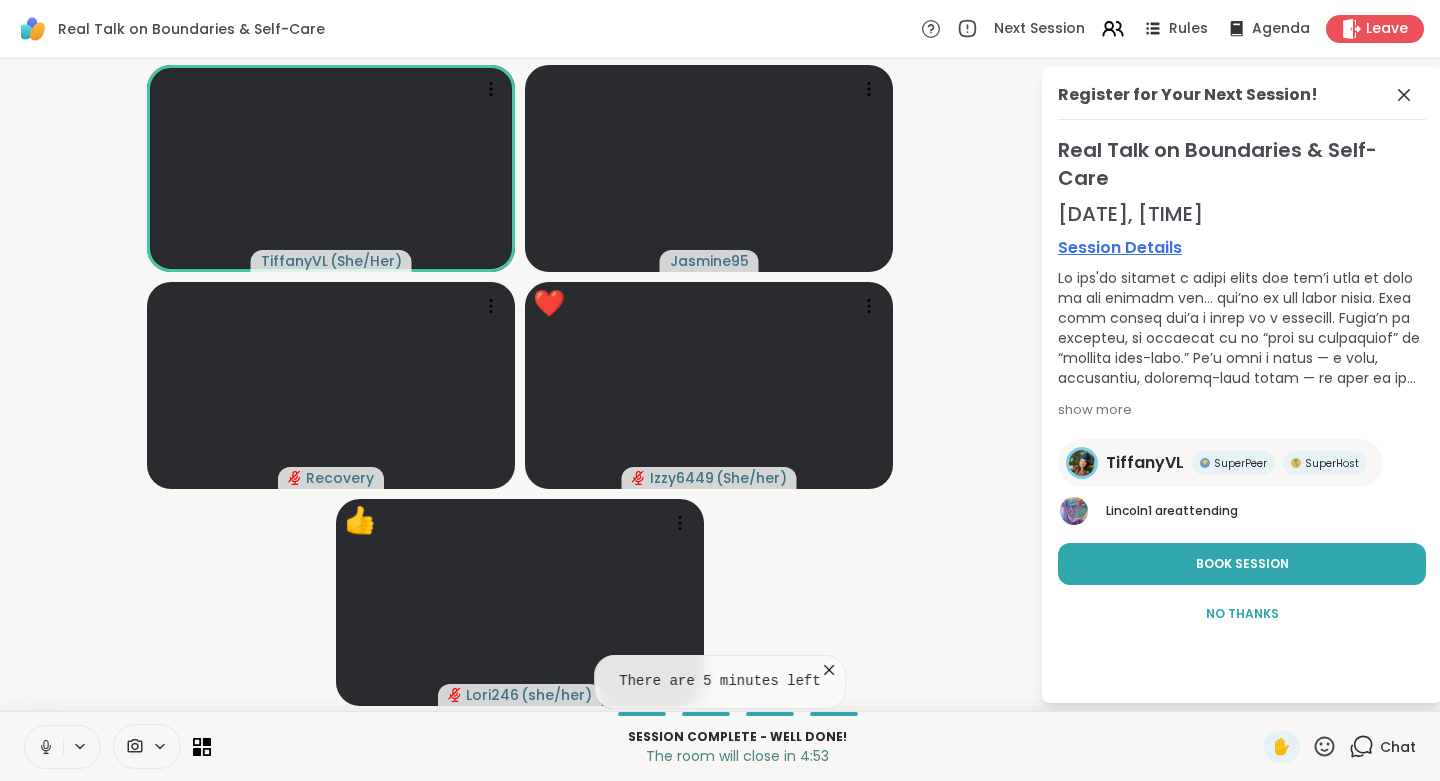click on "Book Session" at bounding box center [1242, 564] 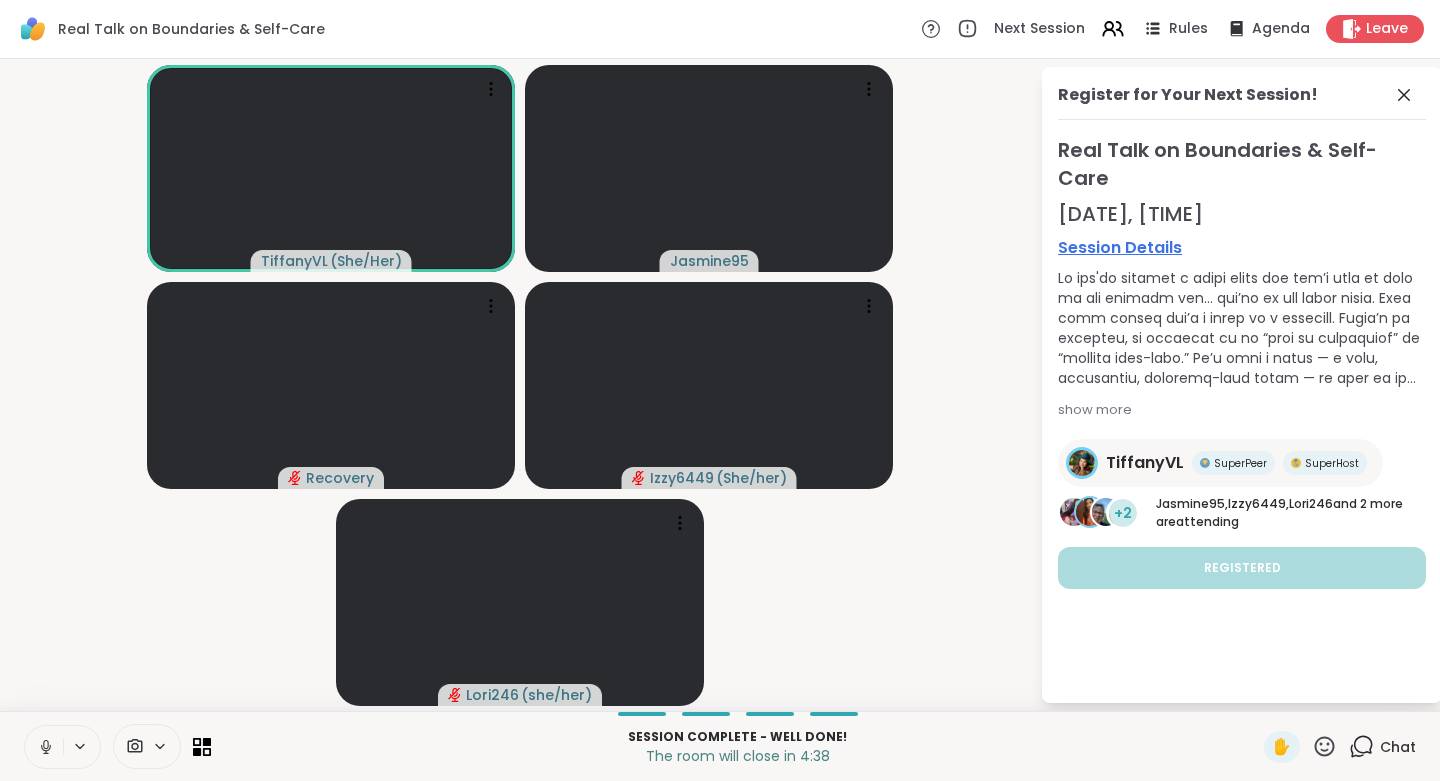 click 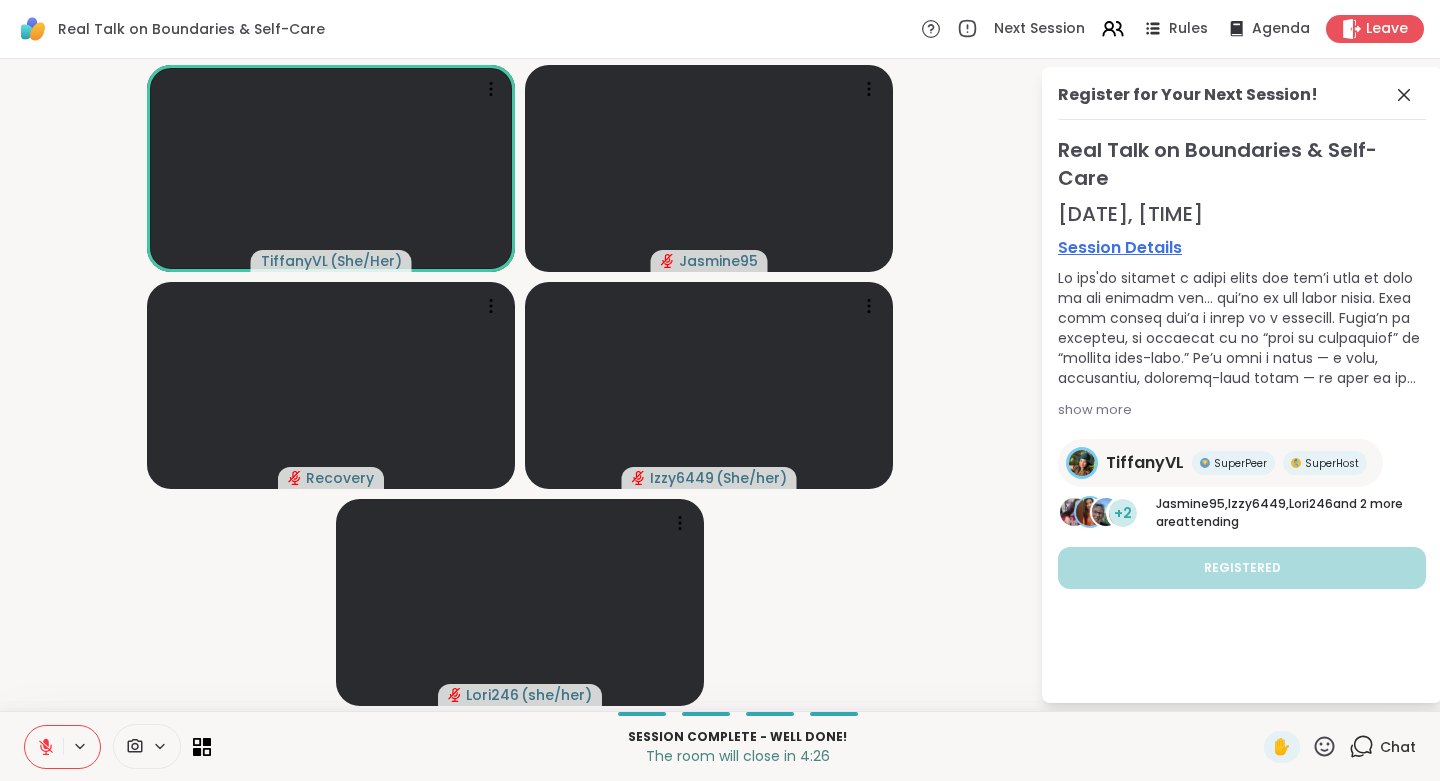 click 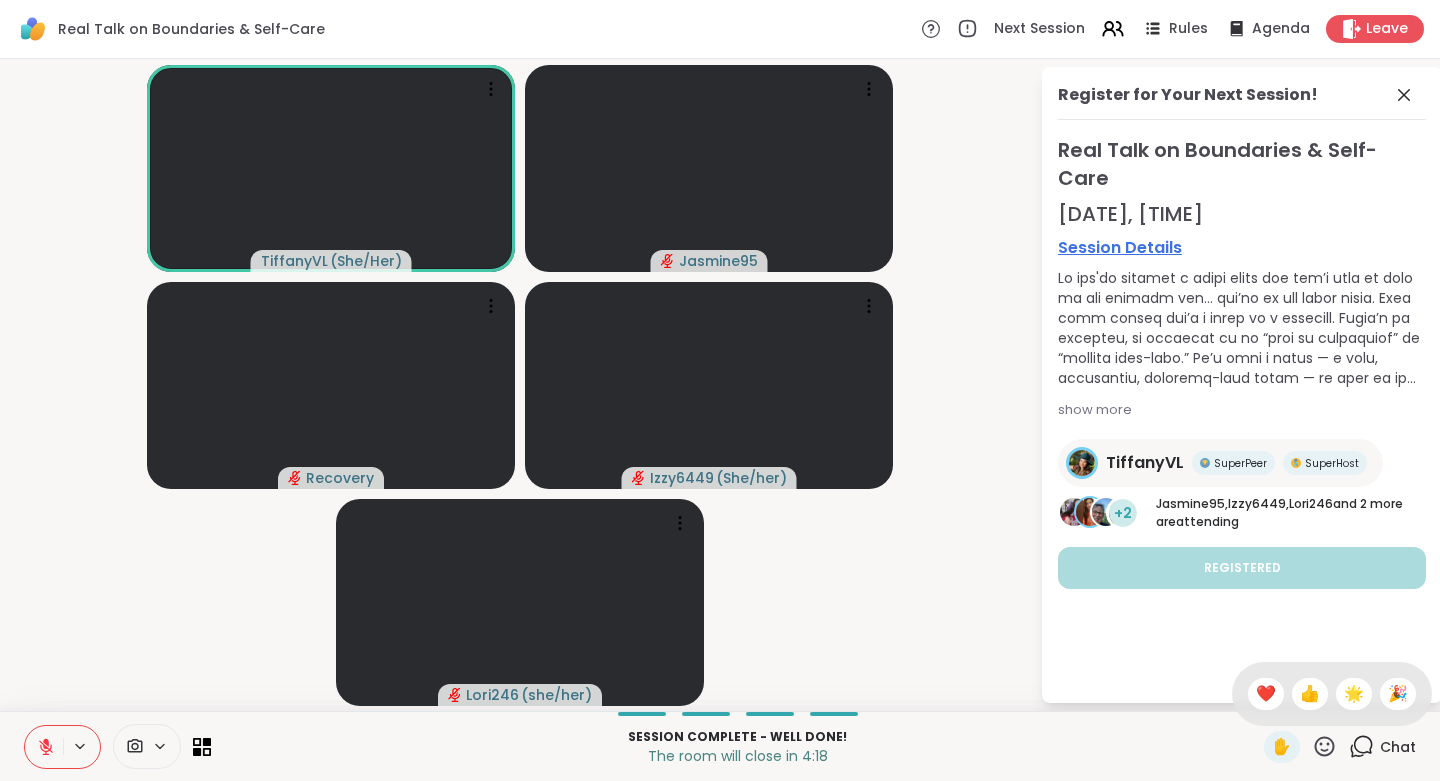 click on "❤️" at bounding box center [1266, 694] 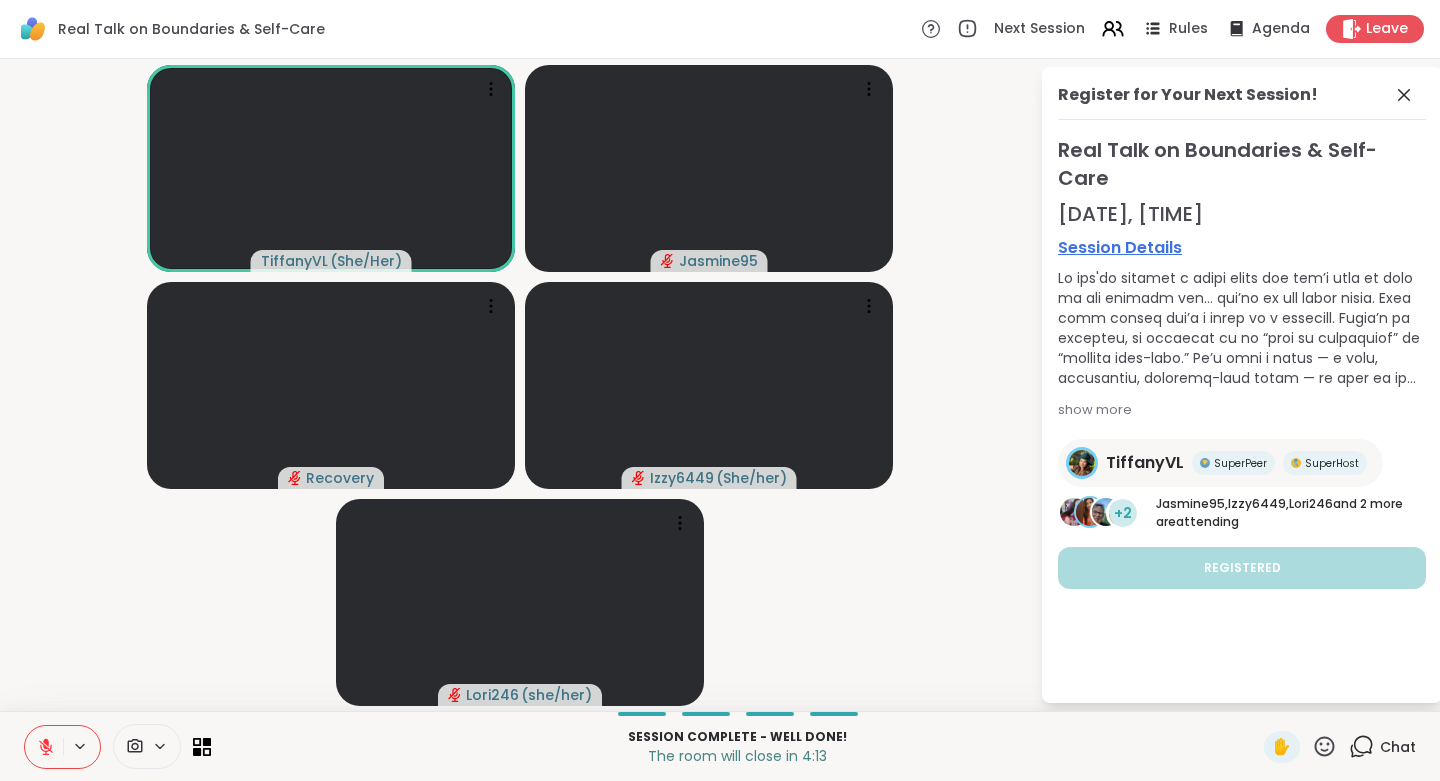 click on "Chat" at bounding box center (1398, 747) 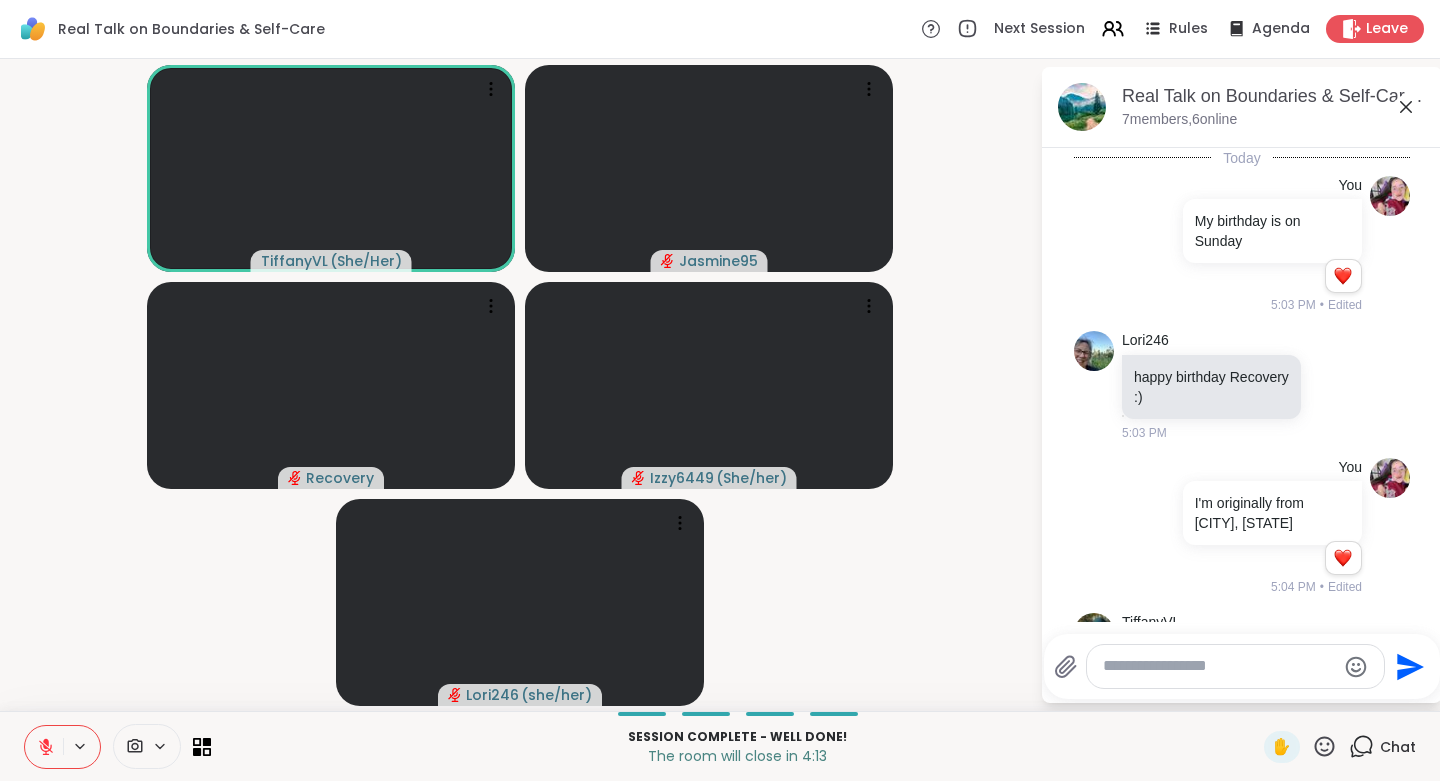 scroll, scrollTop: 2996, scrollLeft: 0, axis: vertical 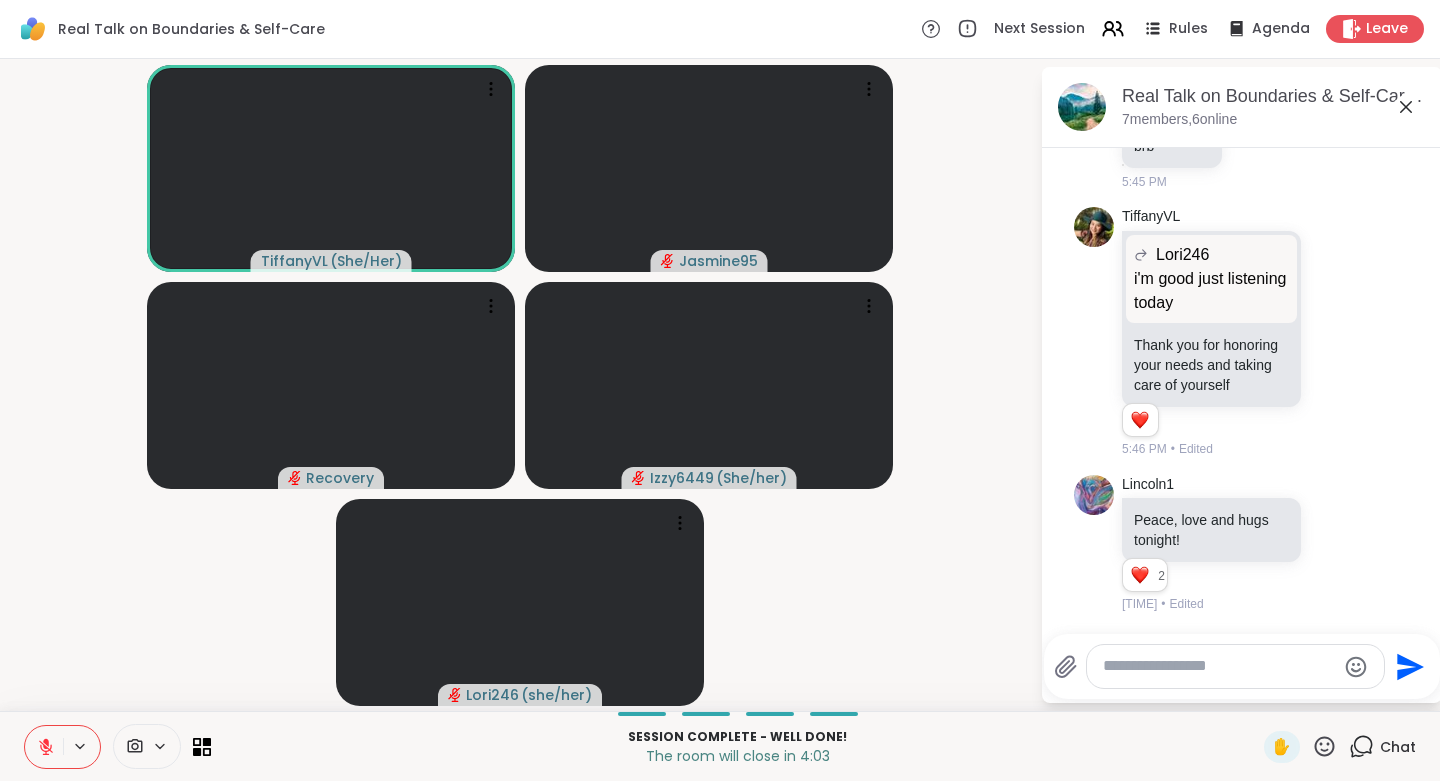 click at bounding box center [1219, 666] 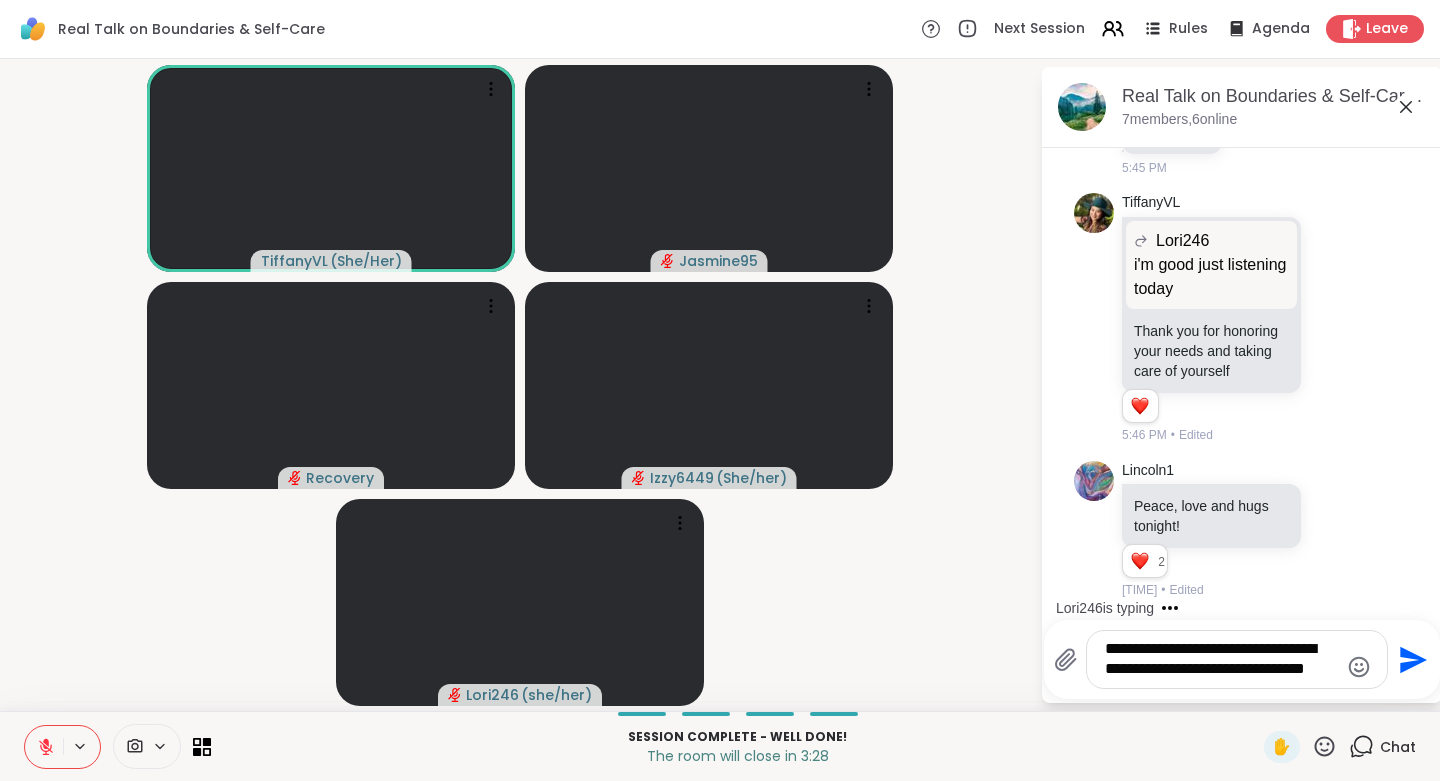 type on "**********" 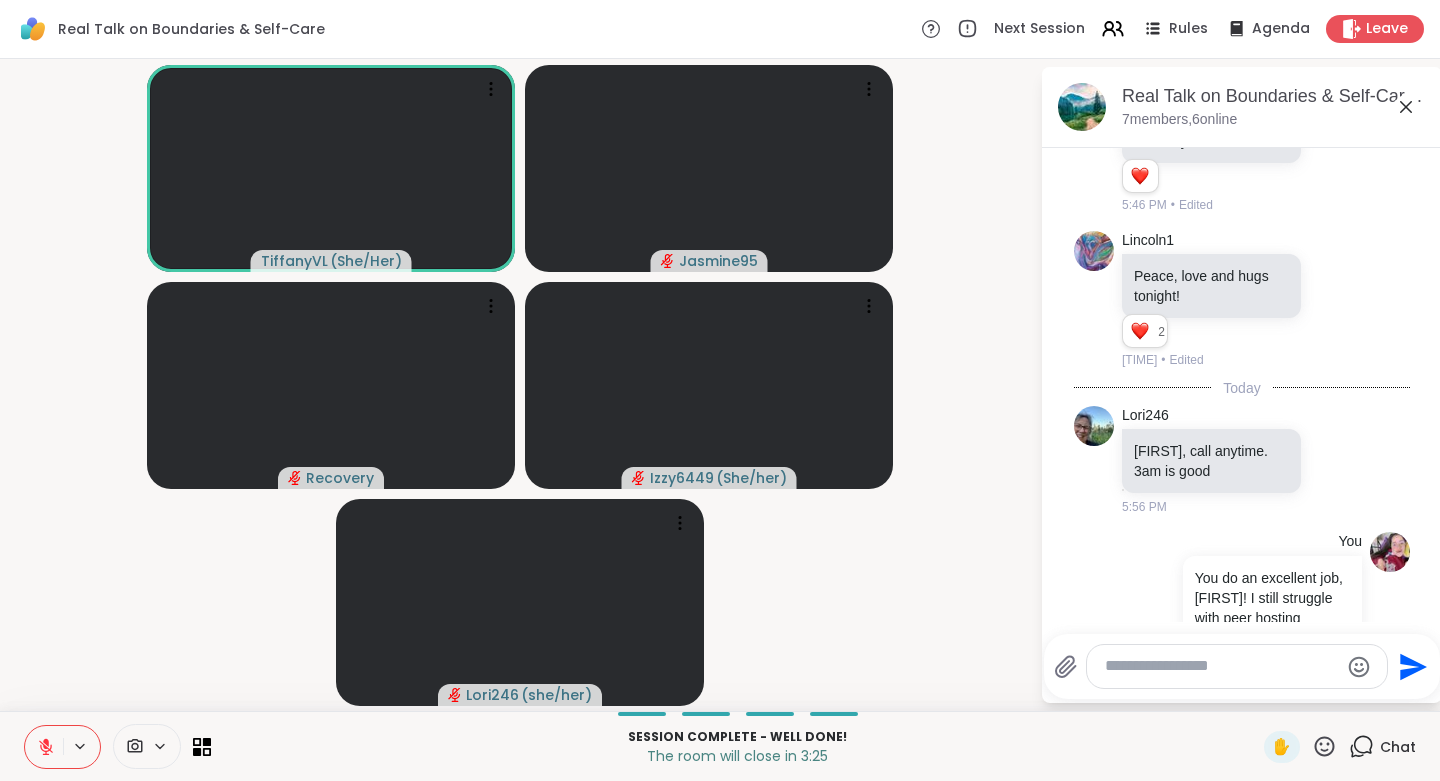 scroll, scrollTop: 3309, scrollLeft: 0, axis: vertical 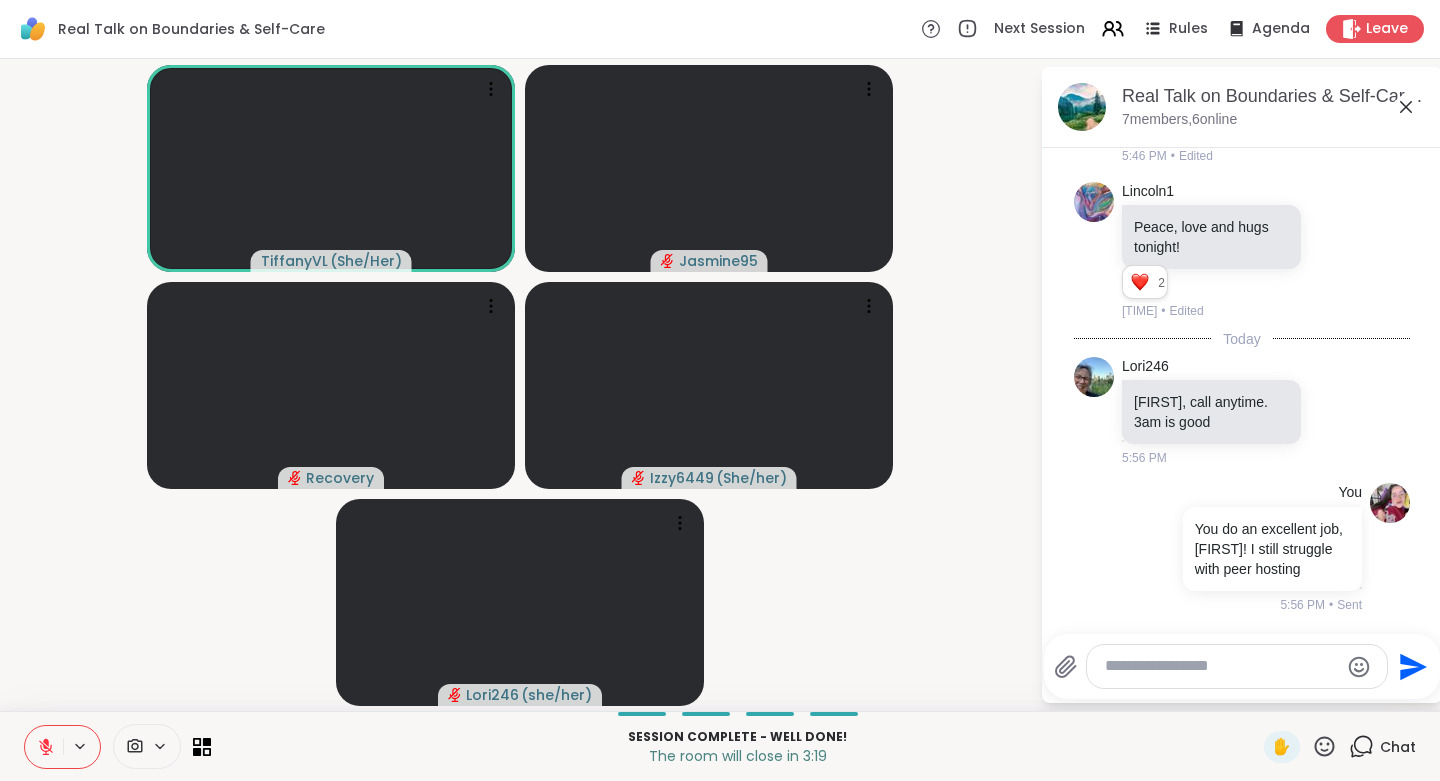 click 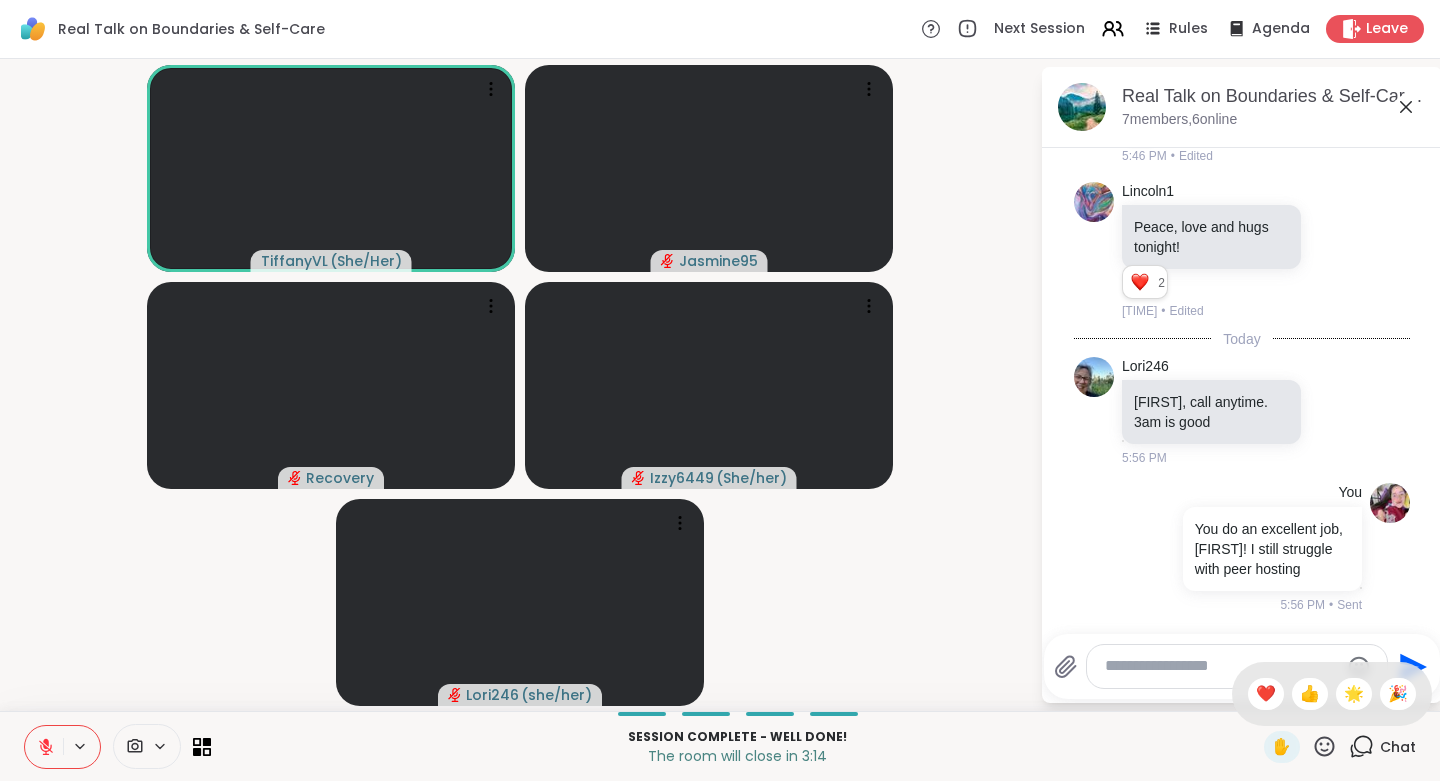 click on "❤️" at bounding box center (1266, 694) 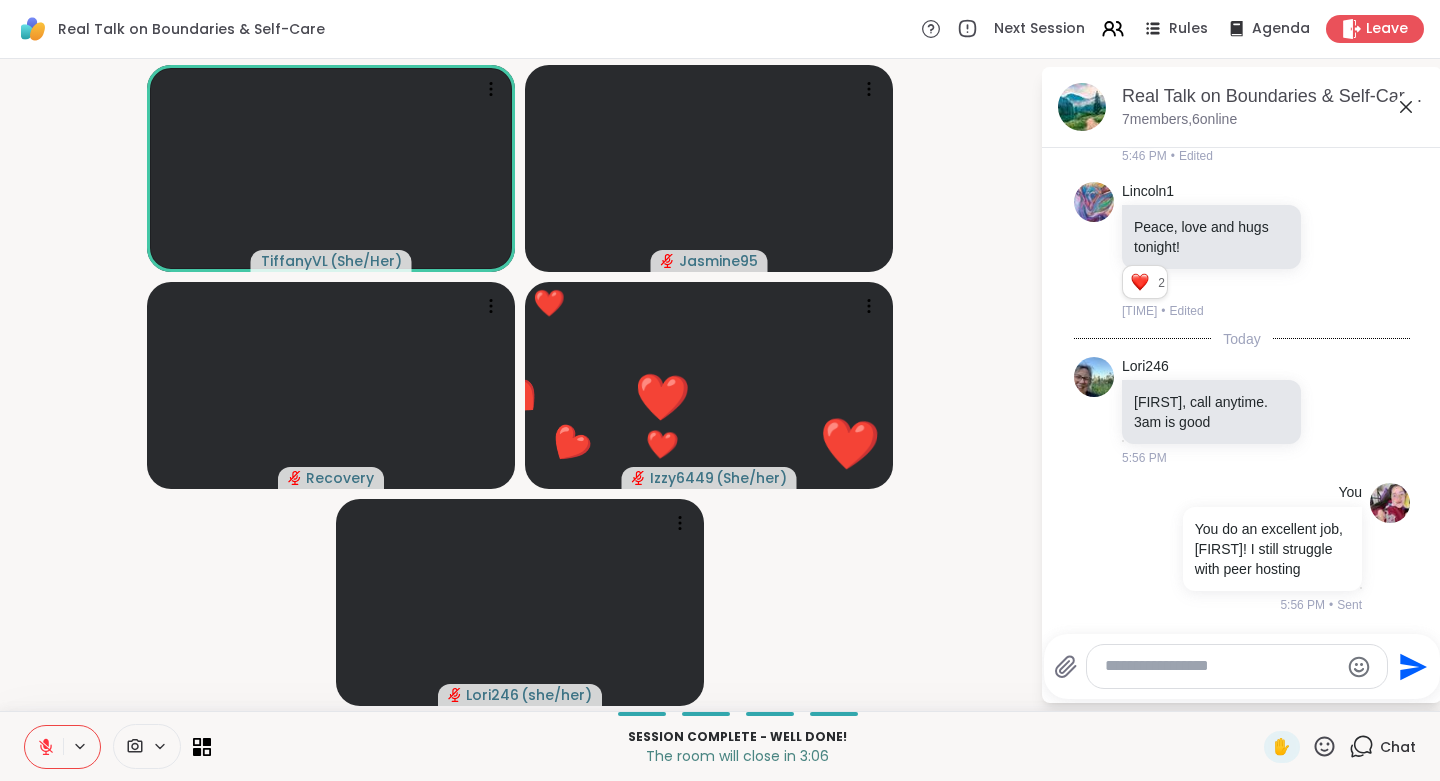 click at bounding box center [1221, 666] 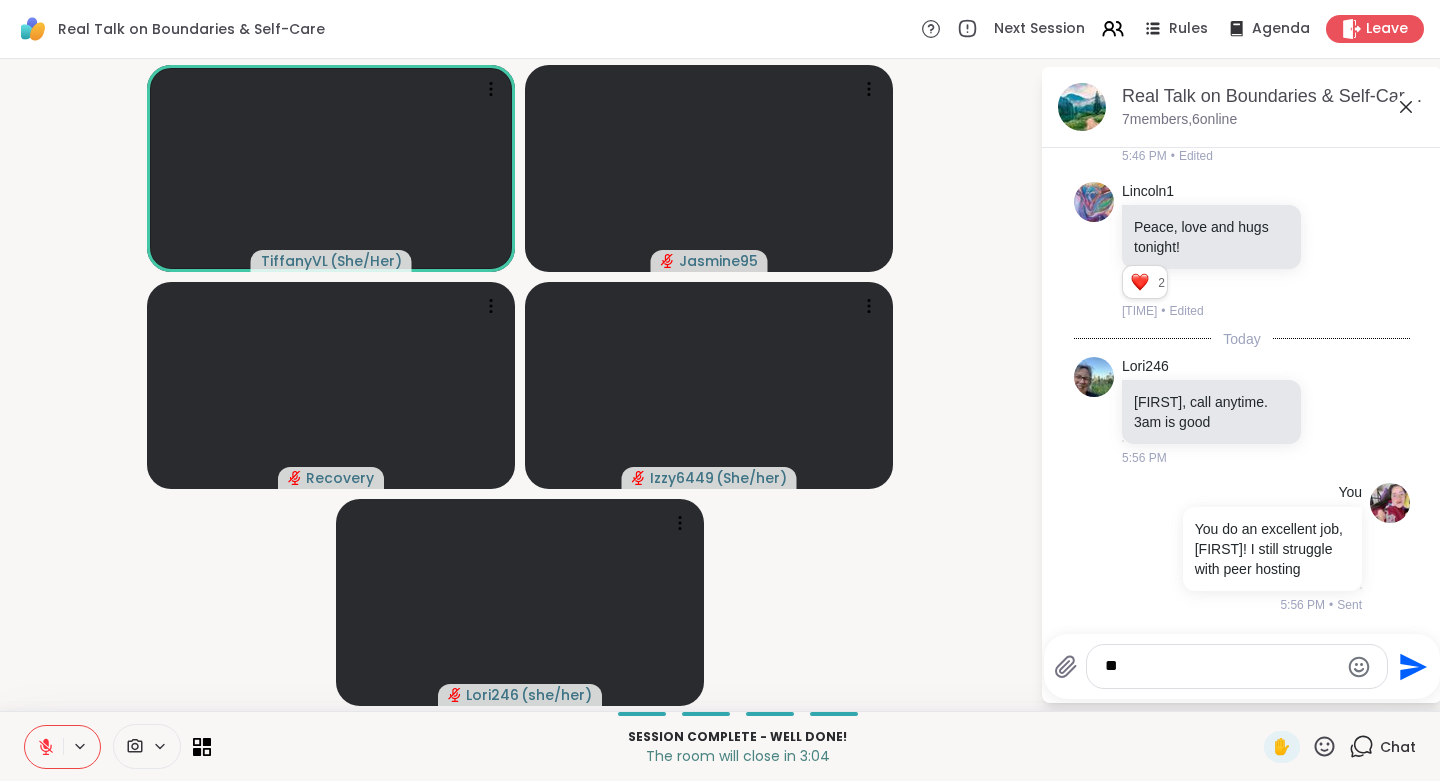 type on "*" 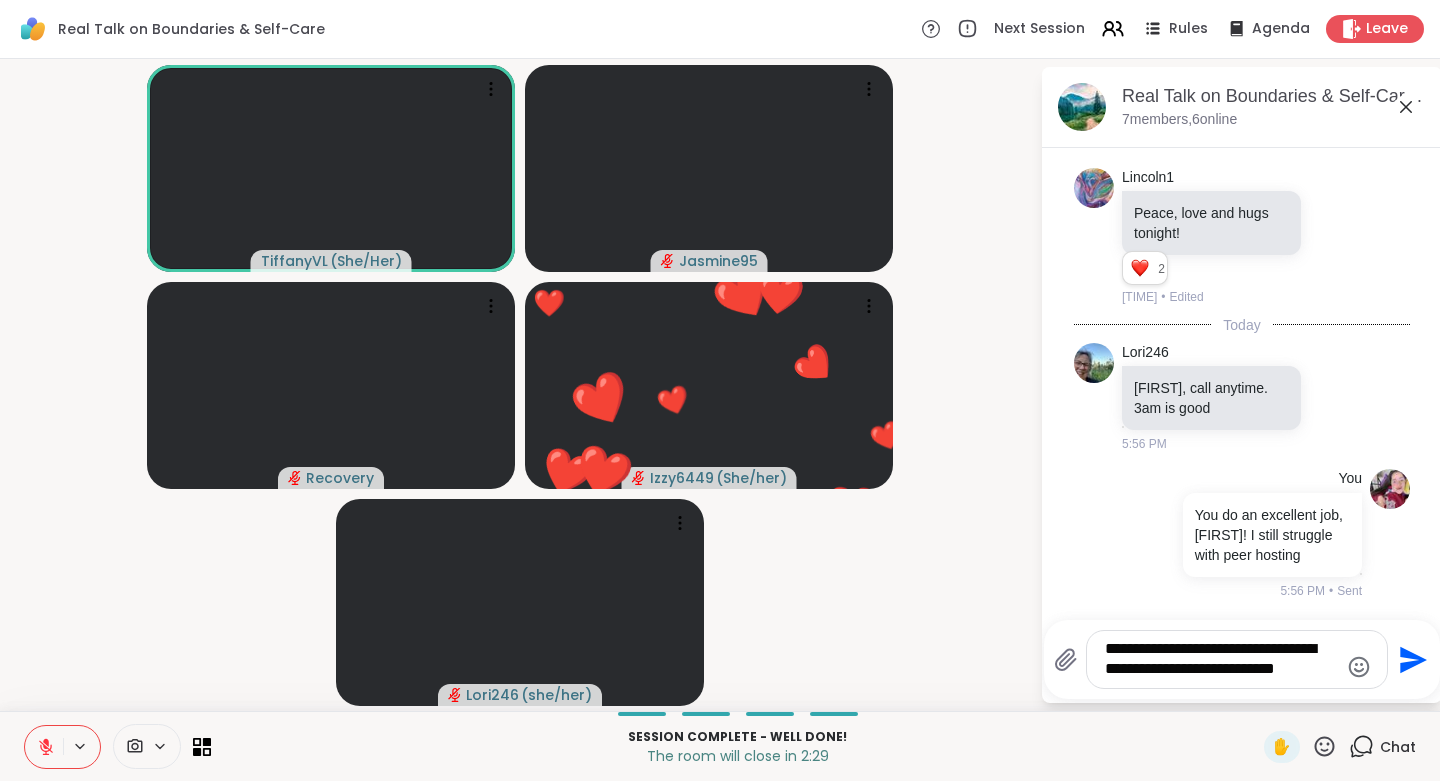 type on "**********" 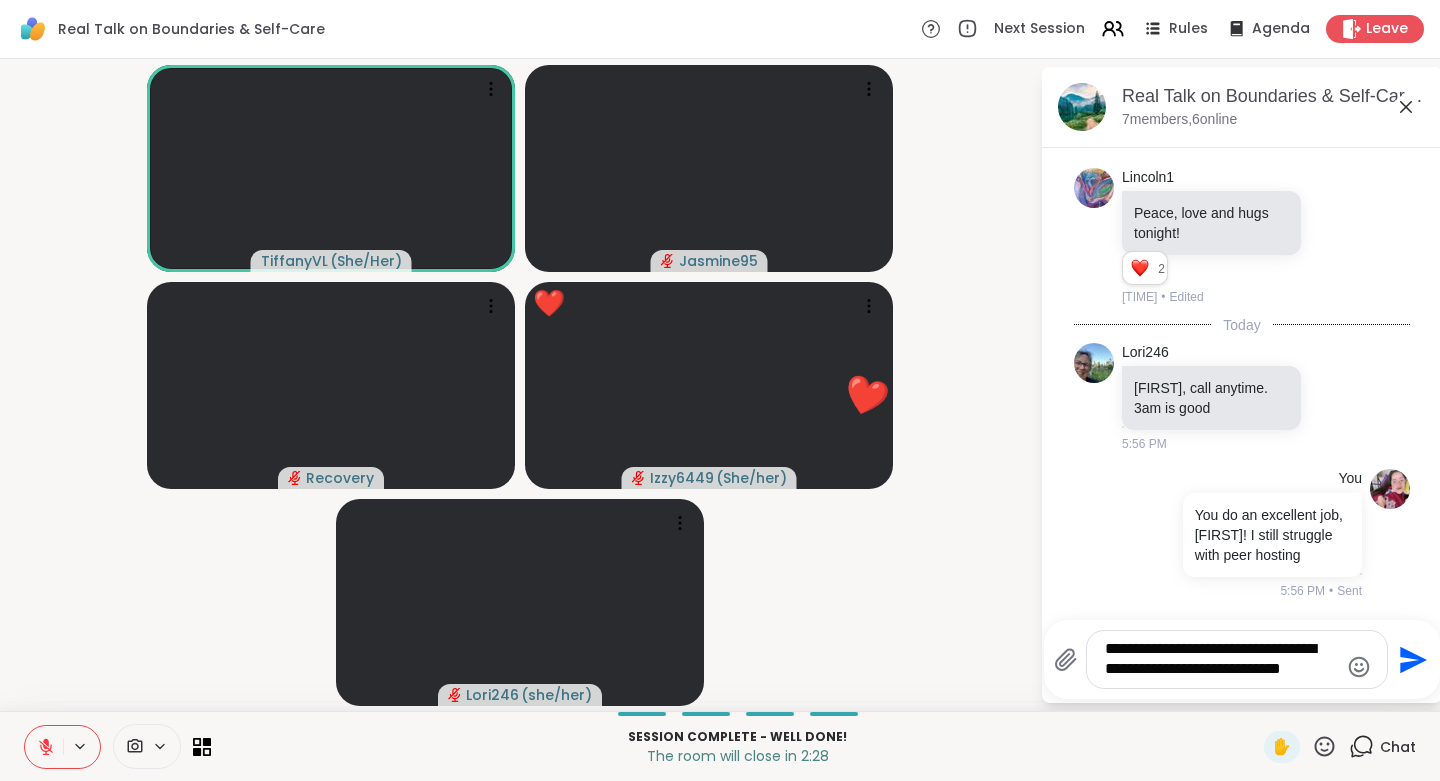 type 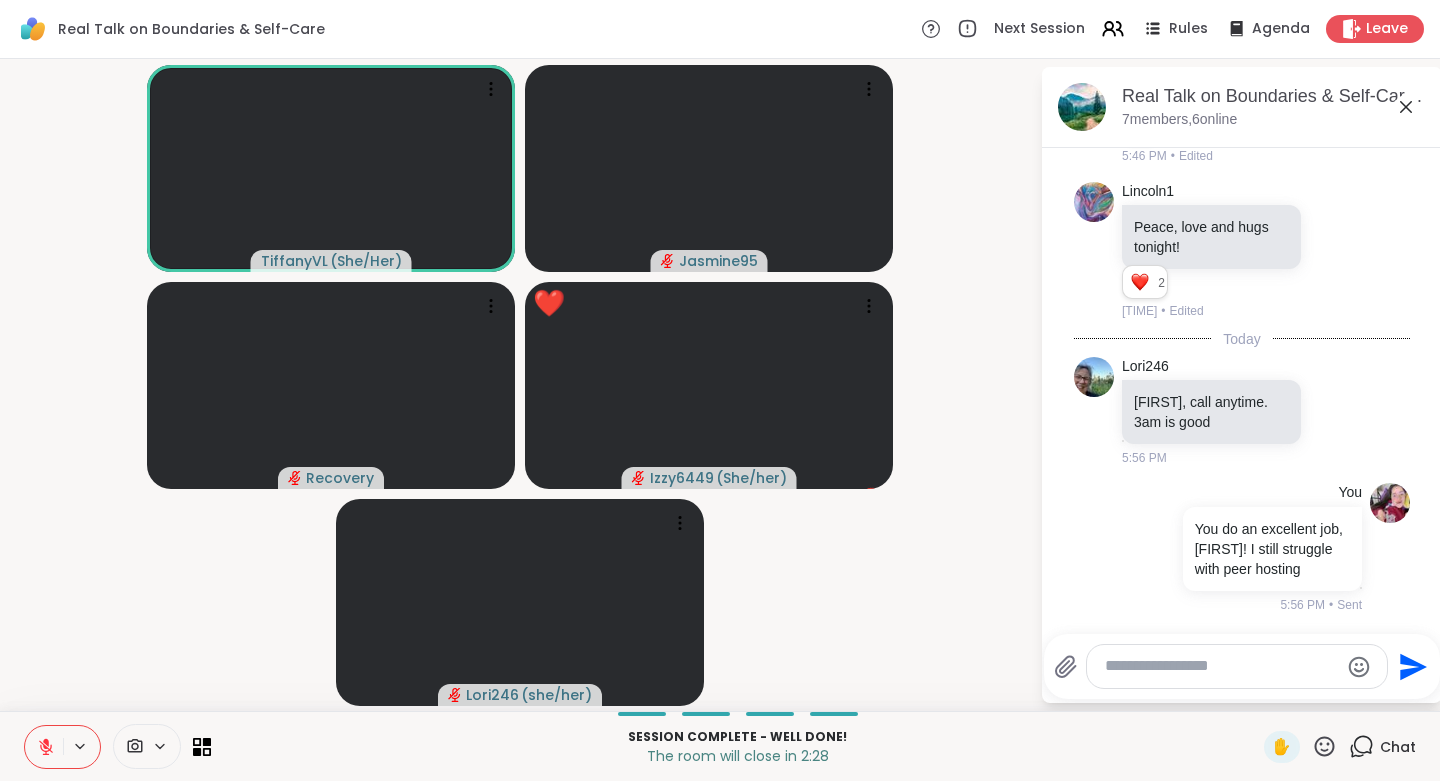 scroll, scrollTop: 3476, scrollLeft: 0, axis: vertical 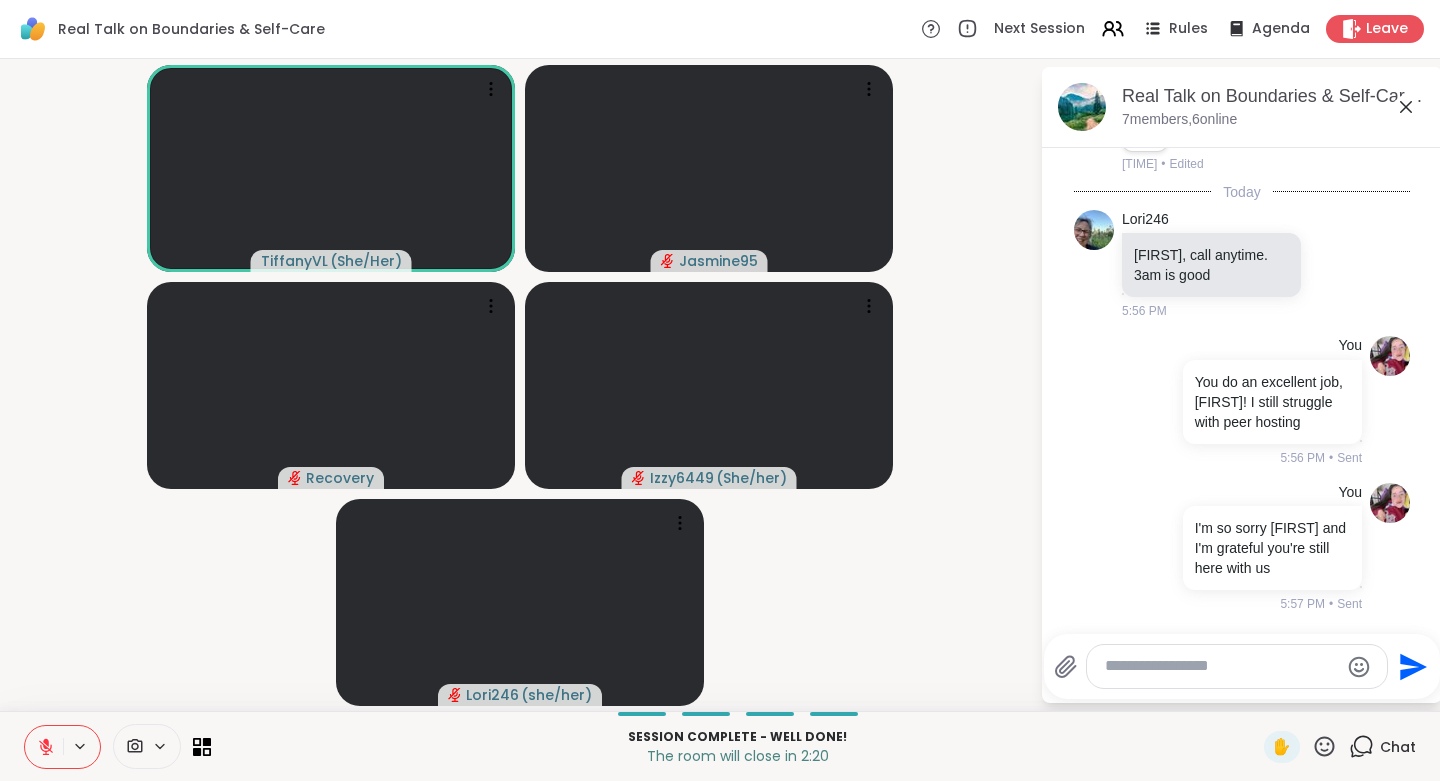 click 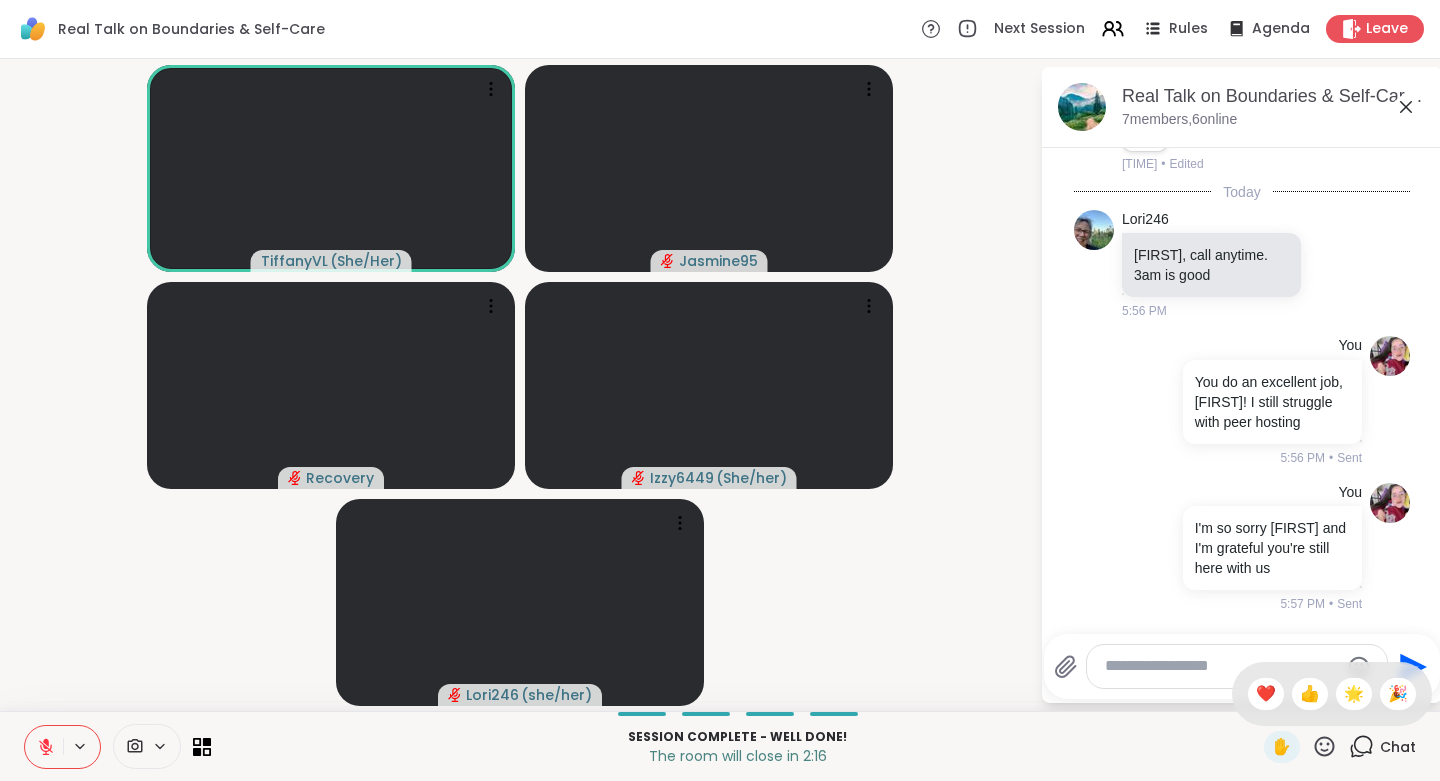 click on "❤️" at bounding box center (1266, 694) 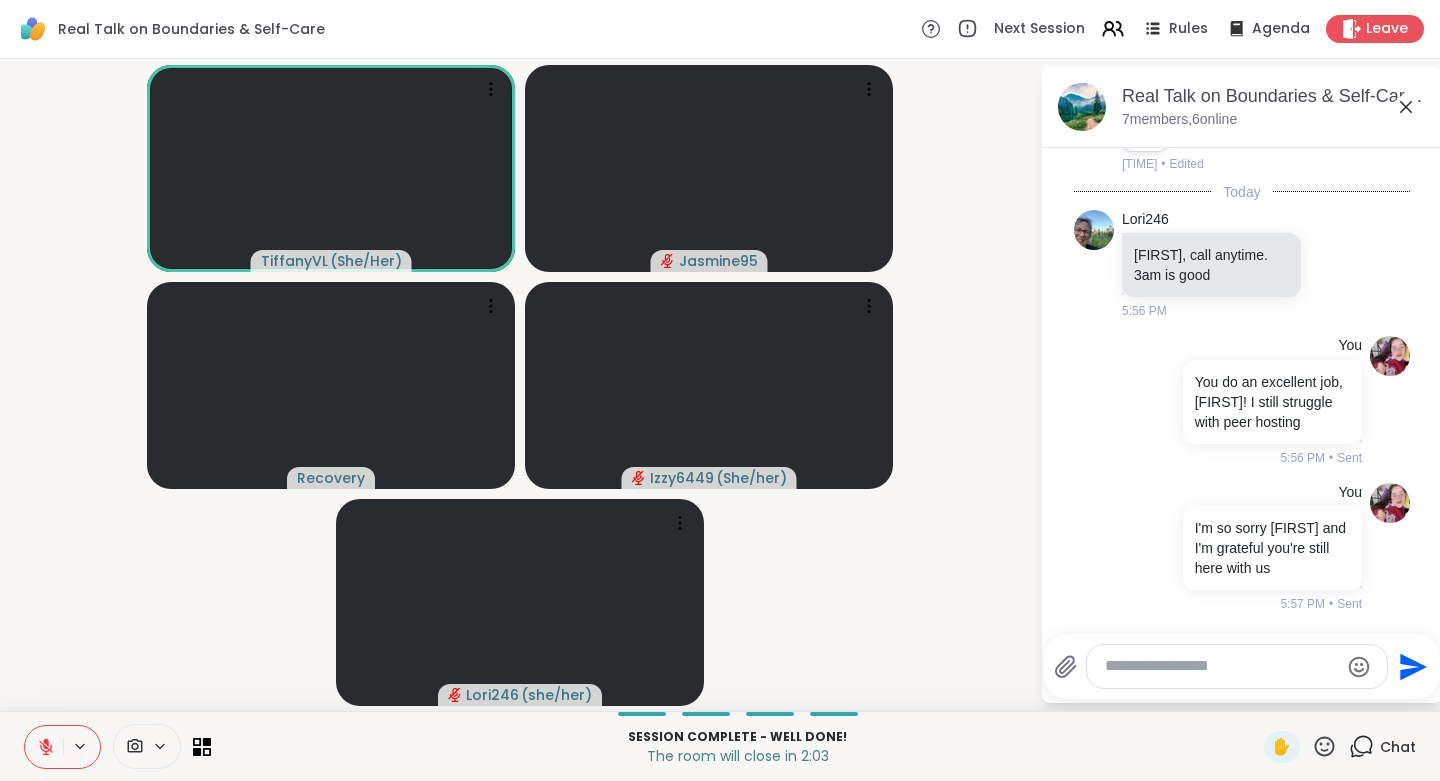 click 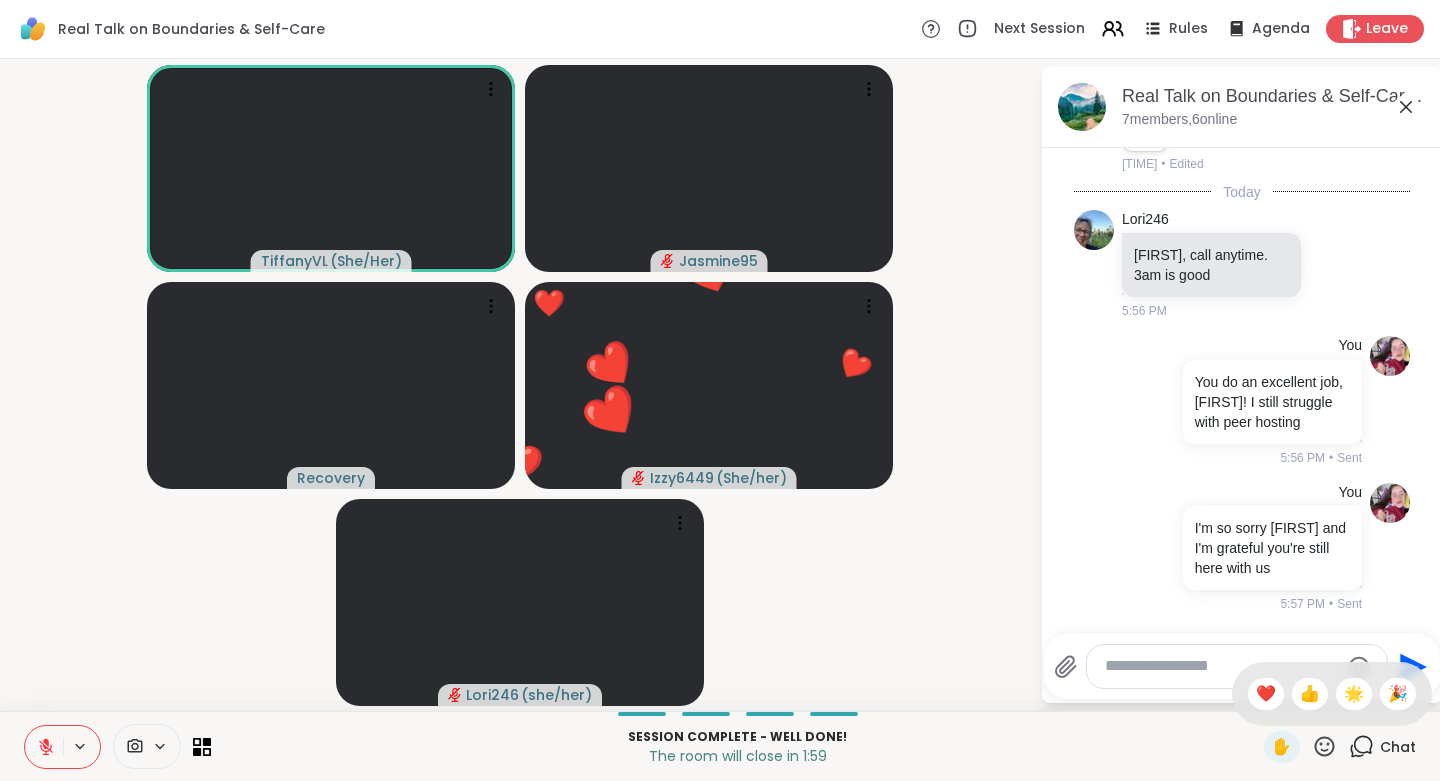 click on "🎉" at bounding box center [1398, 694] 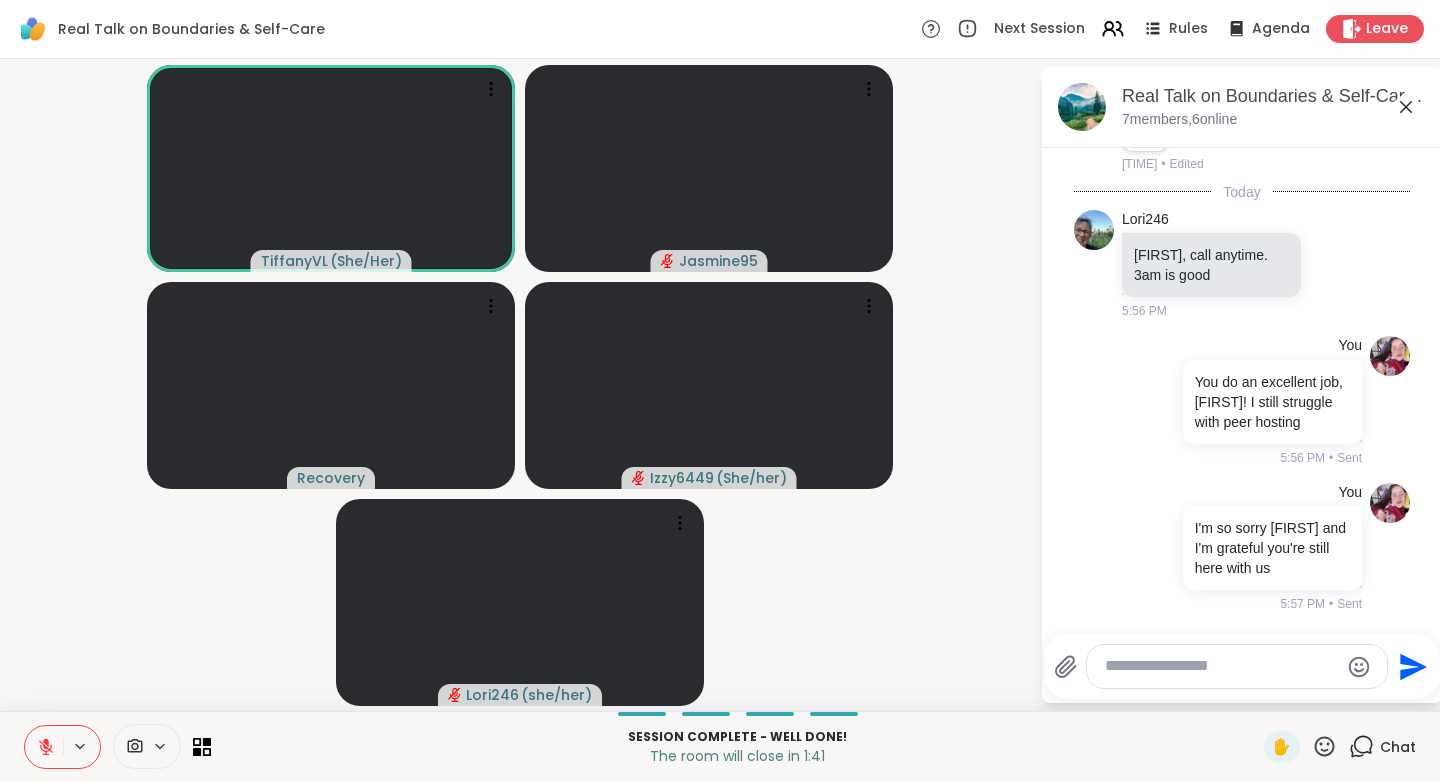 click 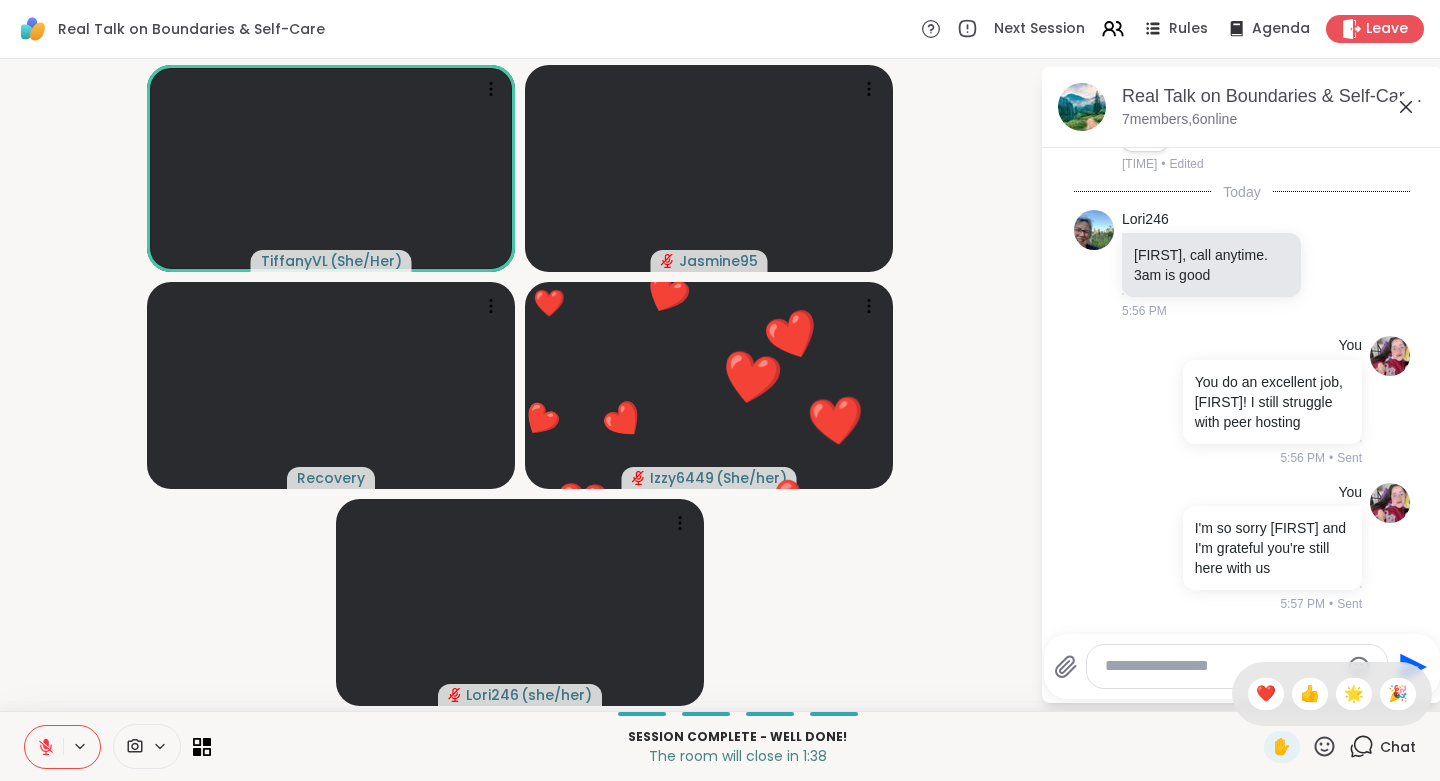 click on "❤️" at bounding box center [1266, 694] 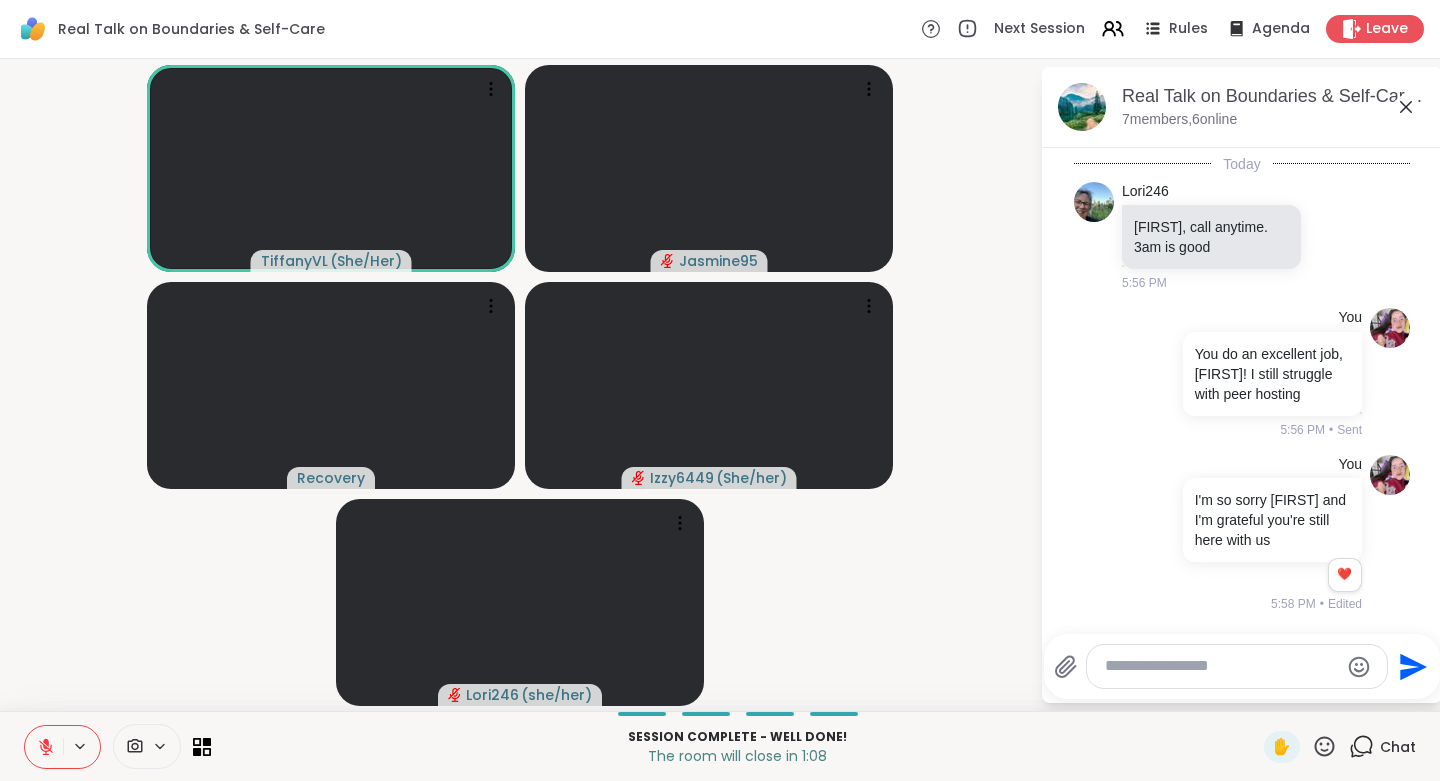 scroll, scrollTop: 3504, scrollLeft: 0, axis: vertical 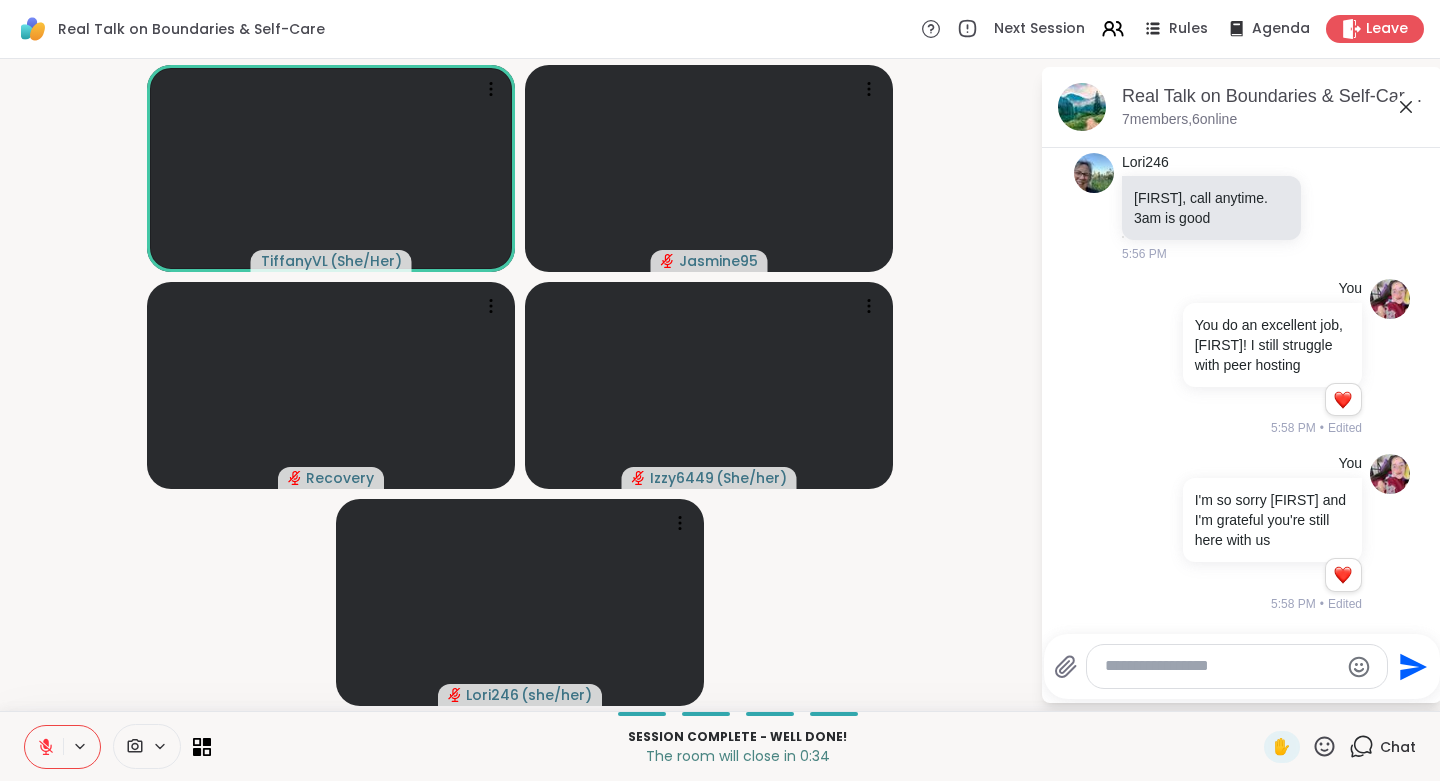 click 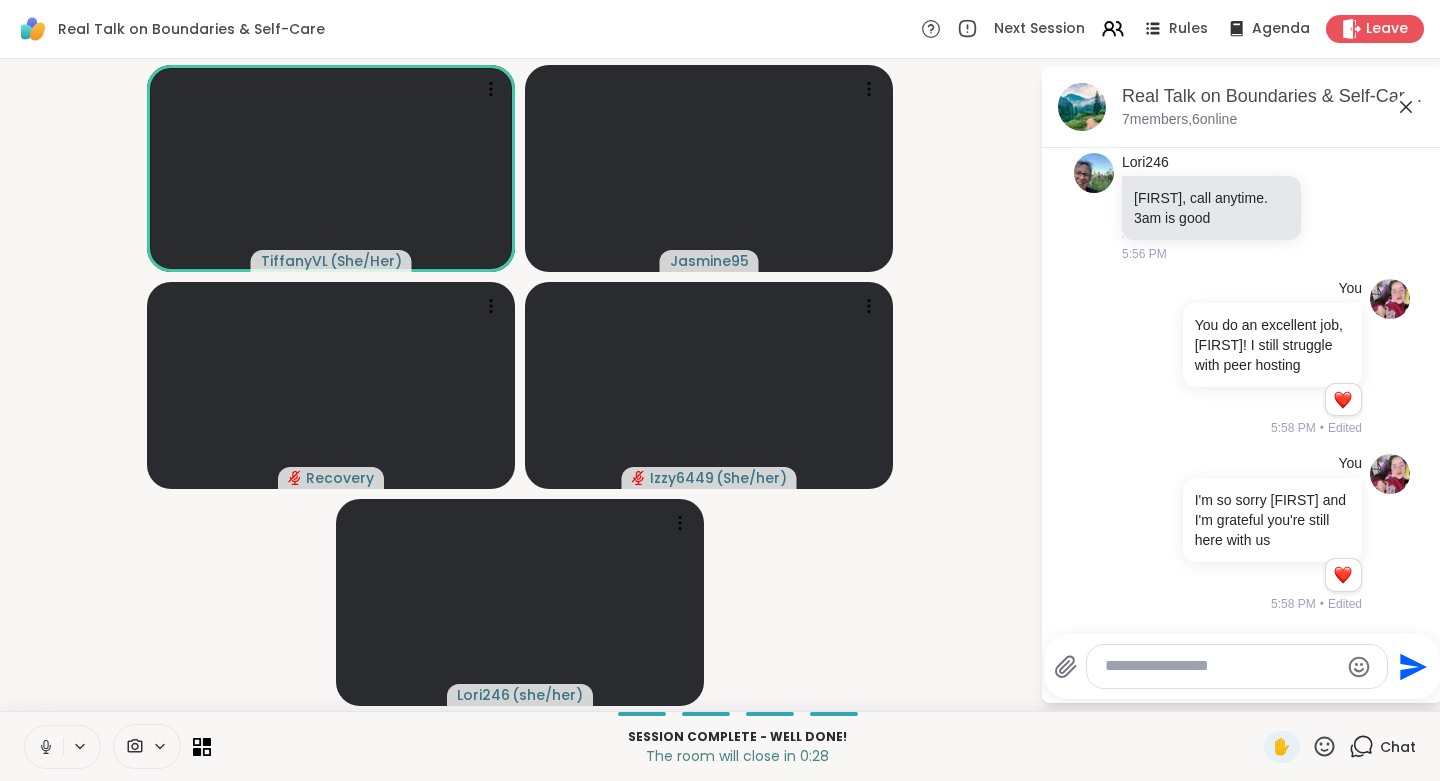click 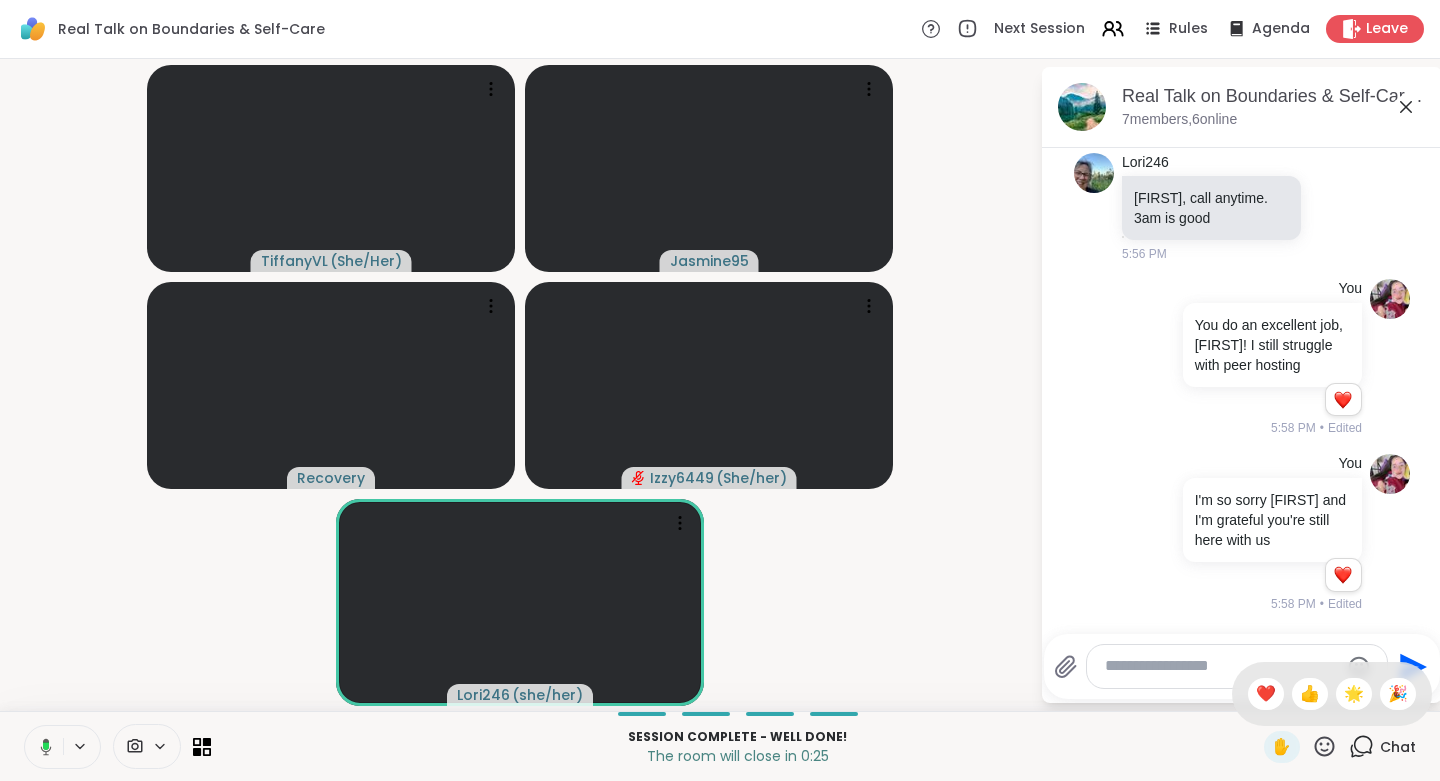 click on "🎉" at bounding box center (1398, 694) 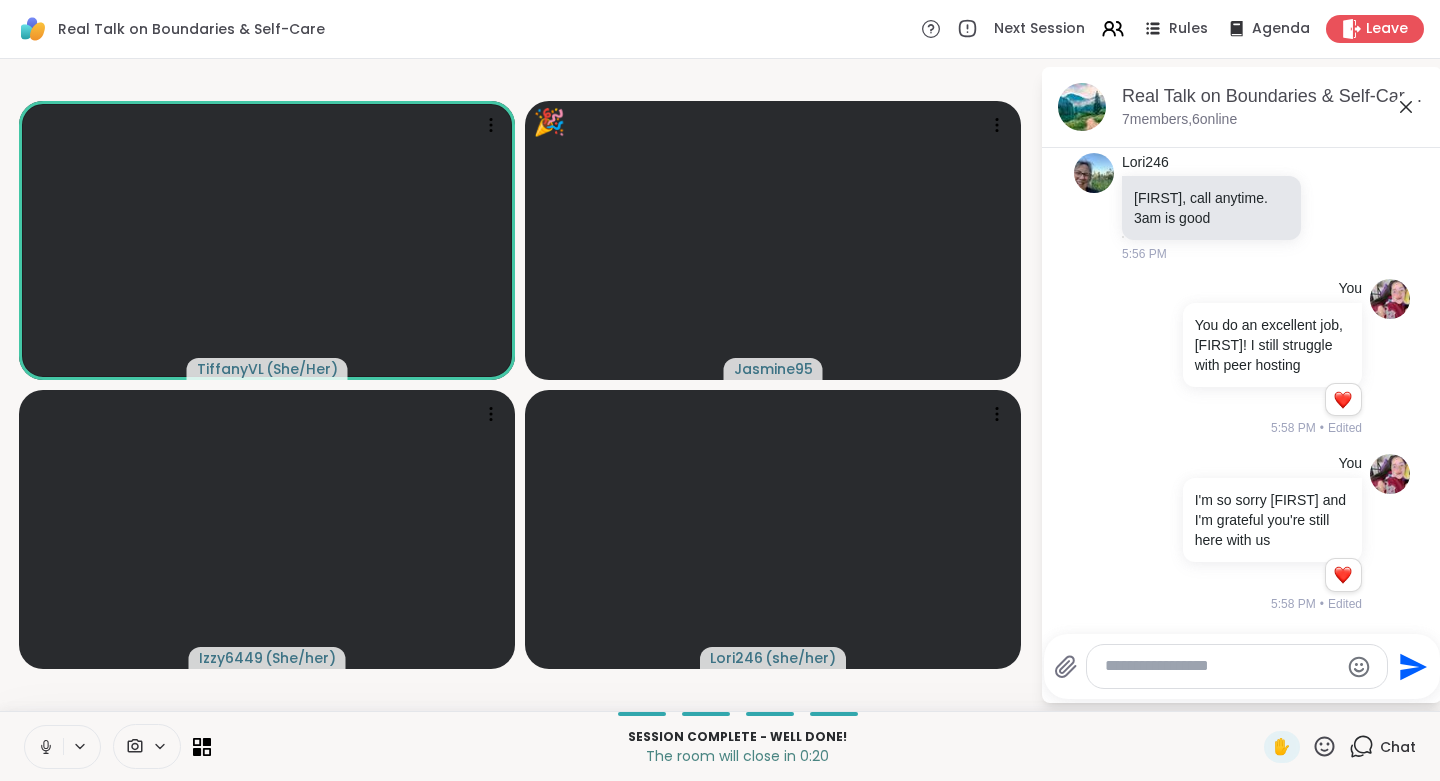 click on "Leave" at bounding box center [1387, 29] 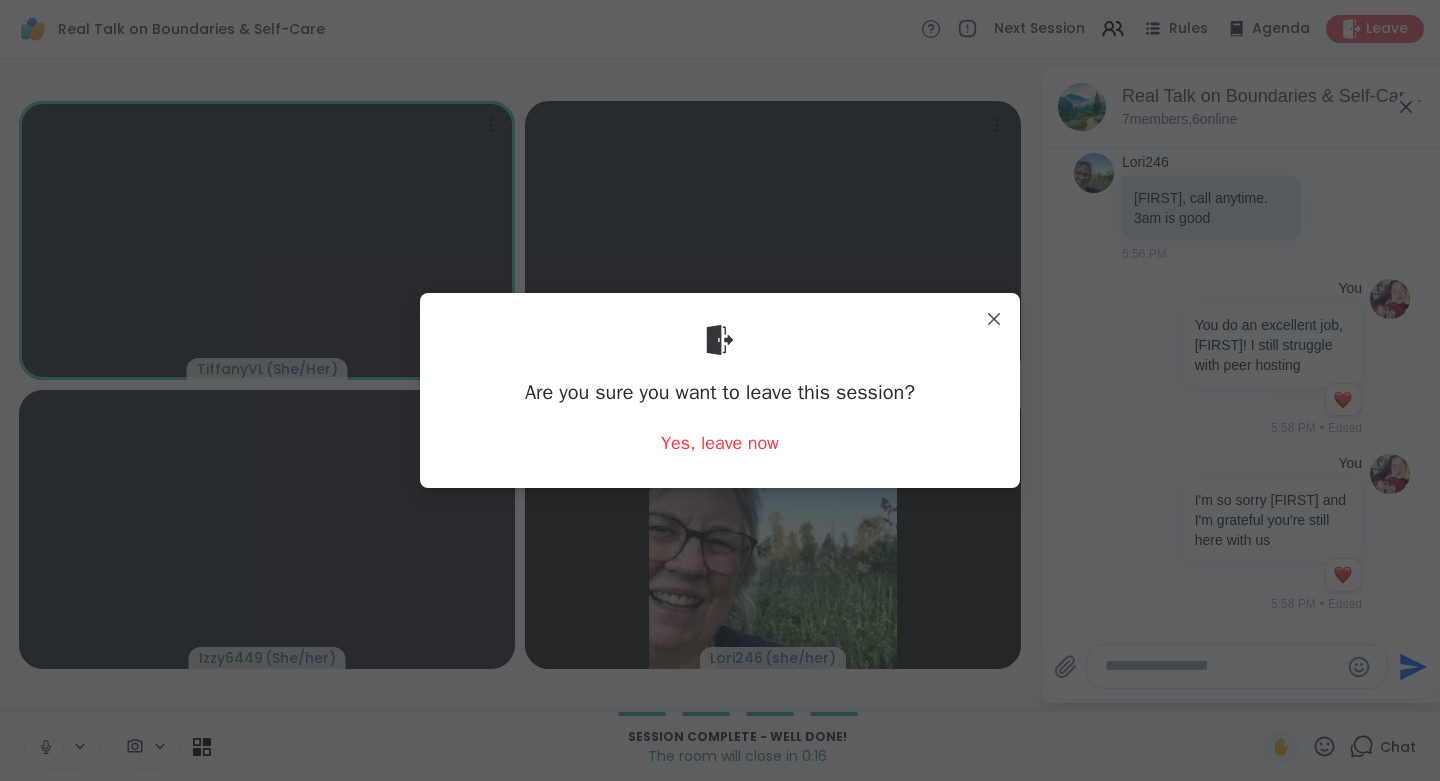click on "Yes, leave now" at bounding box center [720, 443] 